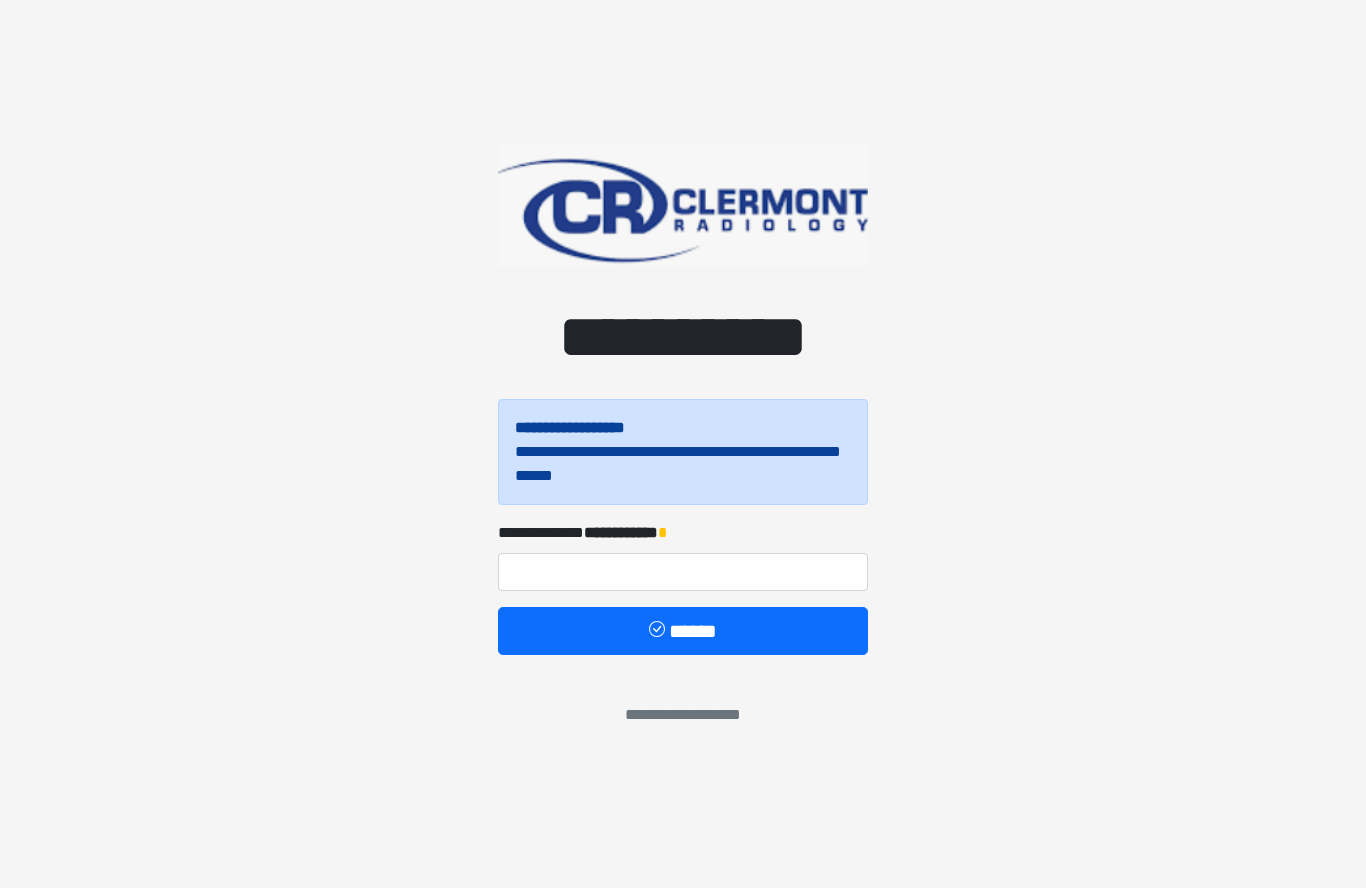 scroll, scrollTop: 0, scrollLeft: 0, axis: both 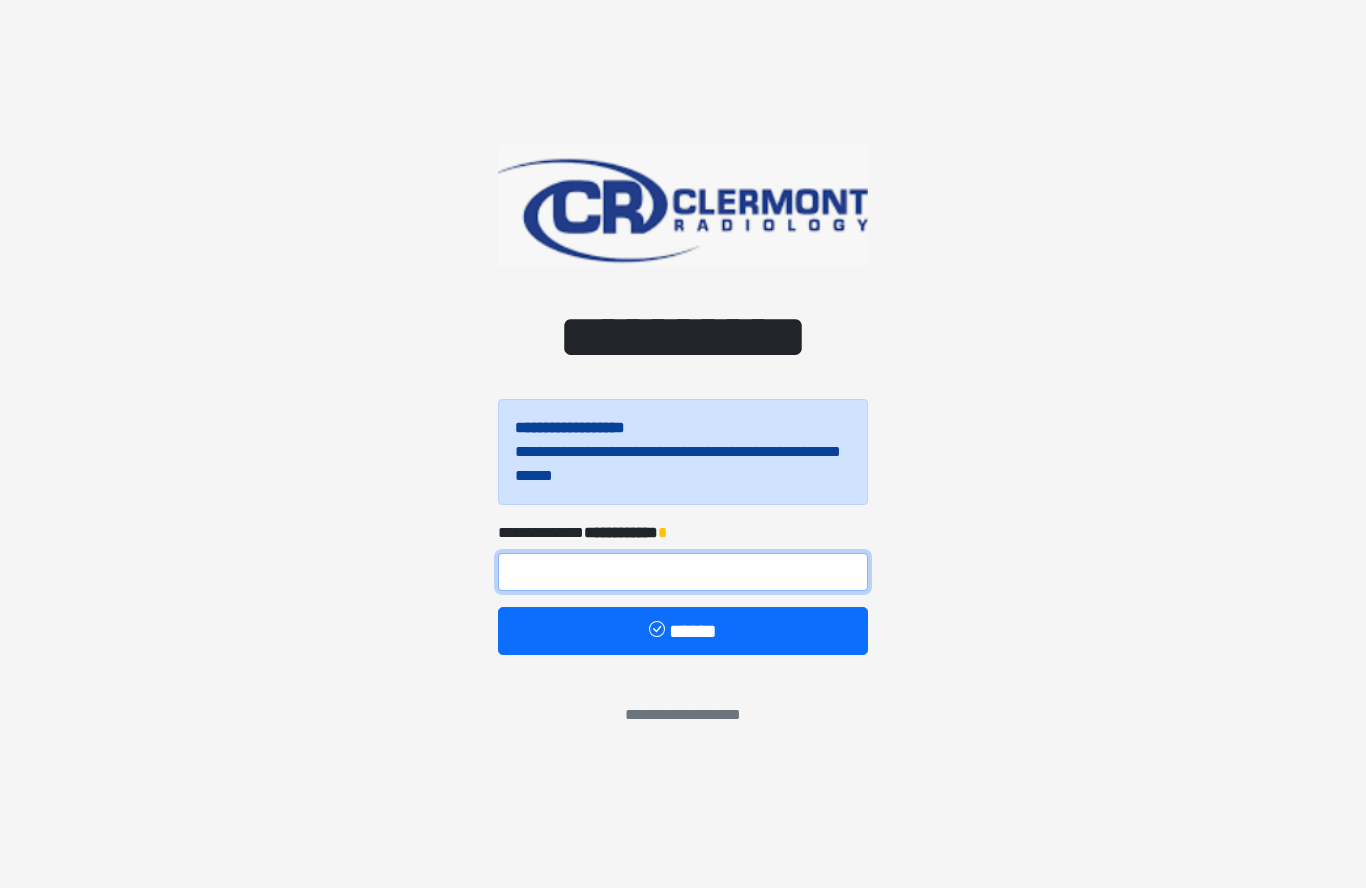 click at bounding box center [683, 572] 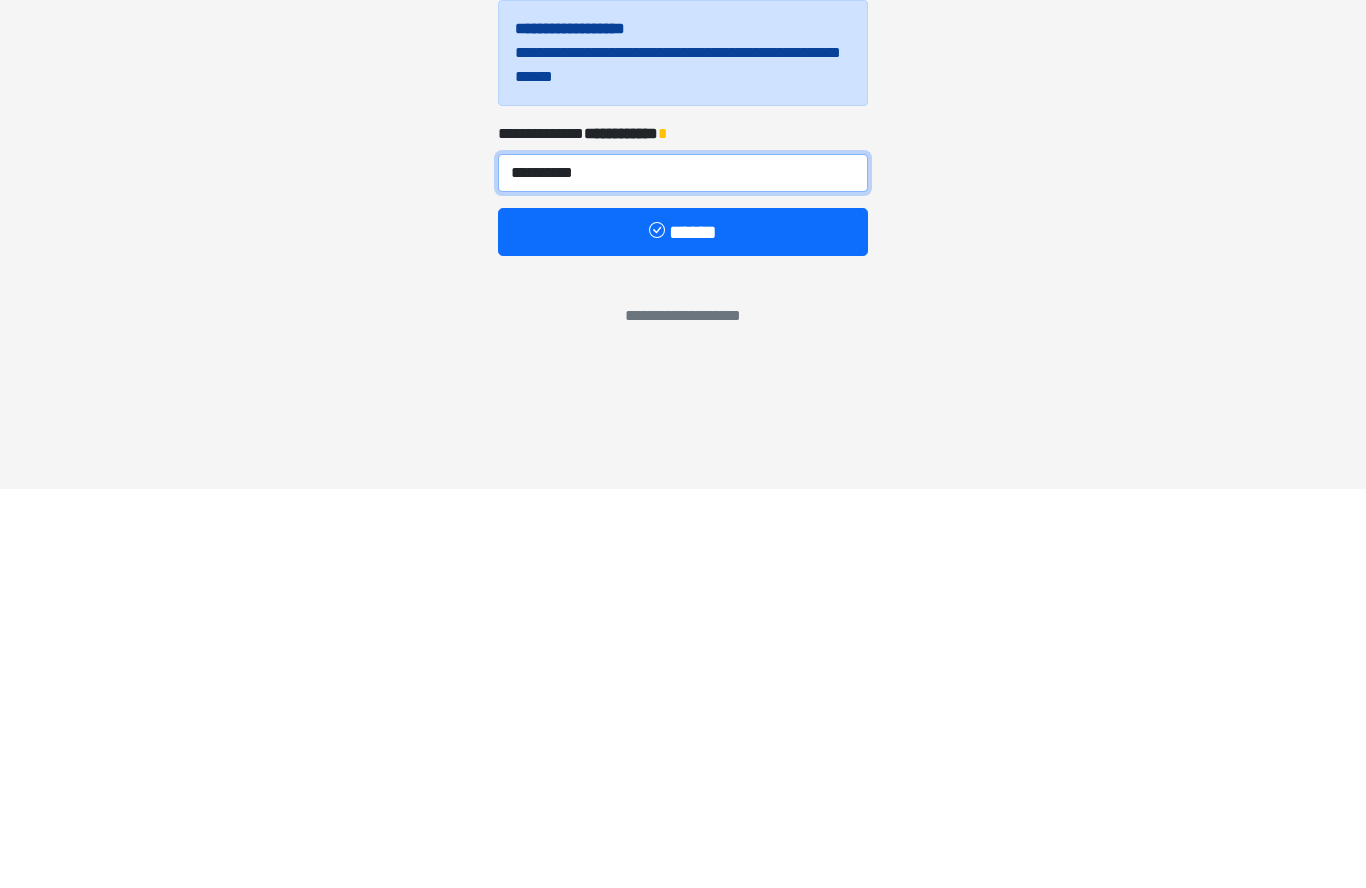 type on "**********" 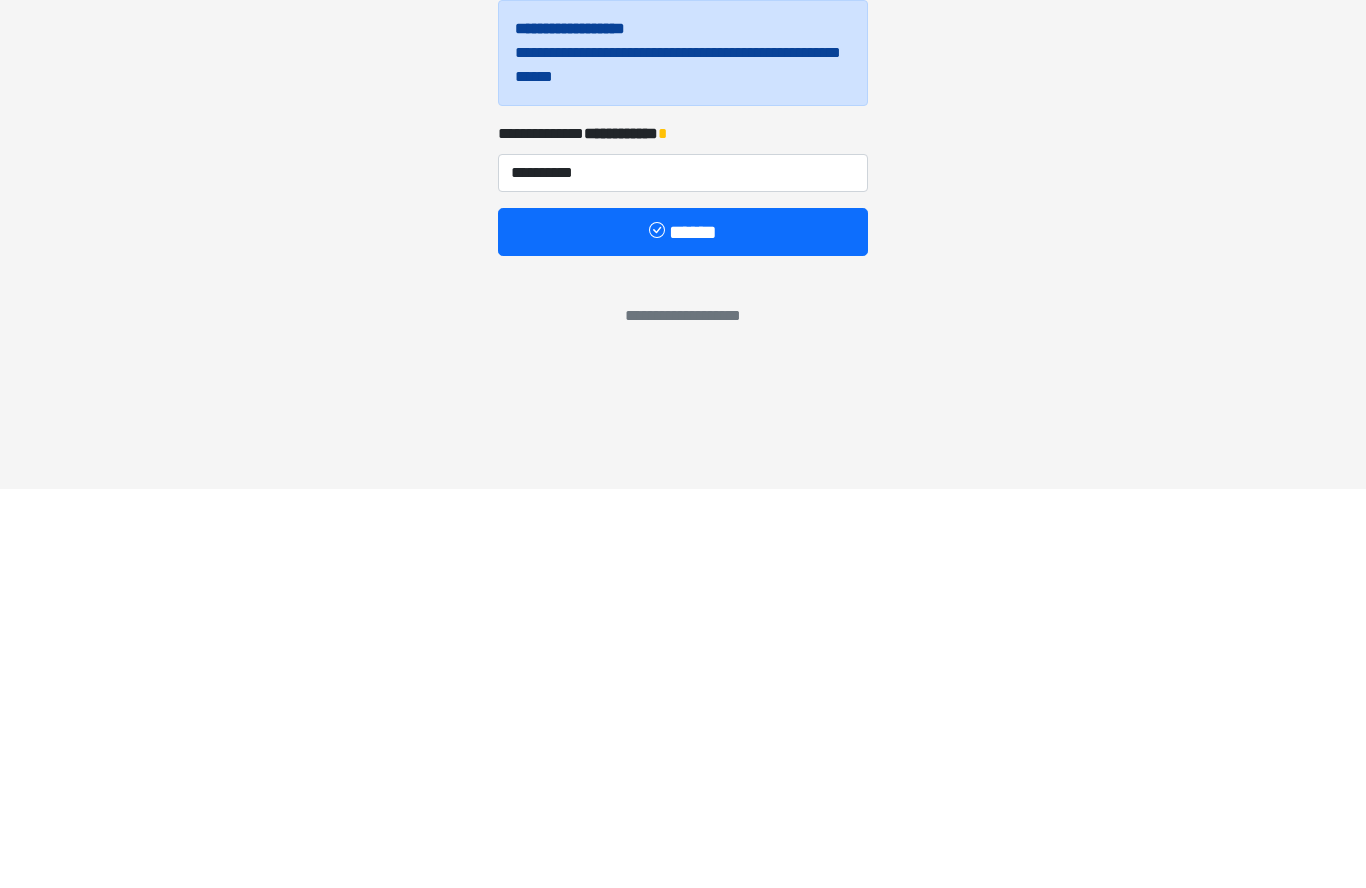 click on "******" at bounding box center (683, 631) 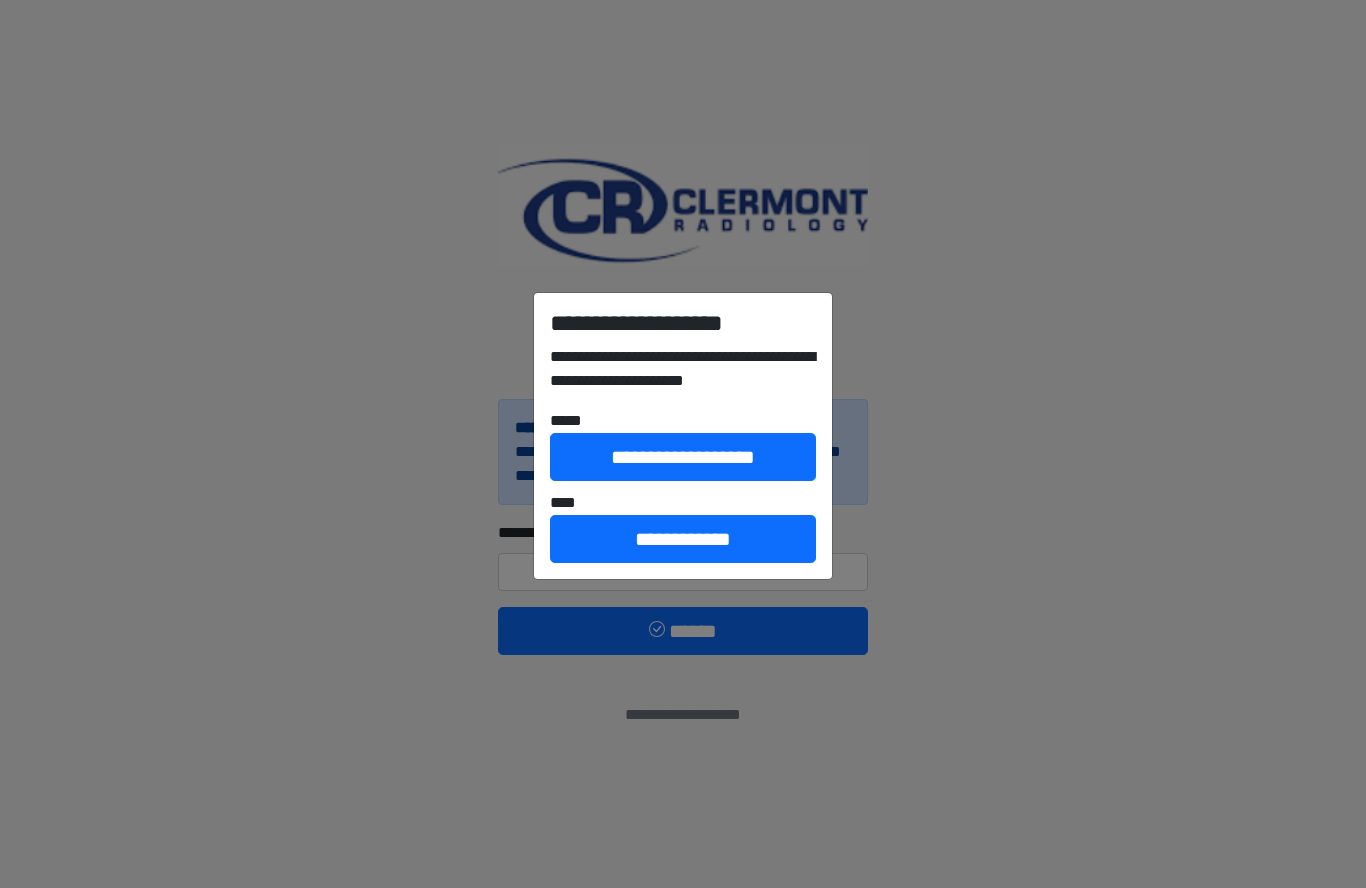 click on "**********" at bounding box center [683, 539] 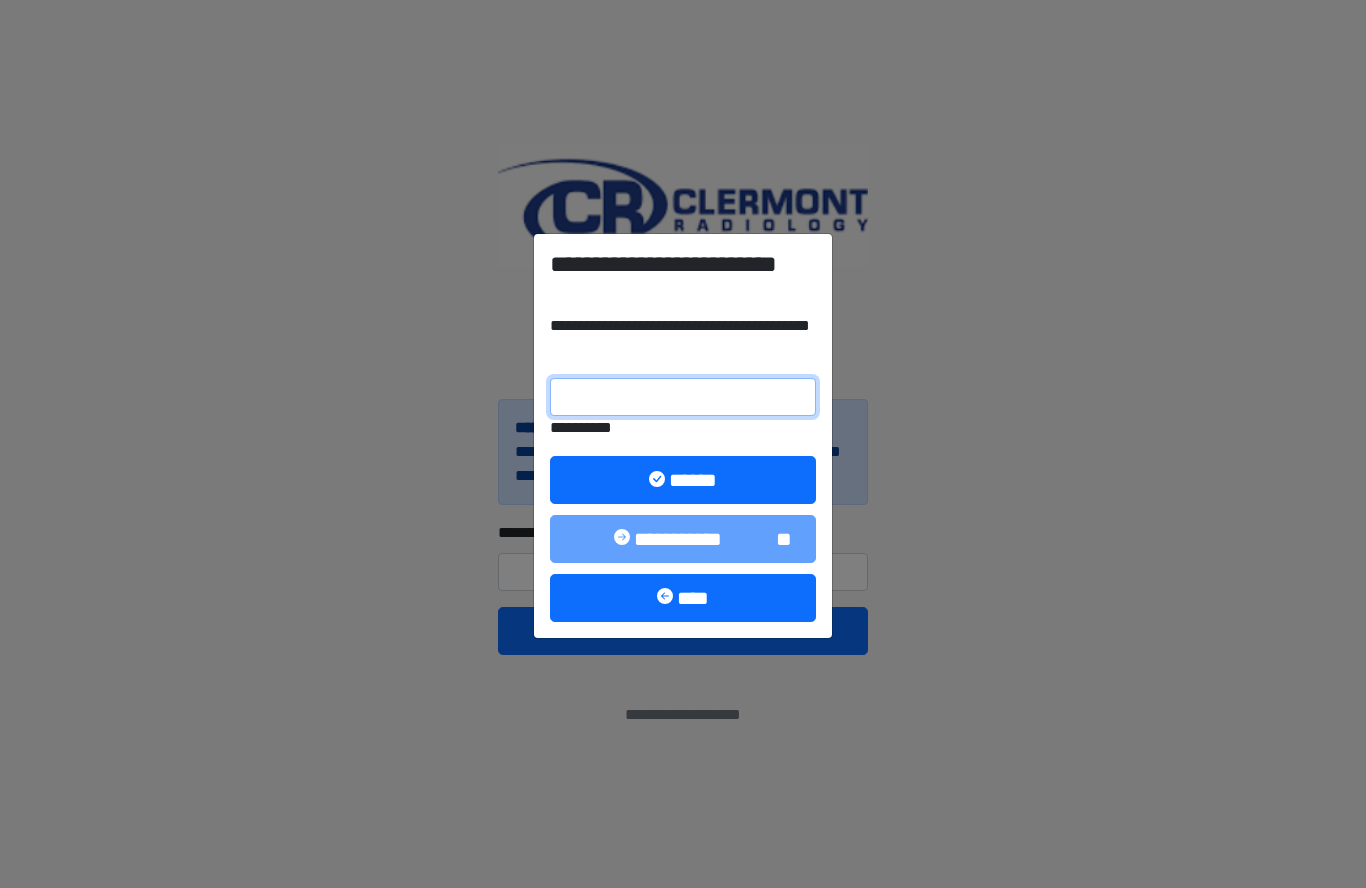 click on "**********" at bounding box center (683, 397) 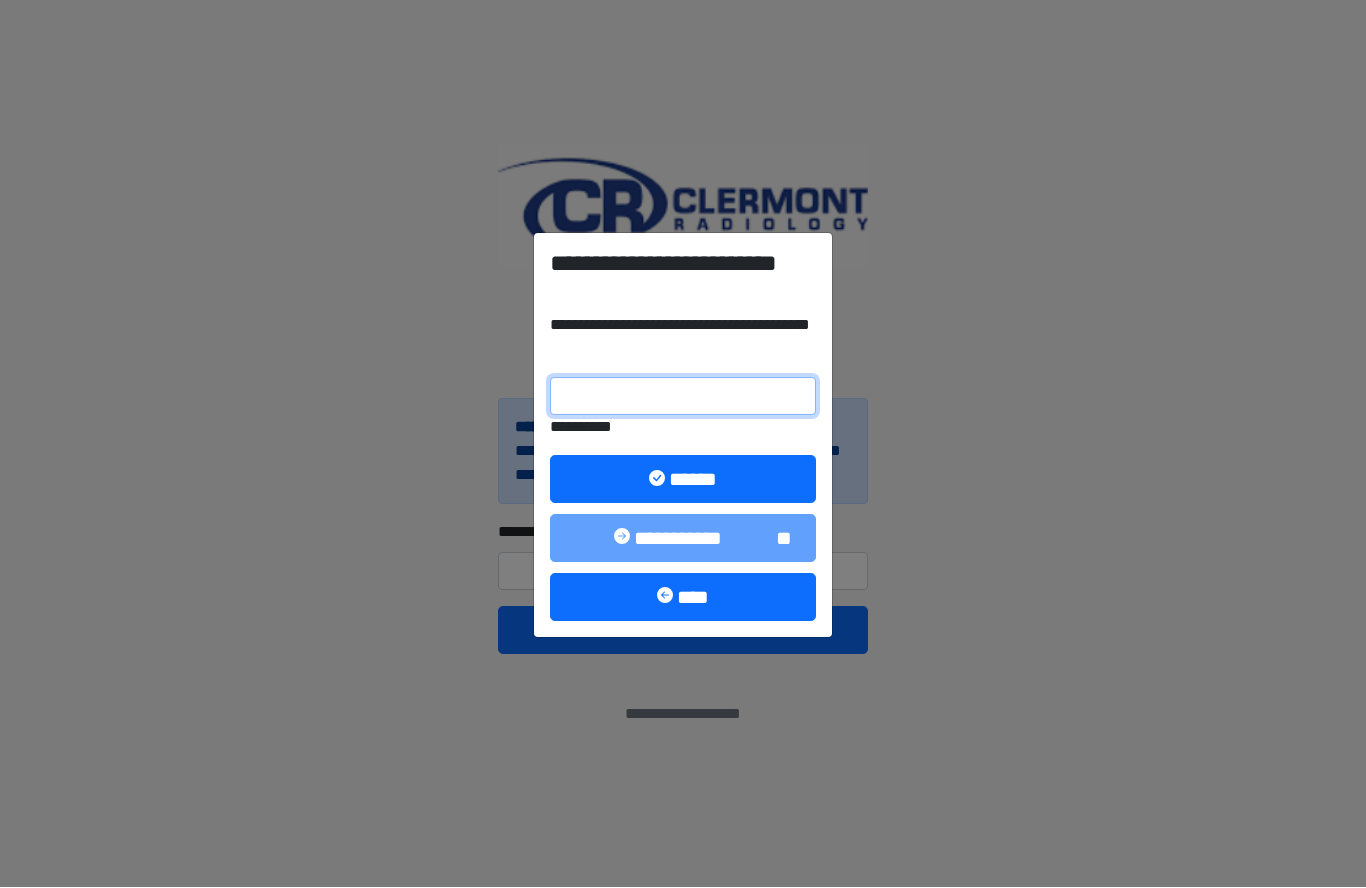 click on "**********" at bounding box center [683, 397] 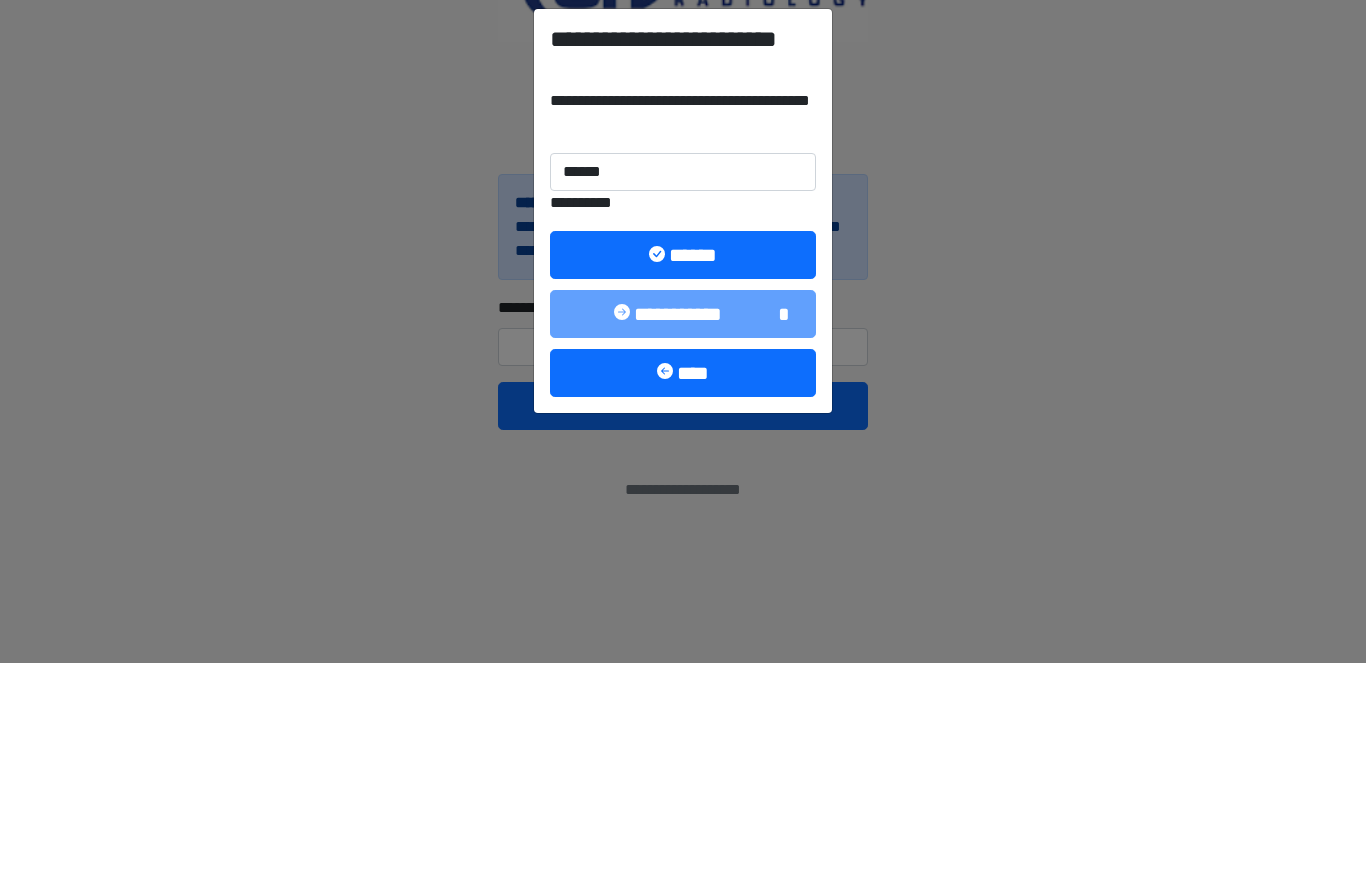 click on "******" at bounding box center (683, 480) 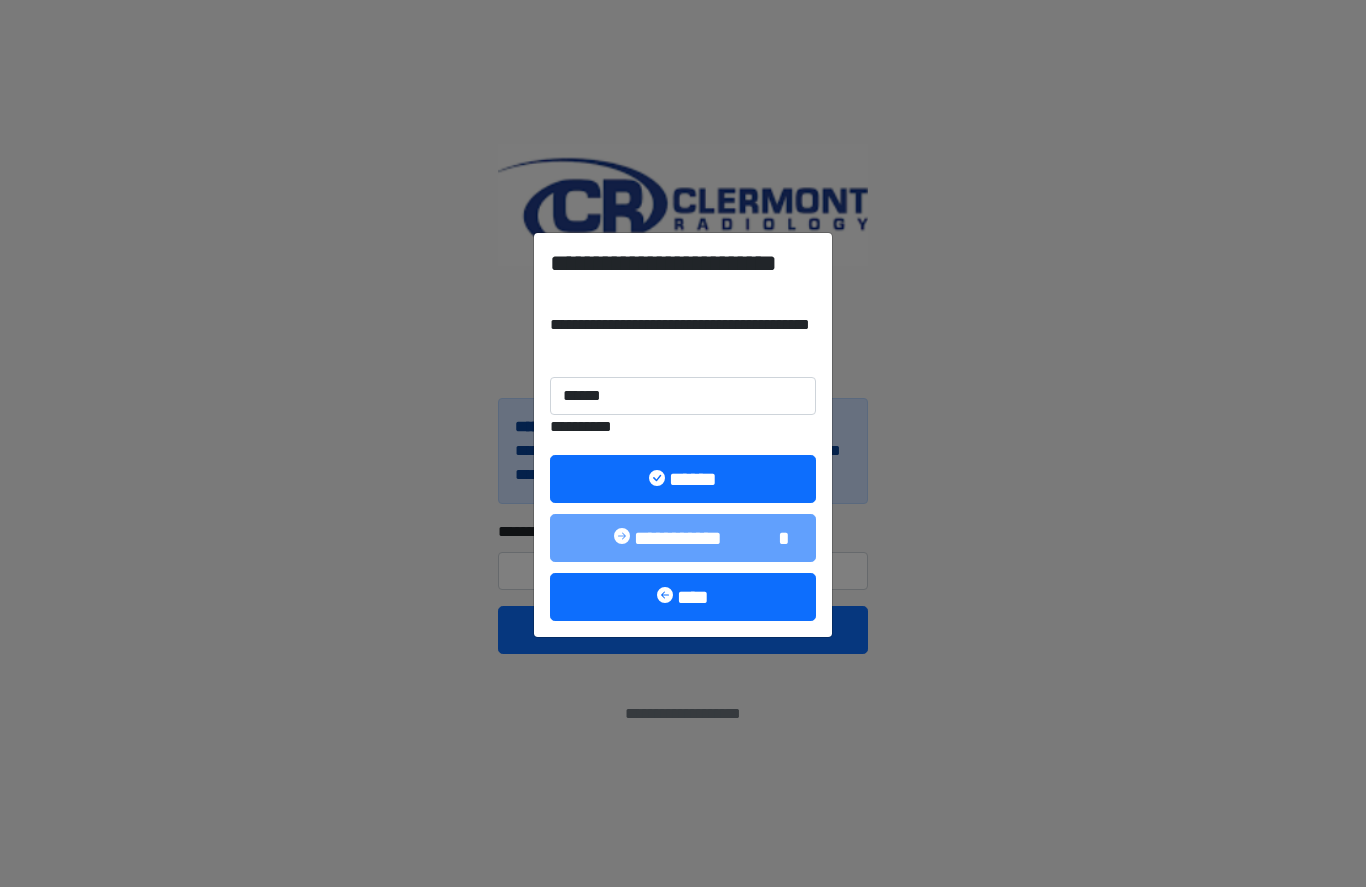 click on "******" at bounding box center [683, 480] 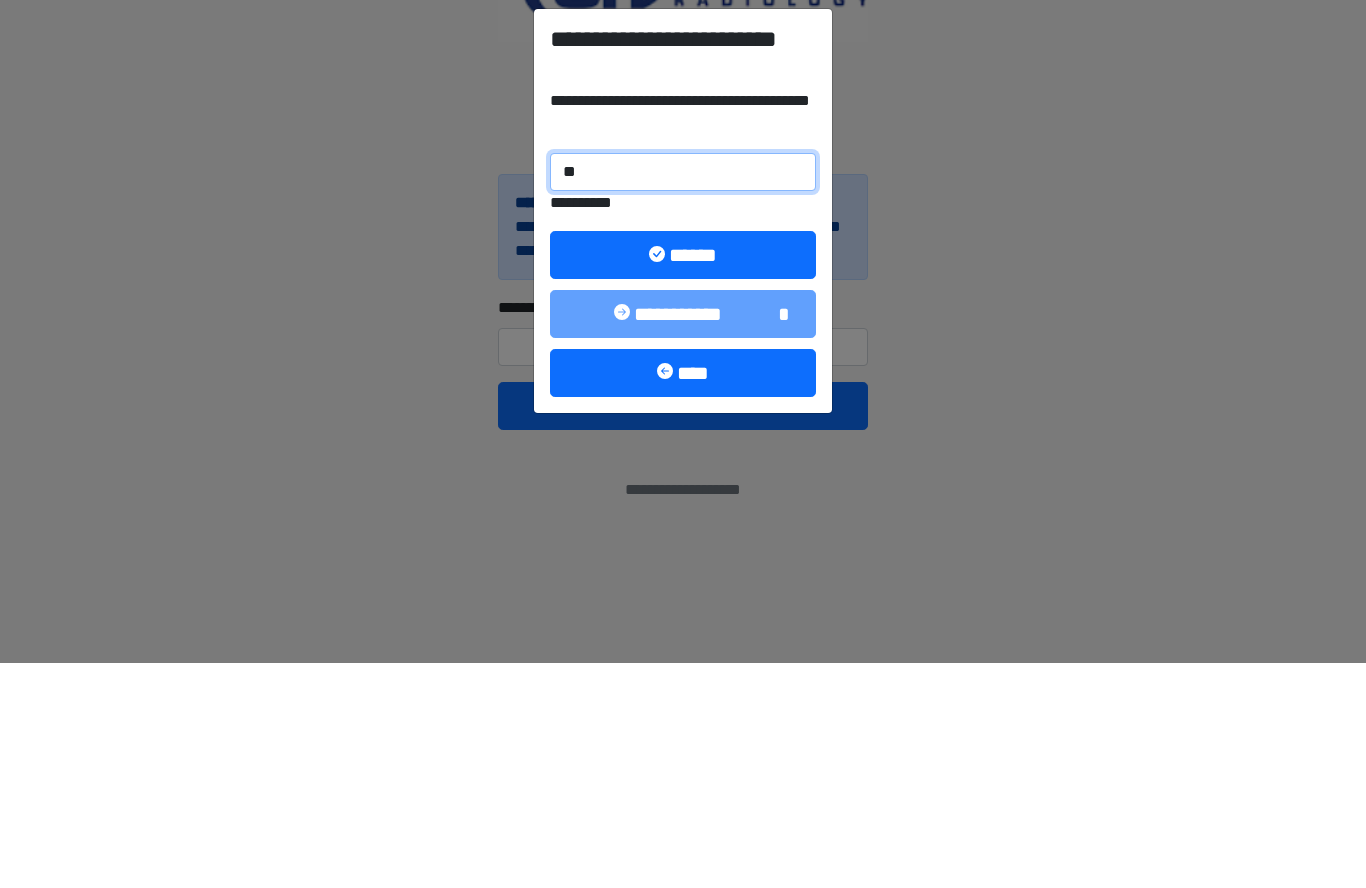 type on "*" 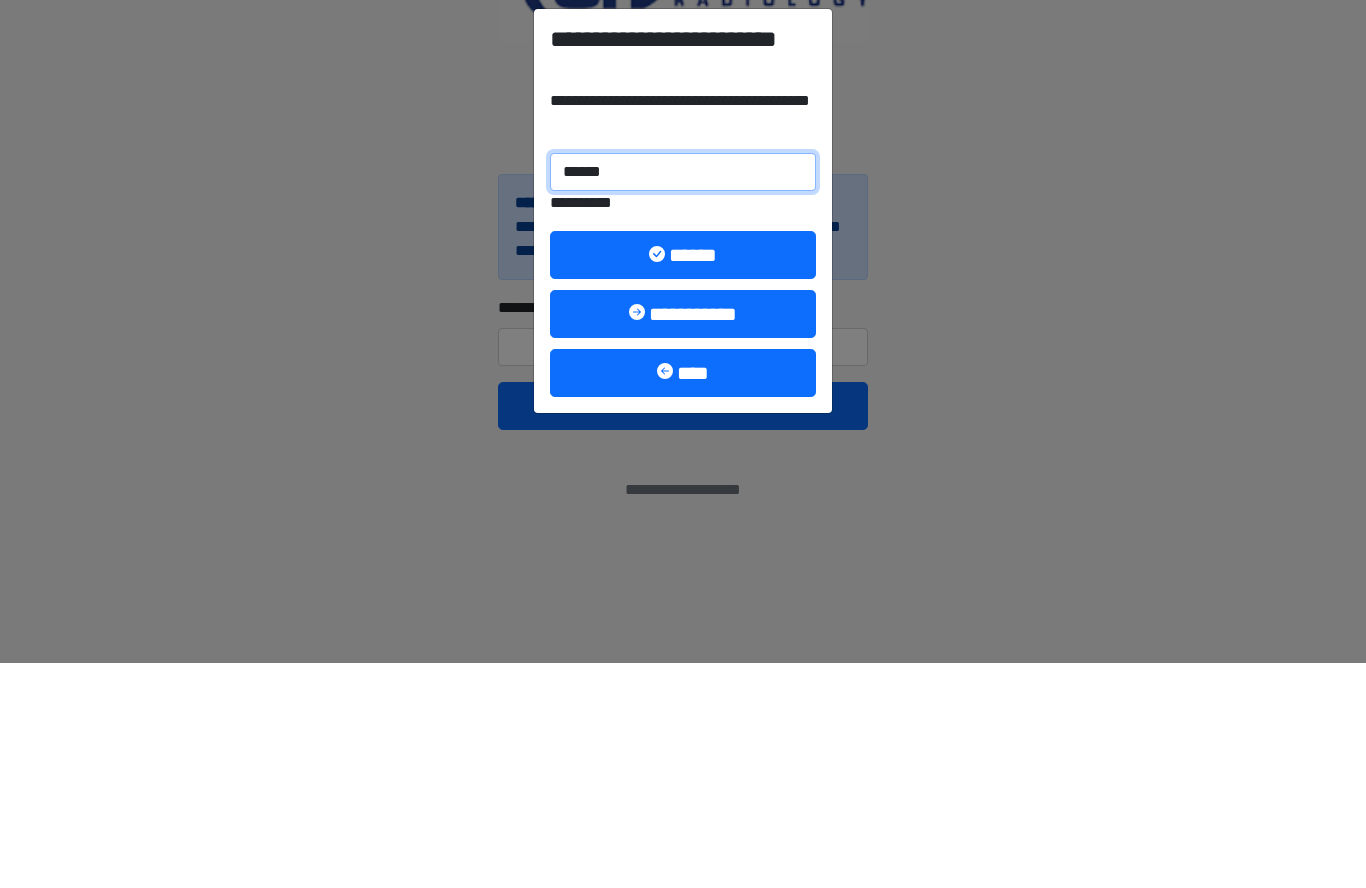 type on "******" 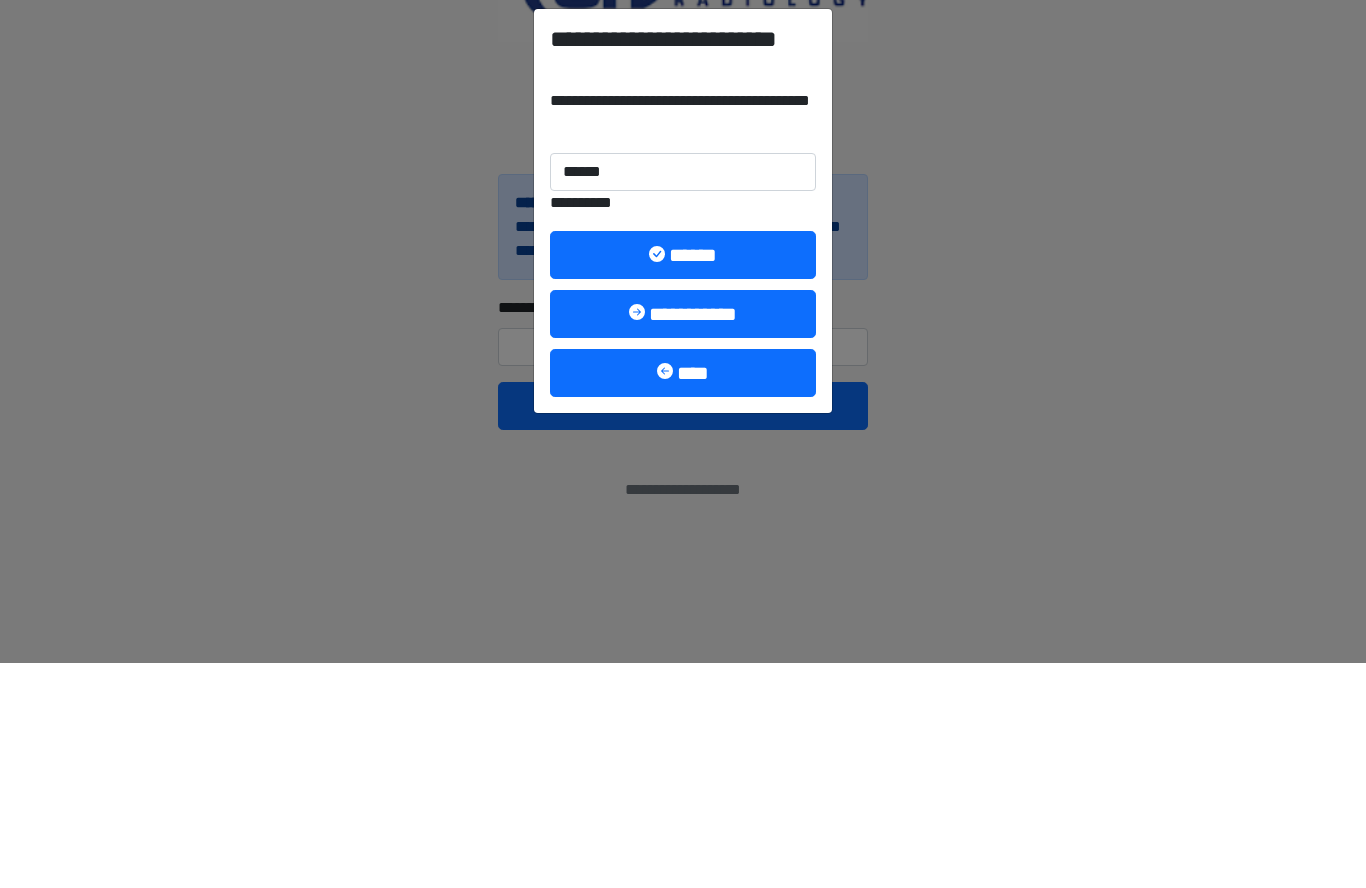click on "******" at bounding box center [683, 480] 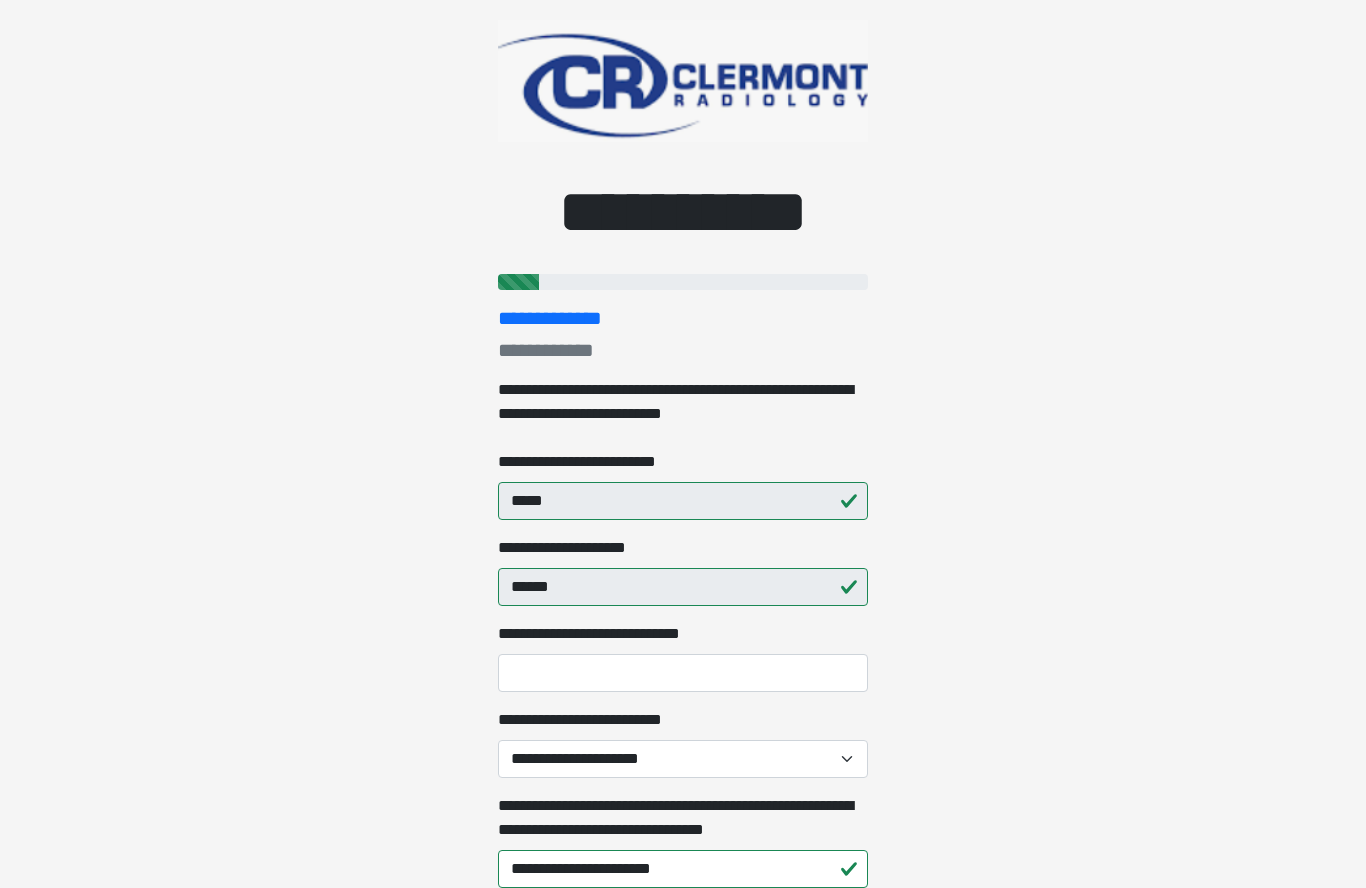 scroll, scrollTop: 36, scrollLeft: 0, axis: vertical 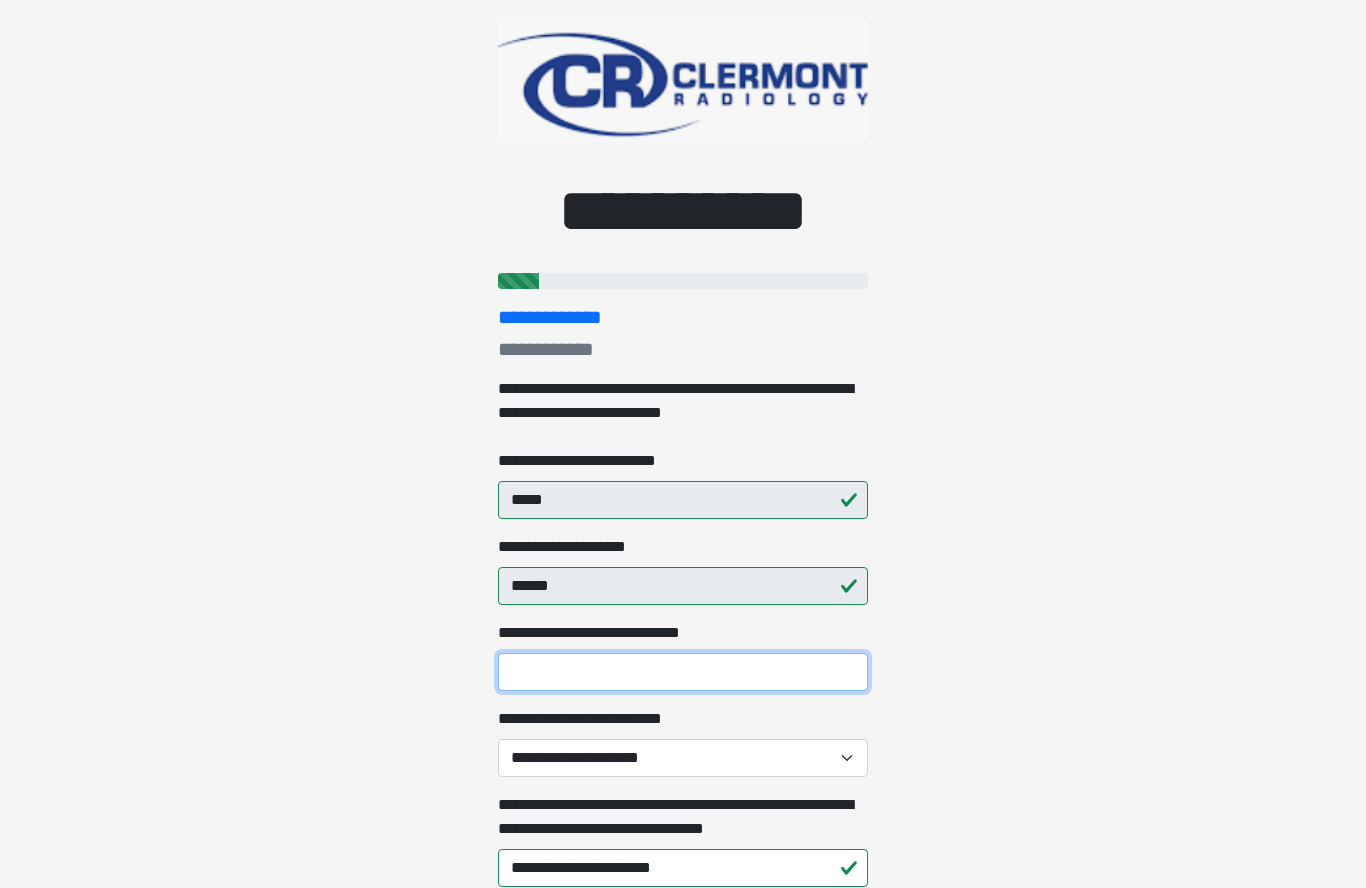 click on "**********" at bounding box center (683, 672) 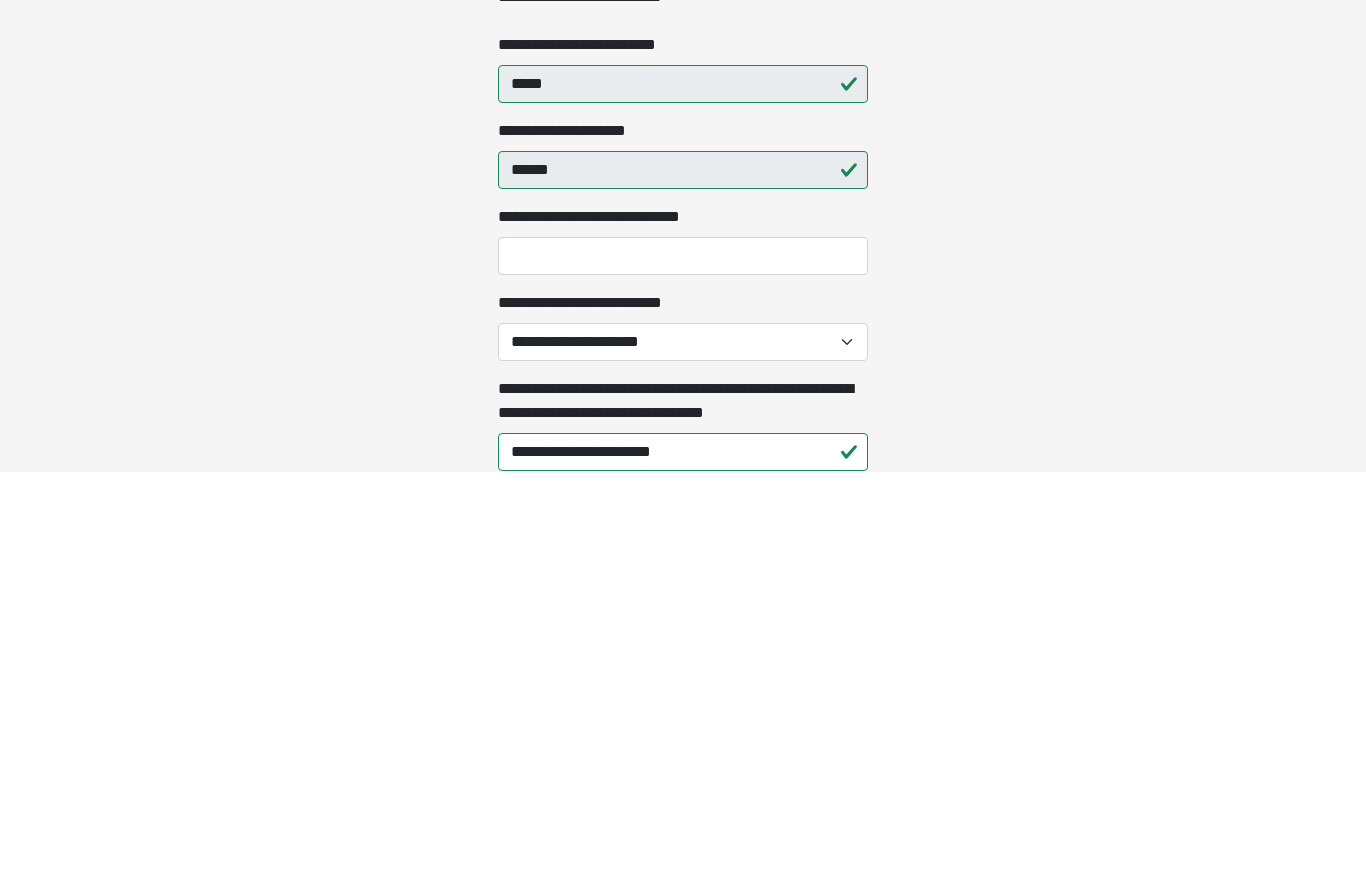 click on "**********" at bounding box center [683, 758] 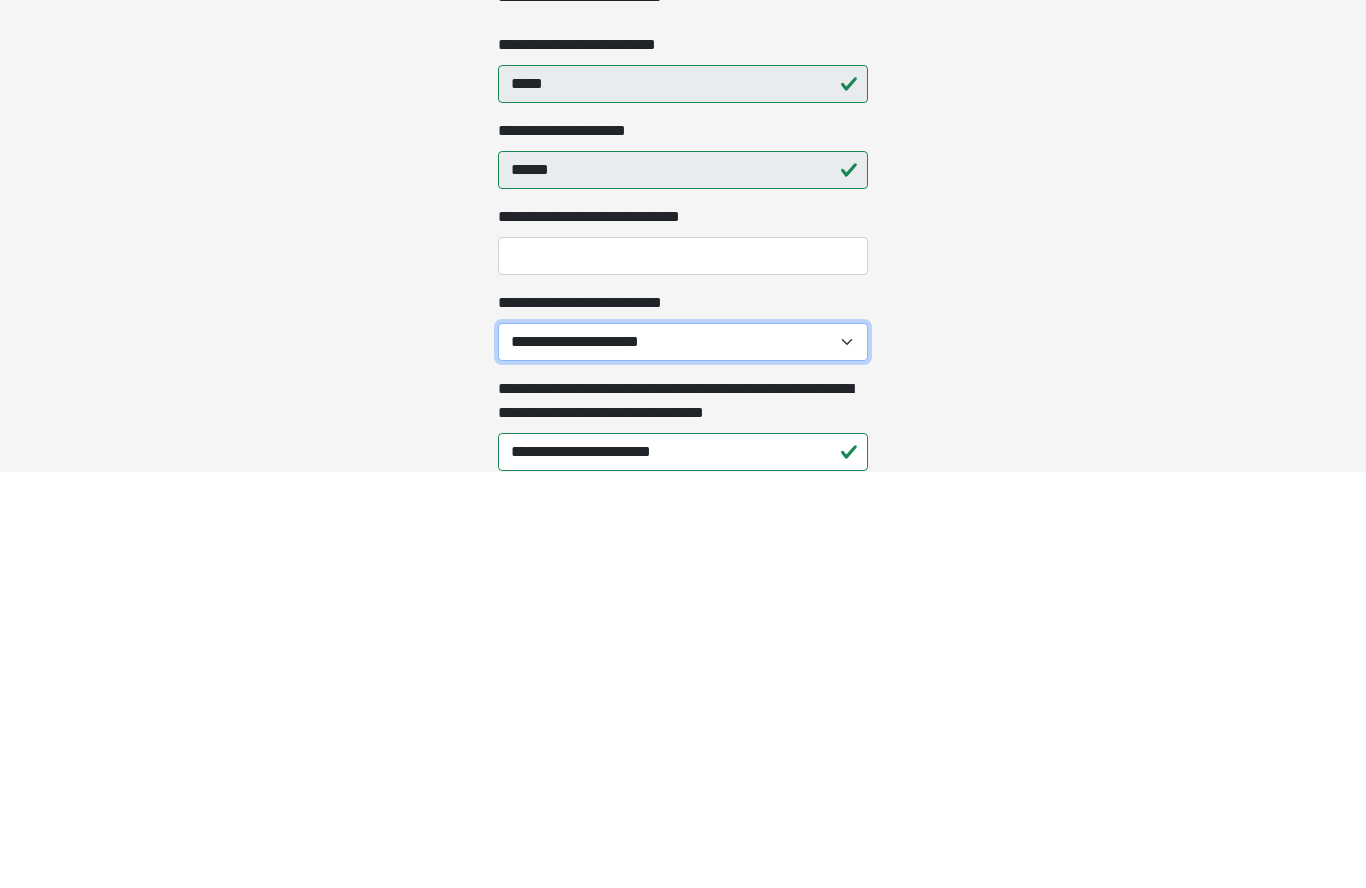 scroll, scrollTop: 452, scrollLeft: 0, axis: vertical 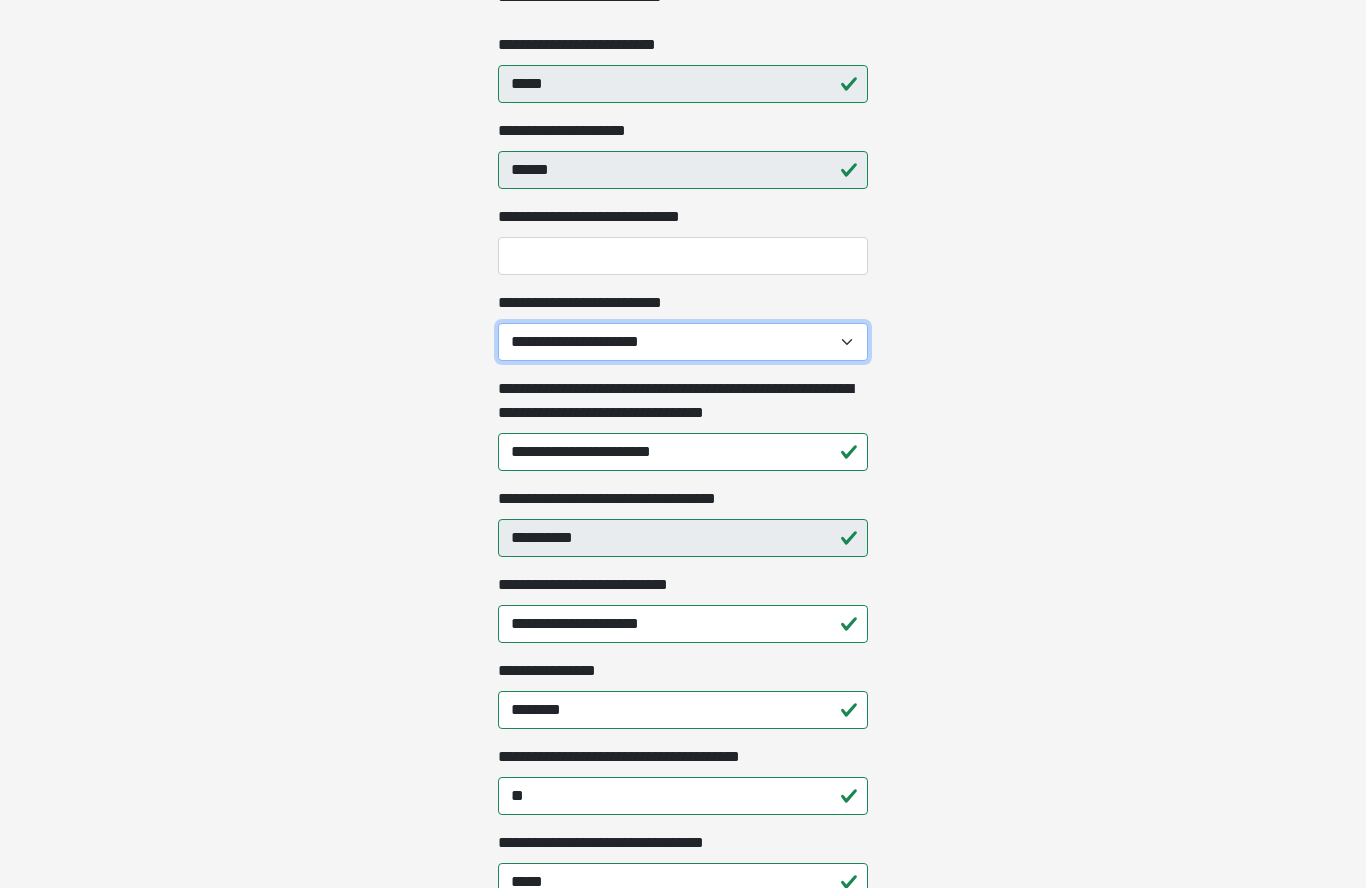select on "**********" 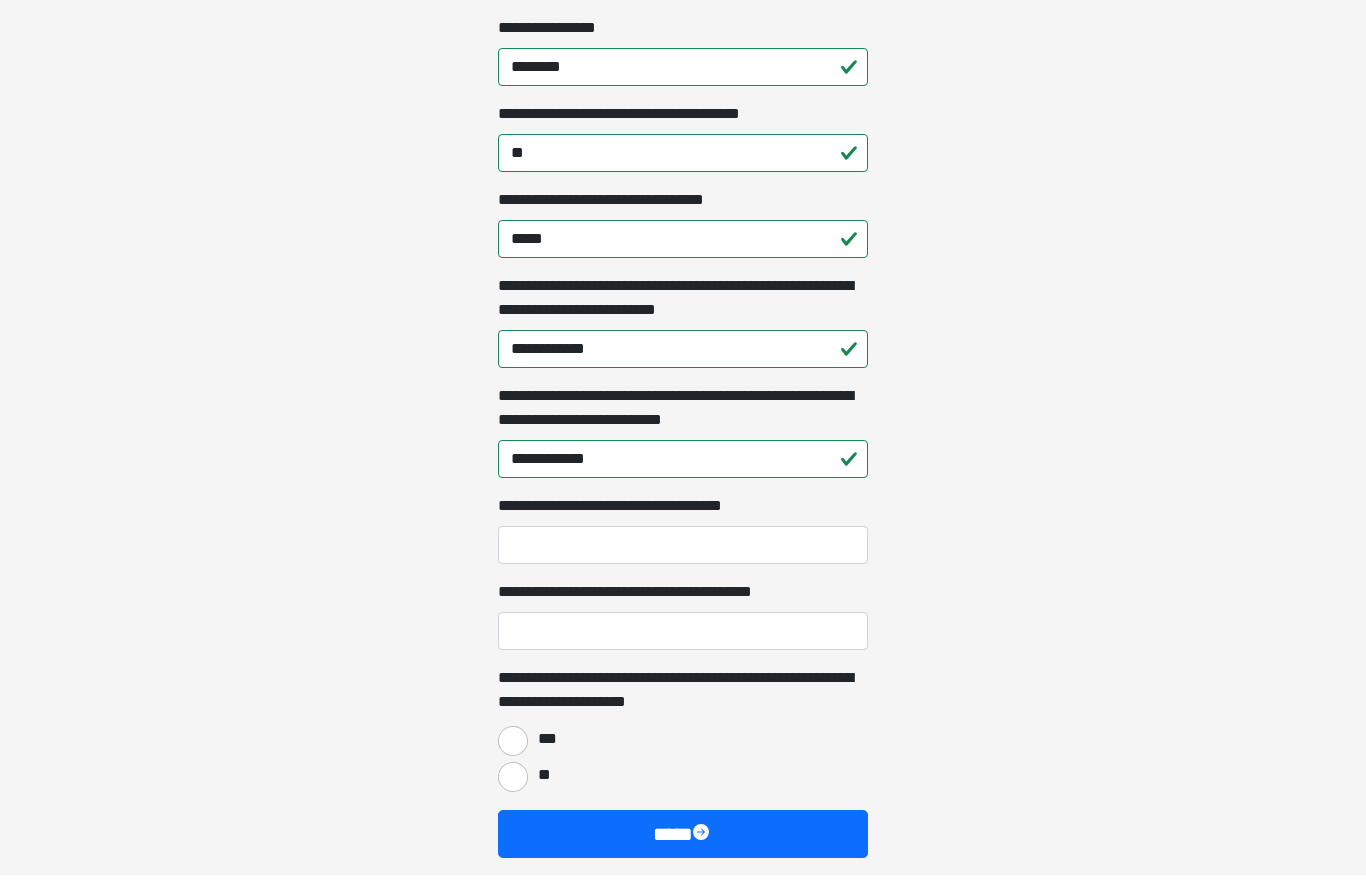 scroll, scrollTop: 1168, scrollLeft: 0, axis: vertical 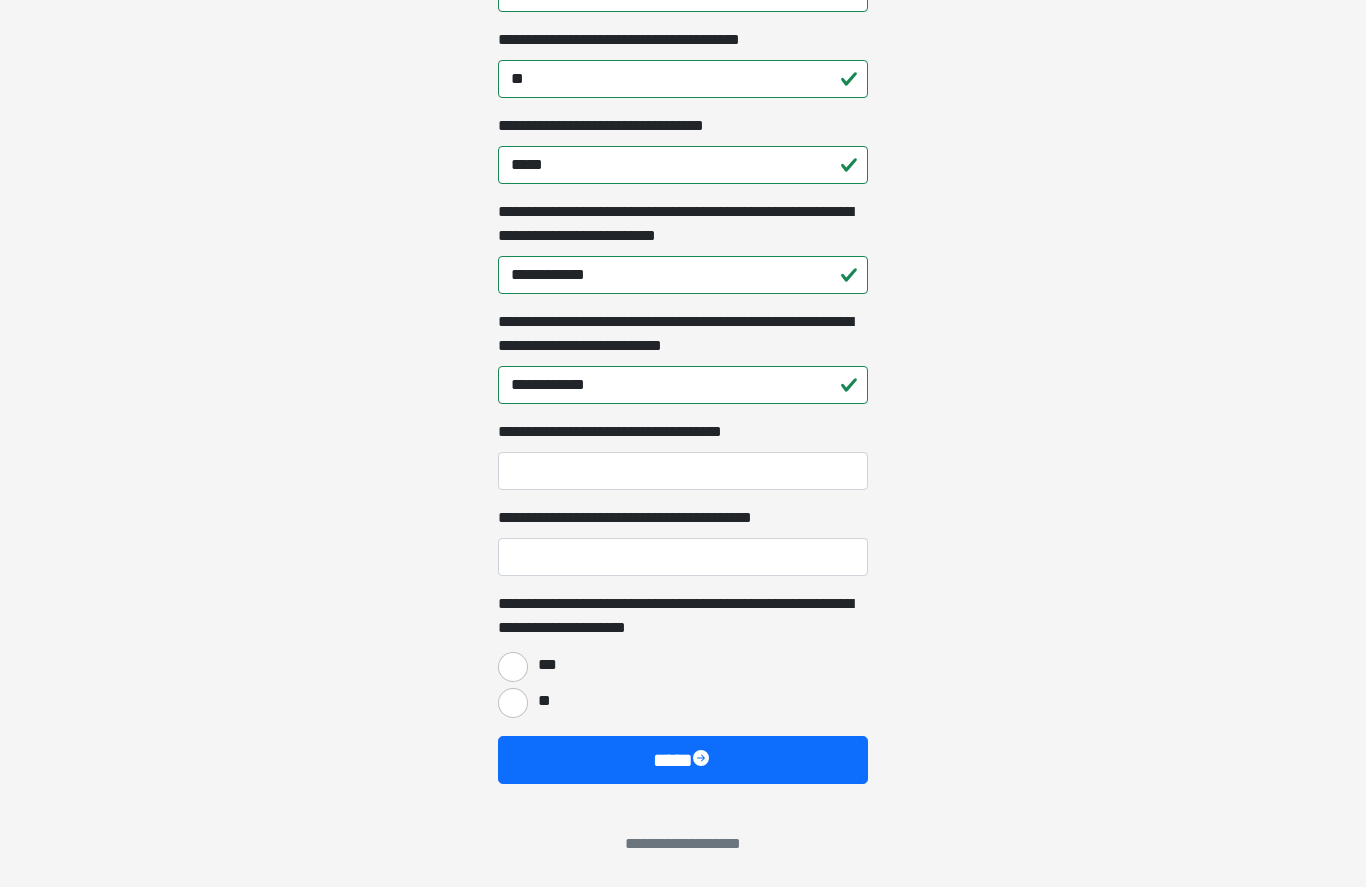 click on "****" at bounding box center (683, 761) 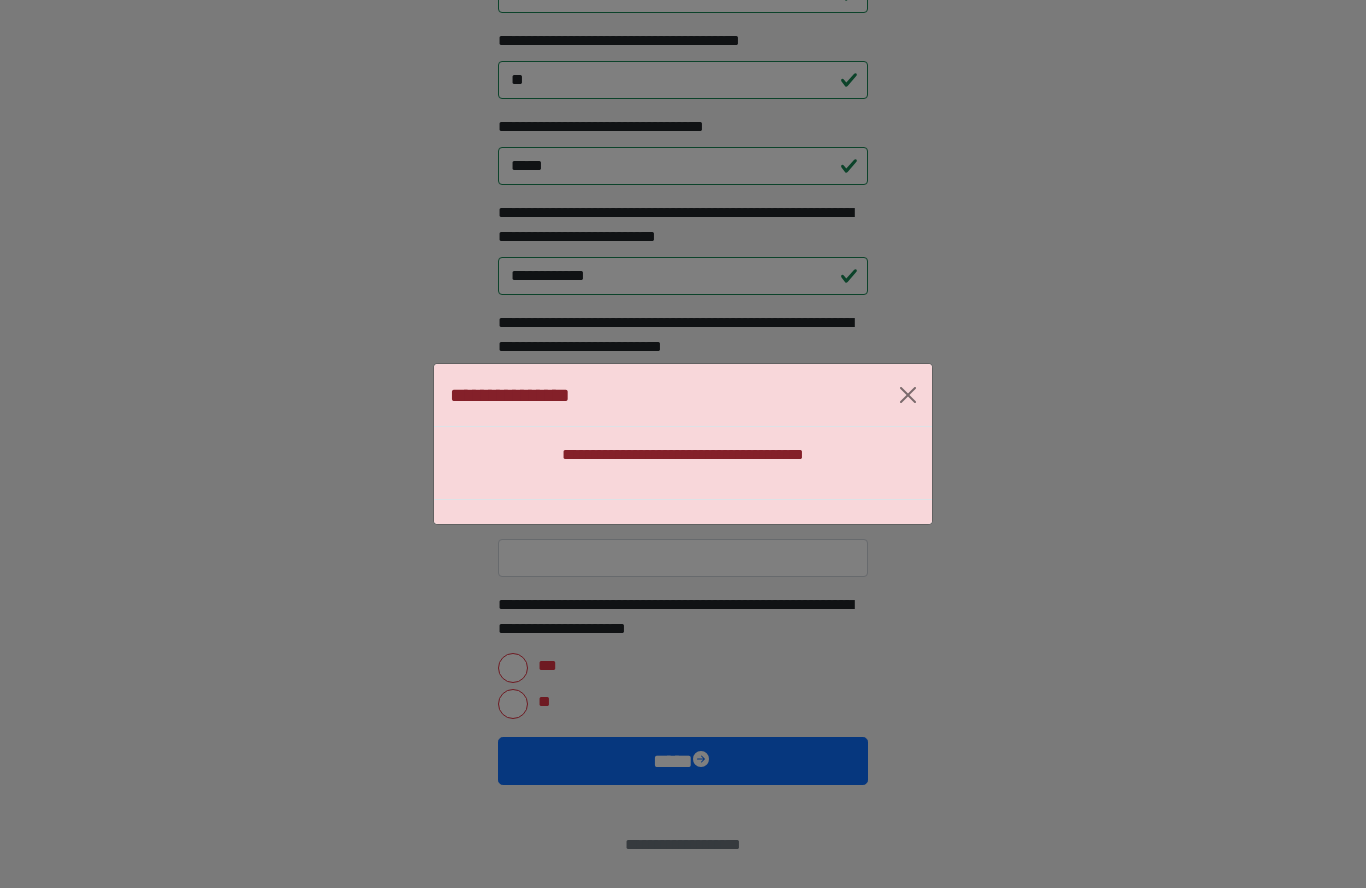 click on "**********" at bounding box center [683, 444] 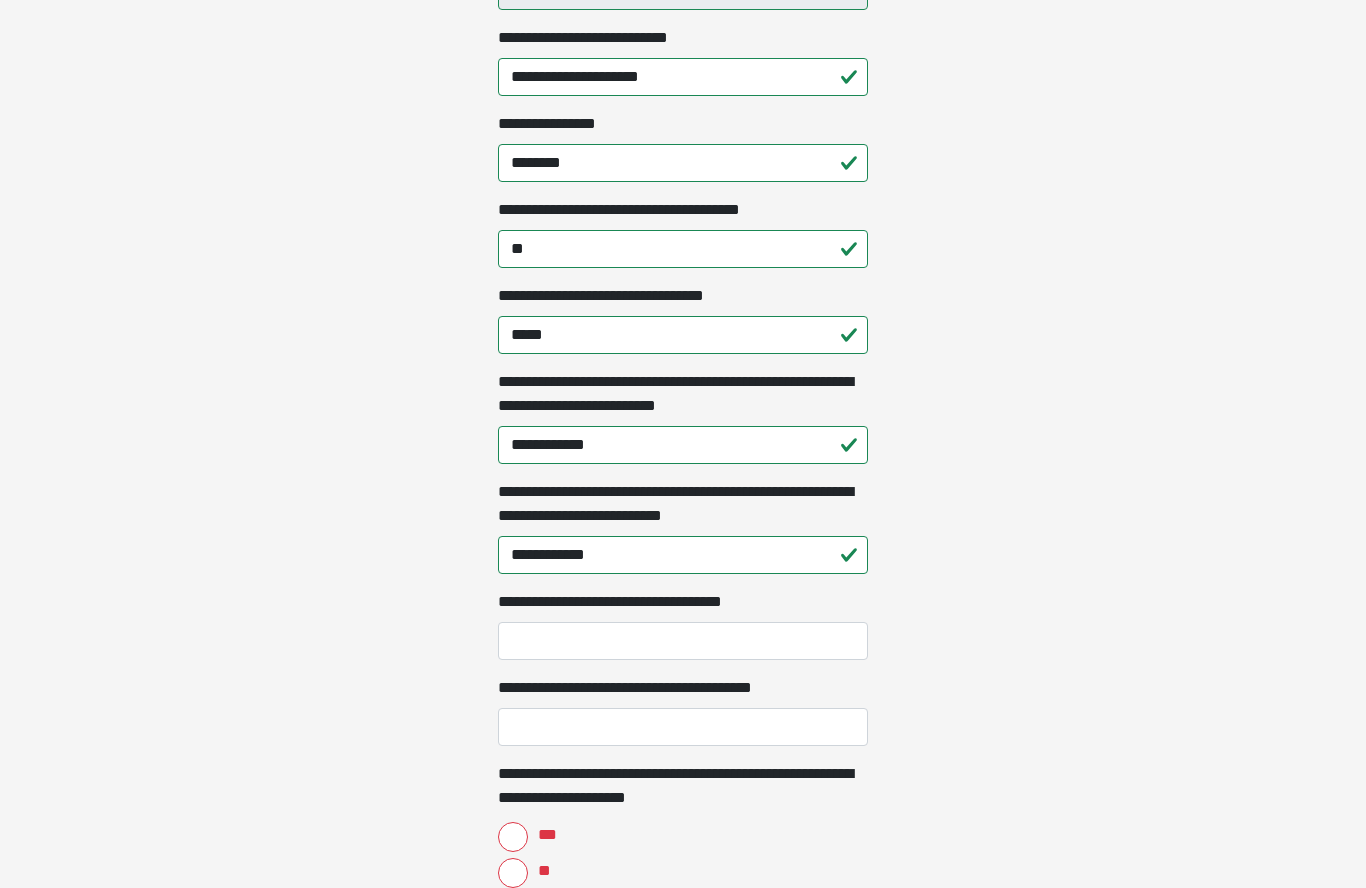 scroll, scrollTop: 1010, scrollLeft: 0, axis: vertical 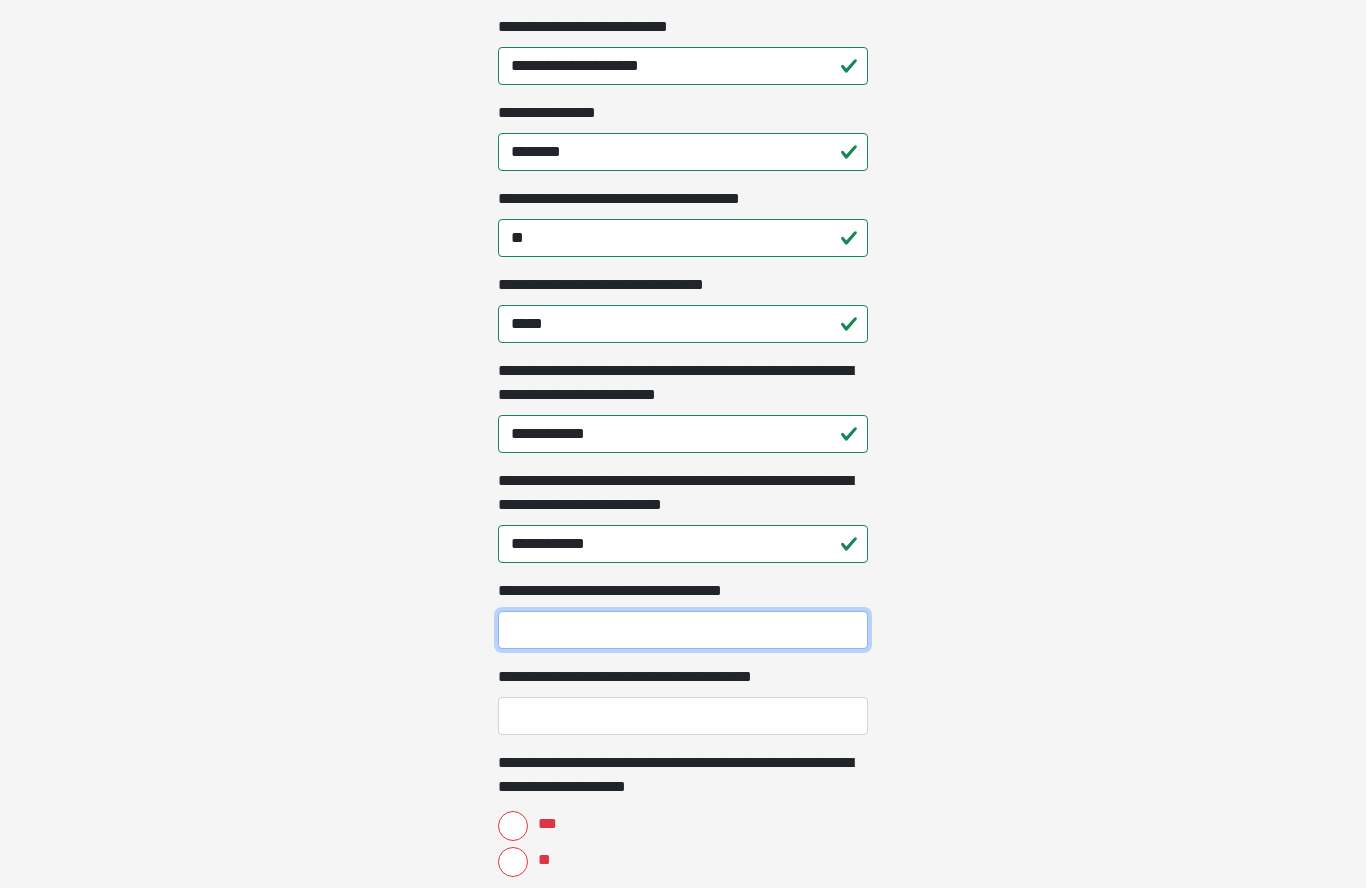 click on "**********" at bounding box center (683, 630) 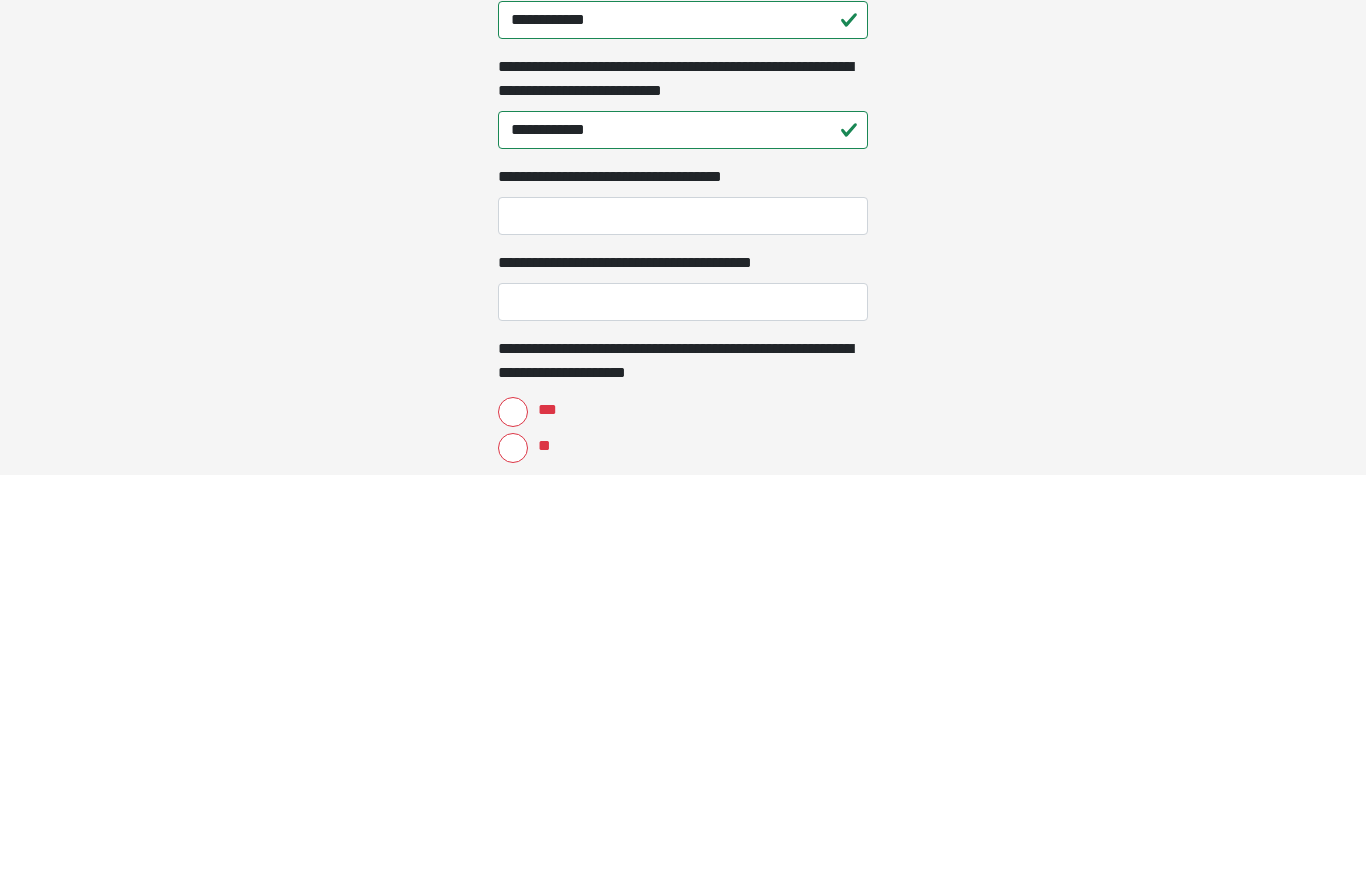 click on "**********" at bounding box center [683, -566] 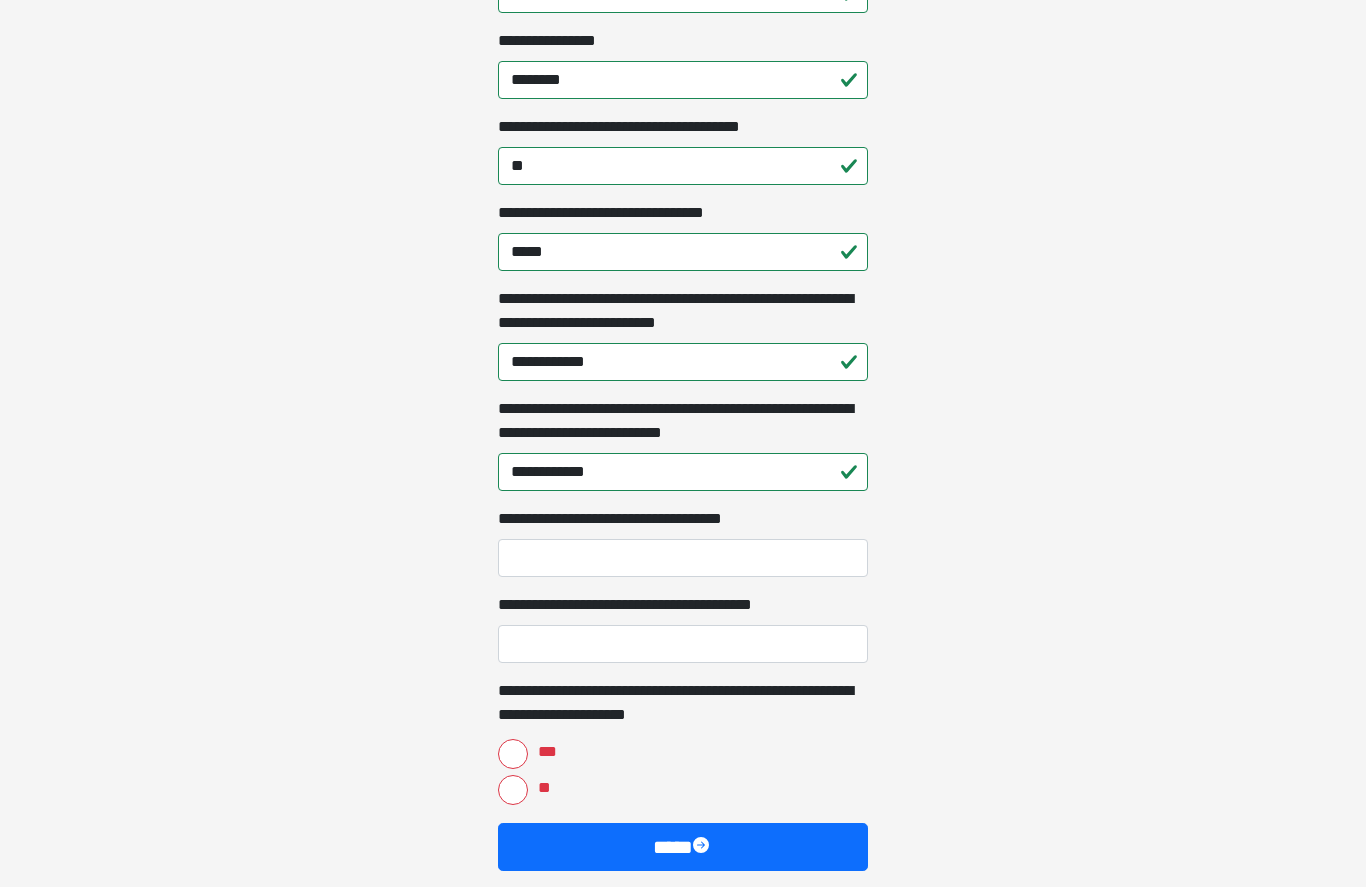 click on "**********" at bounding box center [683, -637] 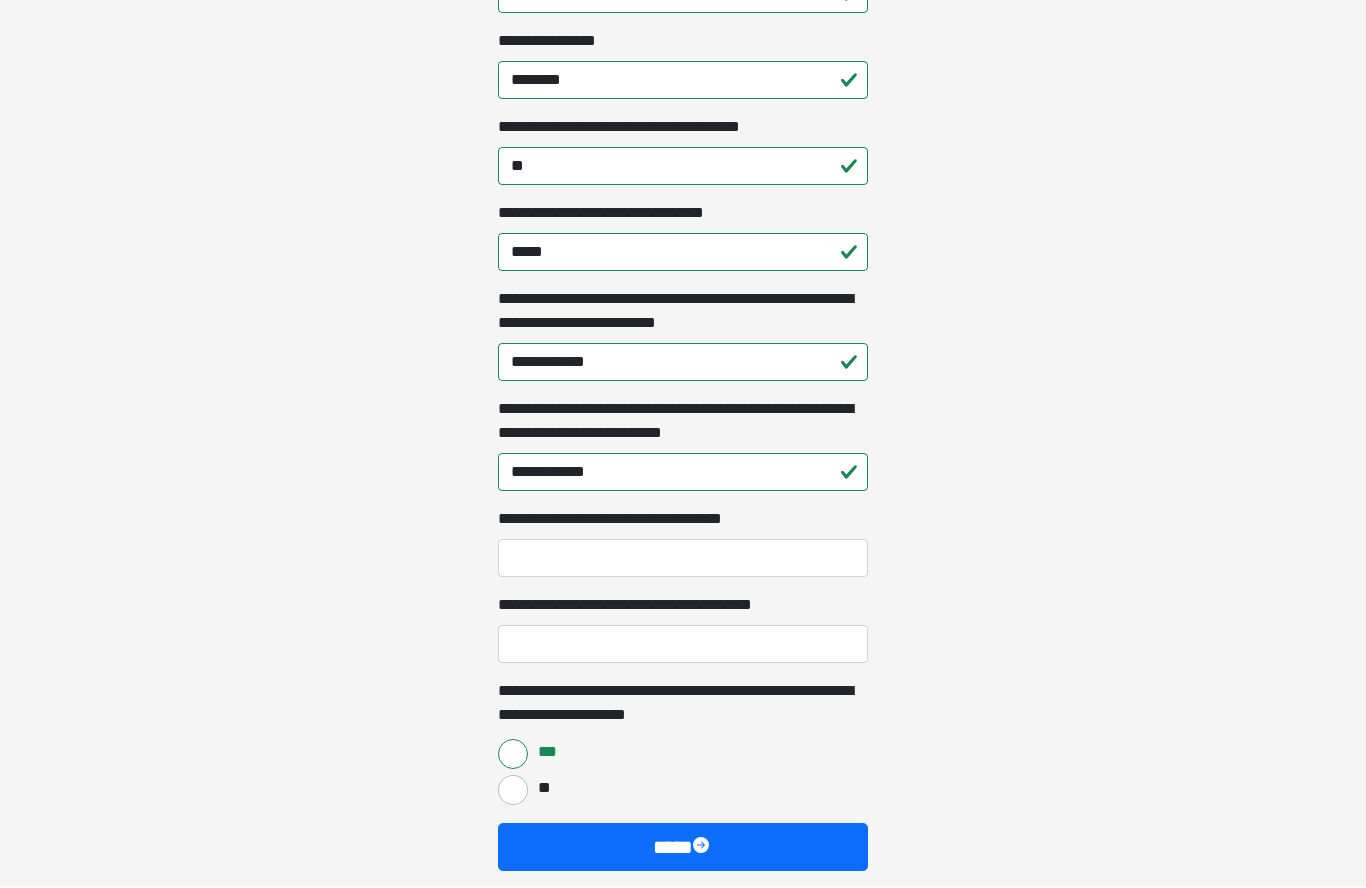 click on "****" at bounding box center [683, 848] 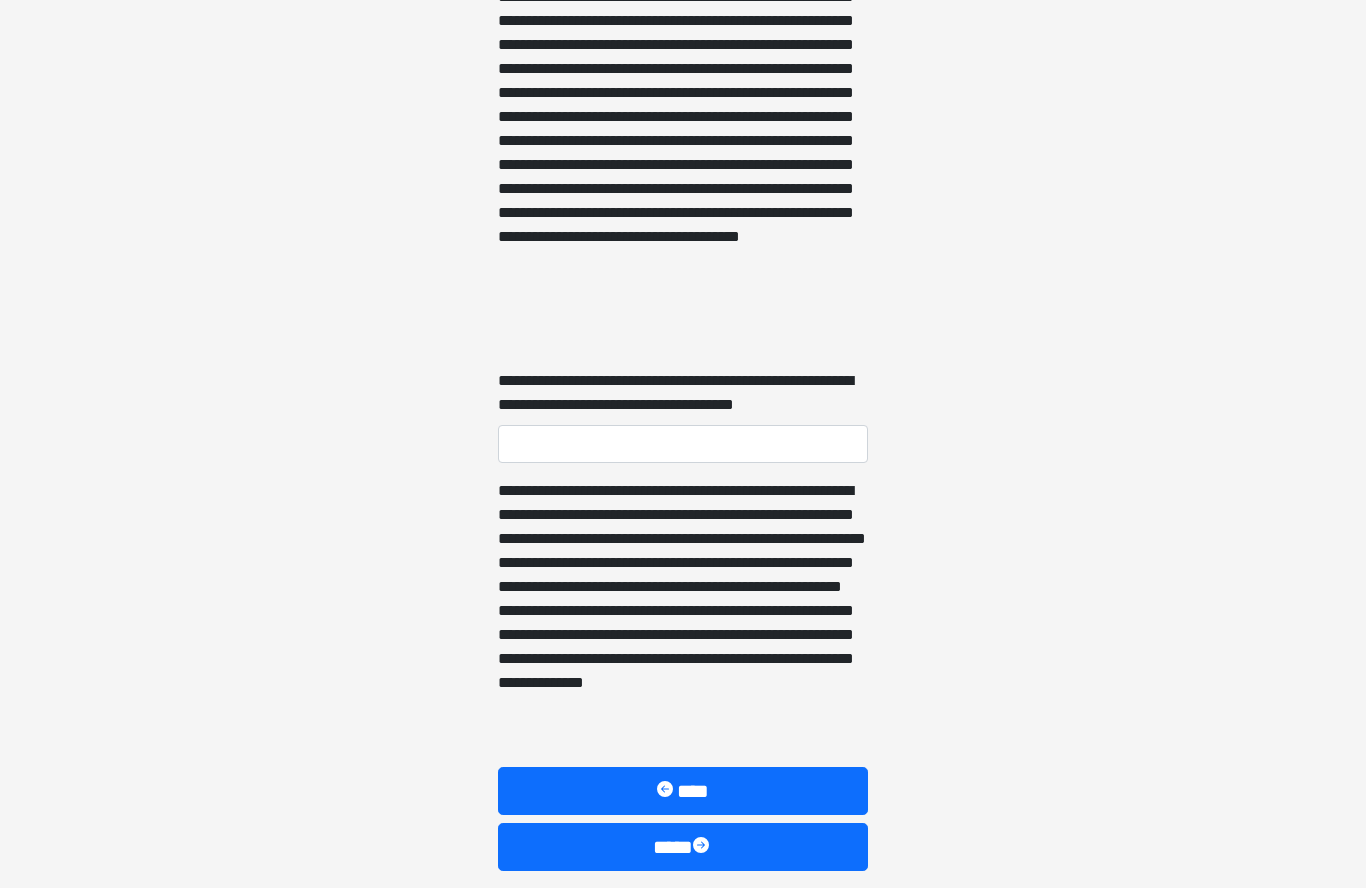 scroll, scrollTop: 5261, scrollLeft: 0, axis: vertical 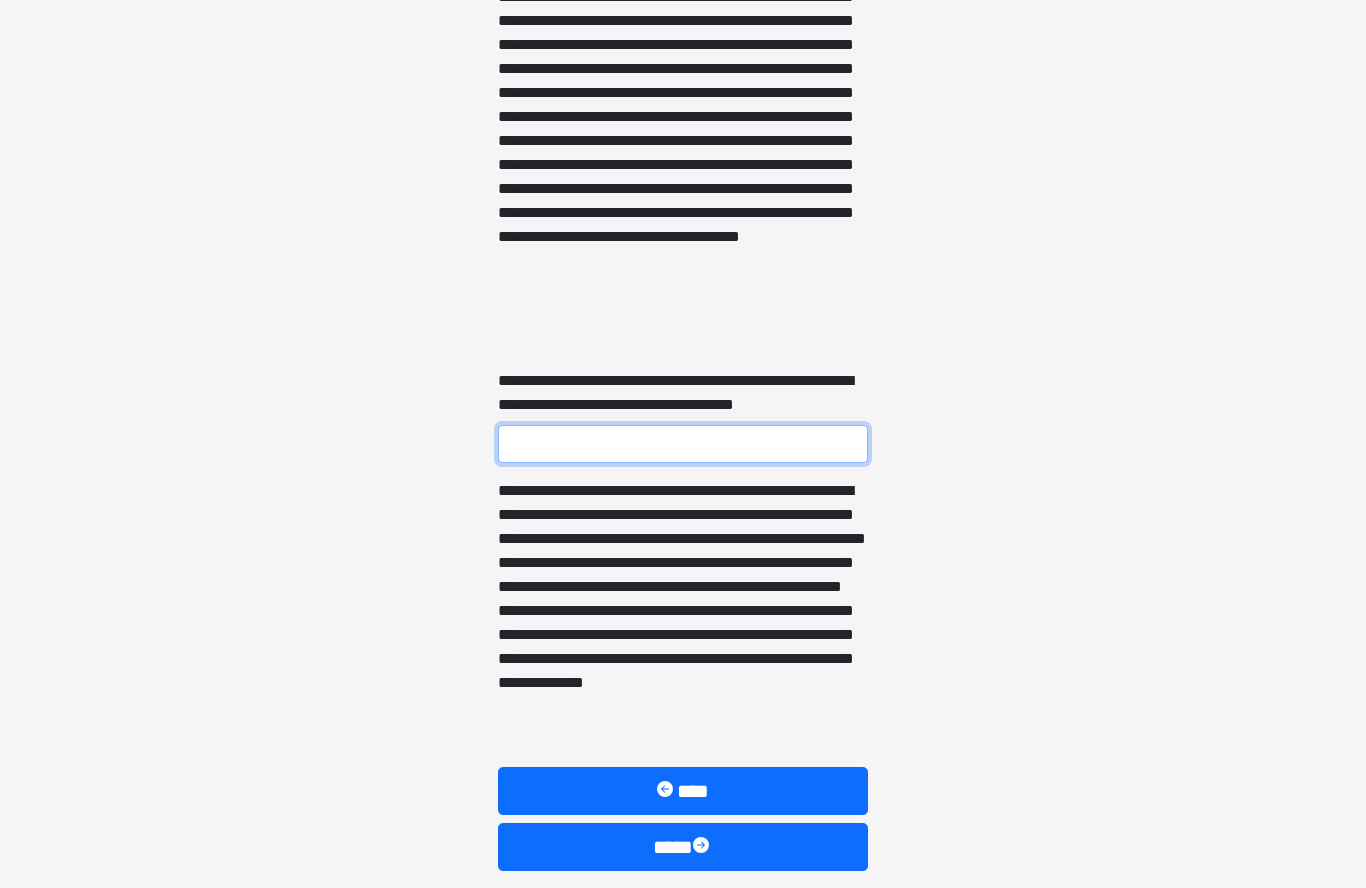 click on "**********" at bounding box center [683, 445] 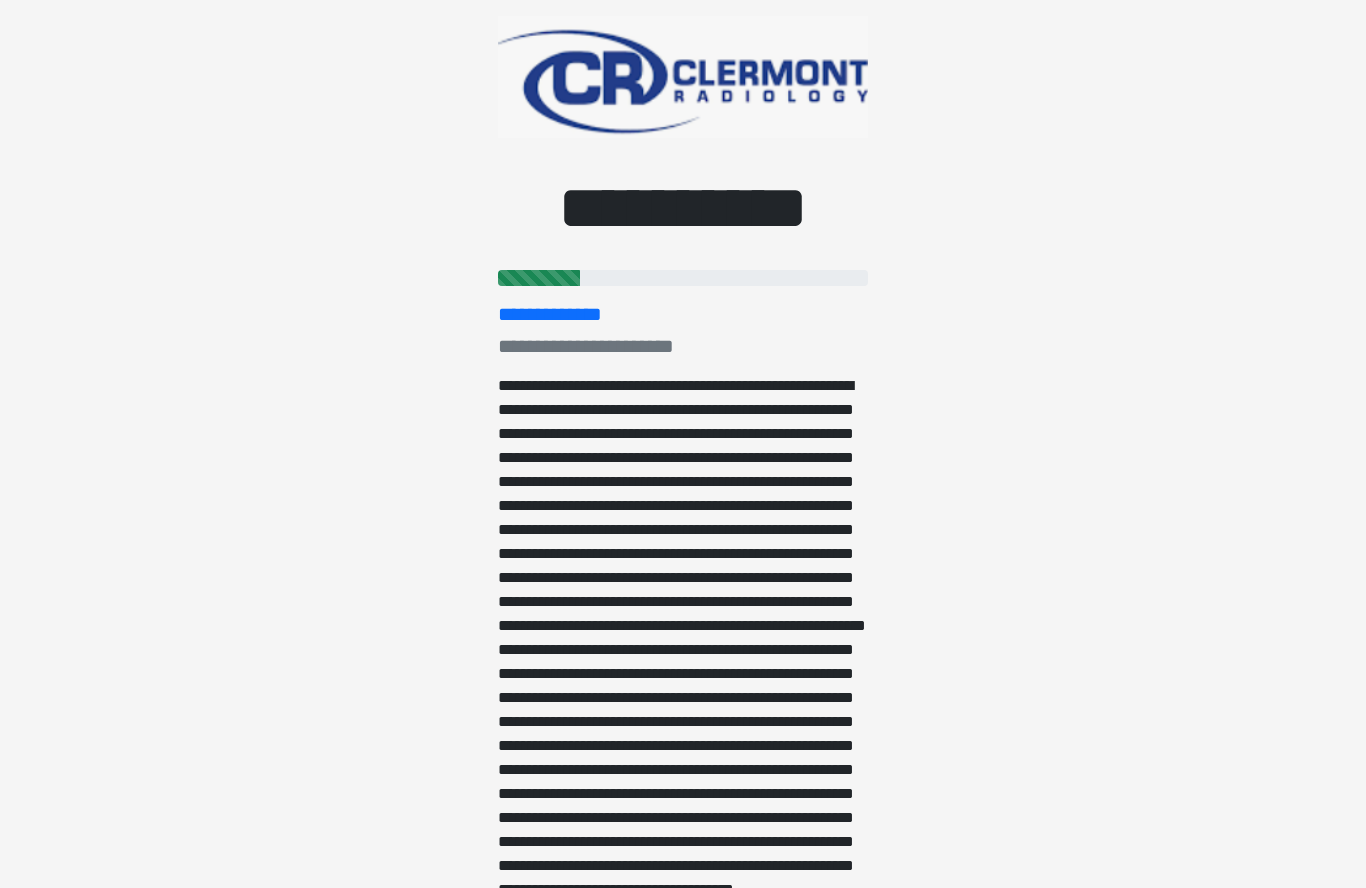 scroll, scrollTop: 0, scrollLeft: 0, axis: both 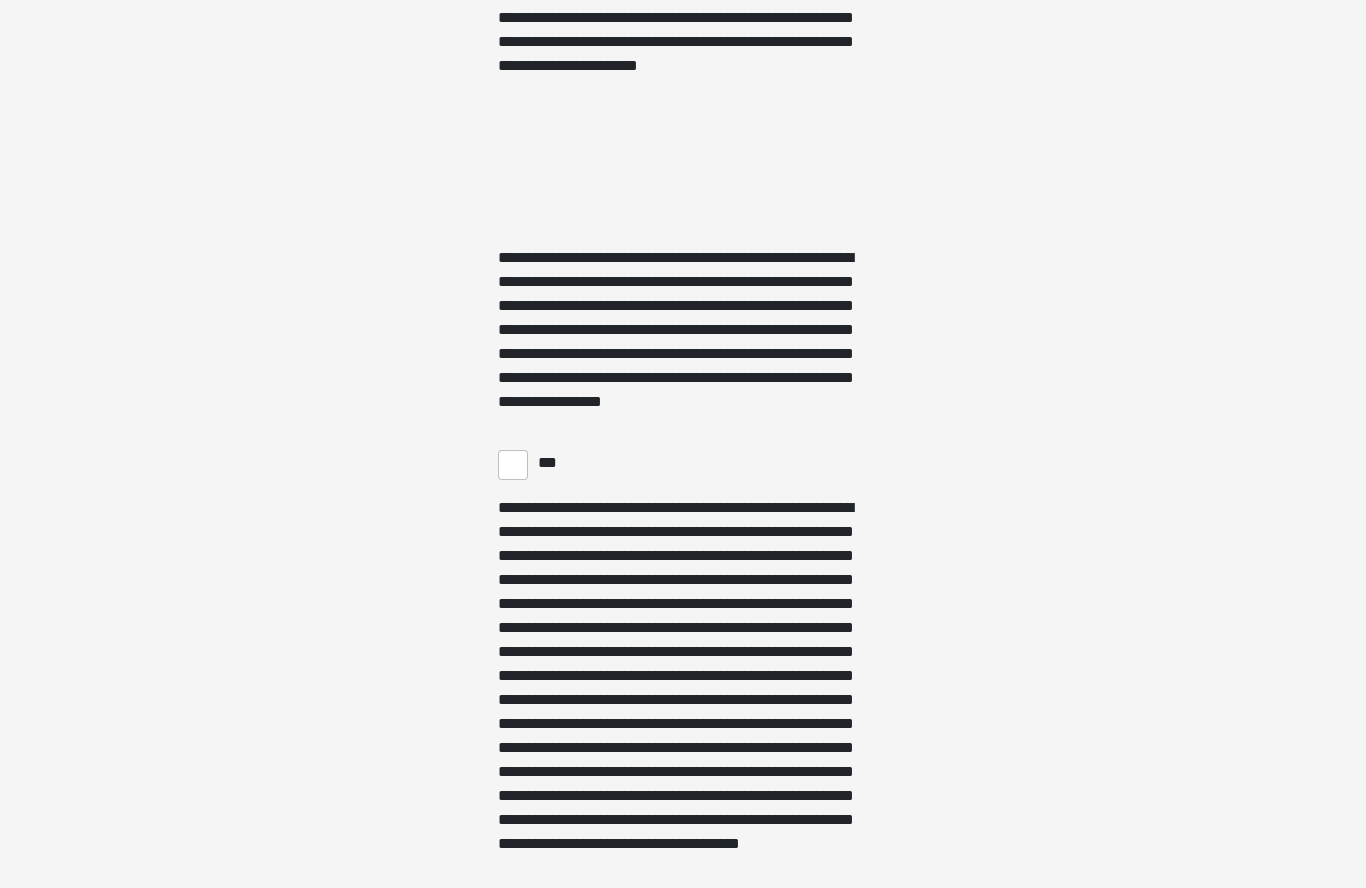 click on "***" at bounding box center [513, 466] 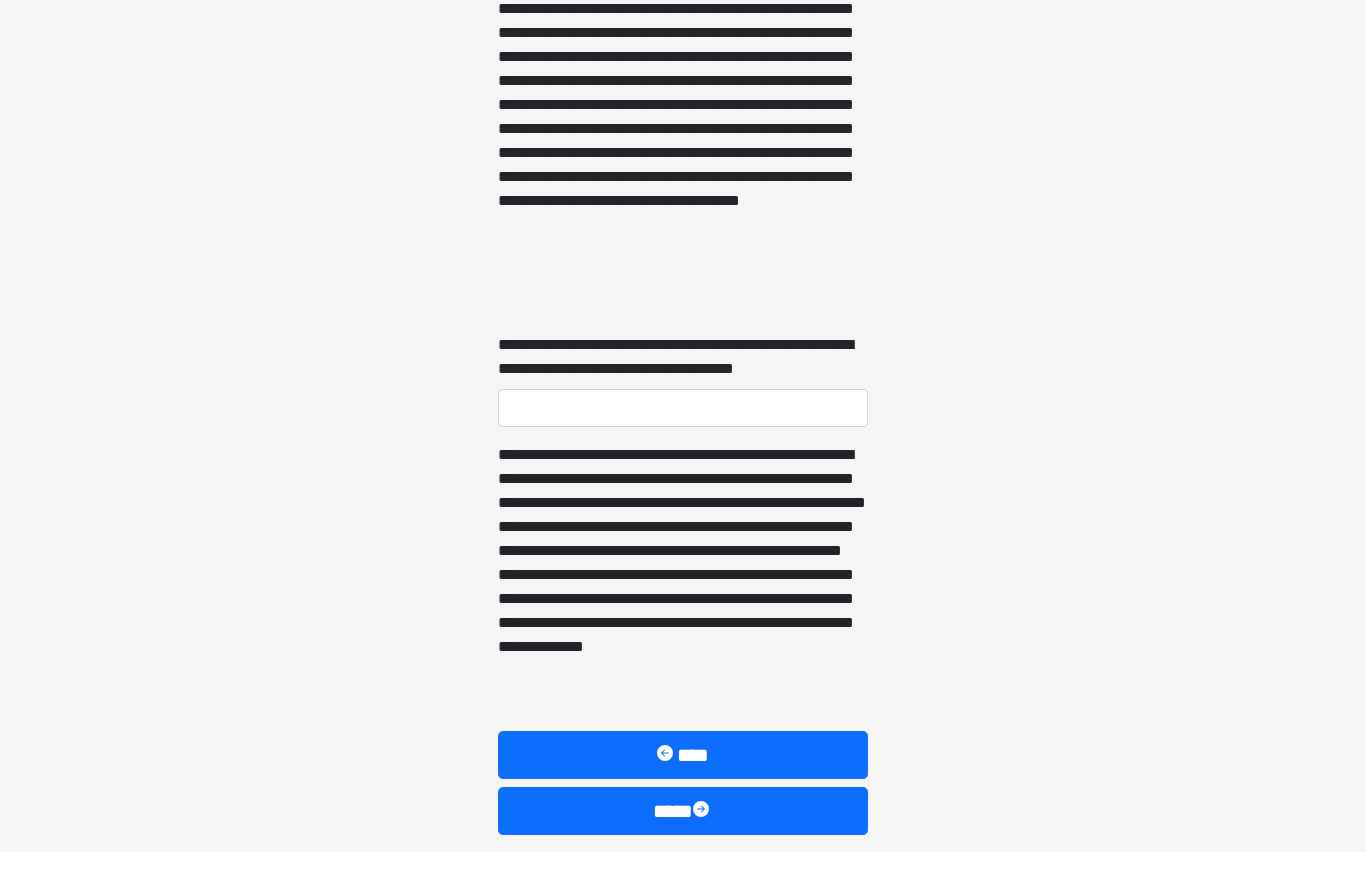 scroll, scrollTop: 5348, scrollLeft: 0, axis: vertical 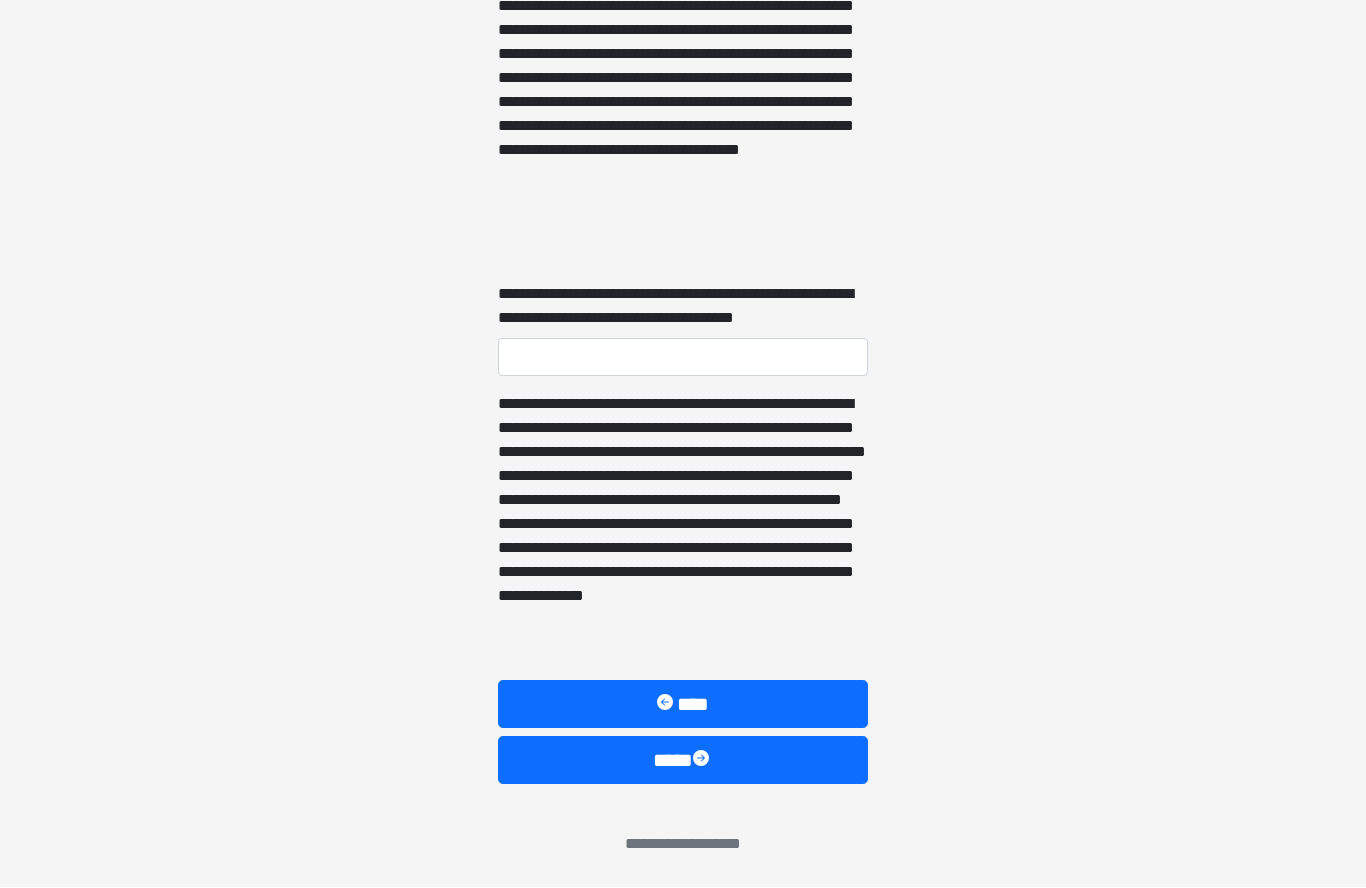 click on "**********" at bounding box center [683, -2135] 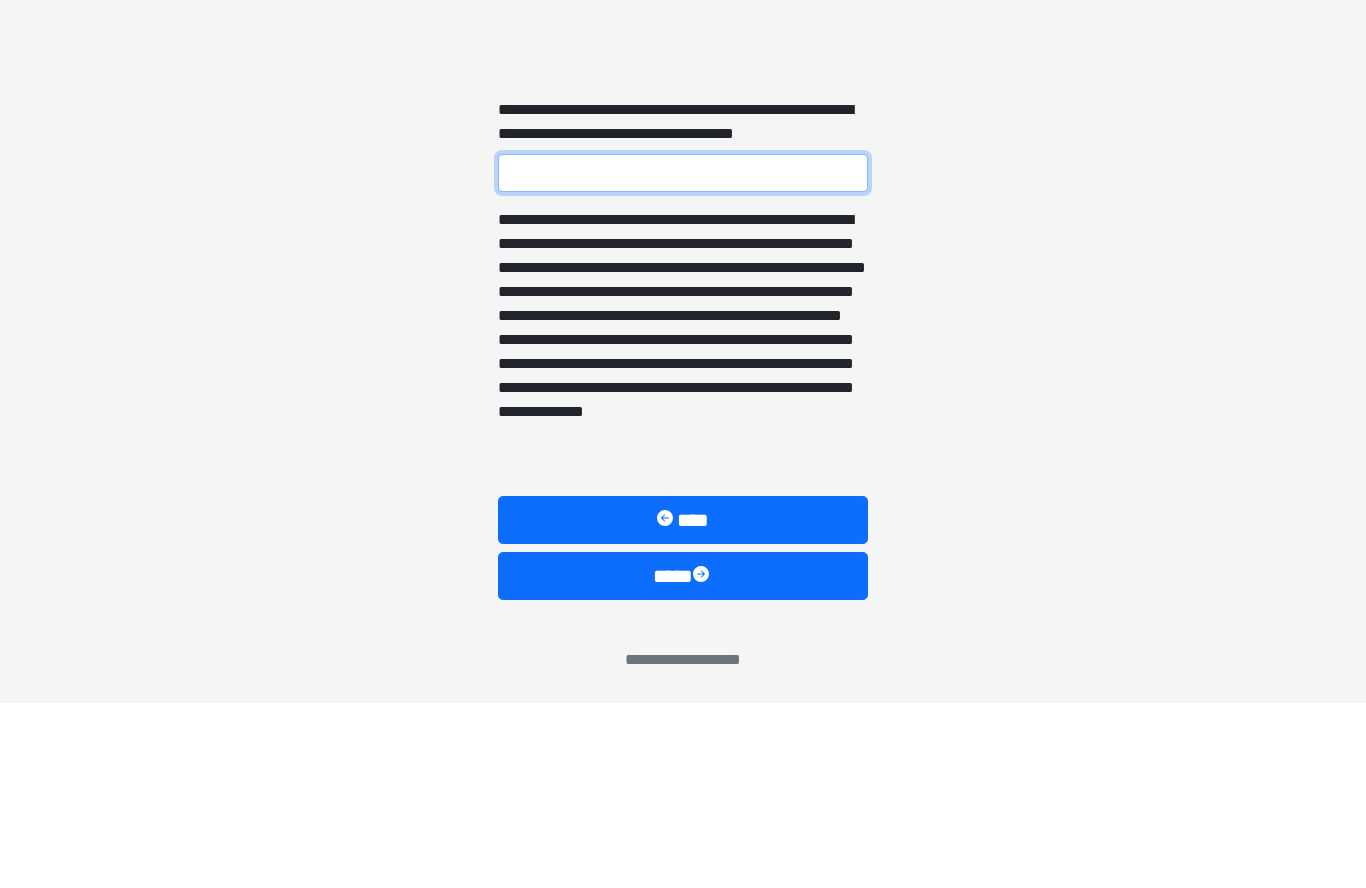 type on "*" 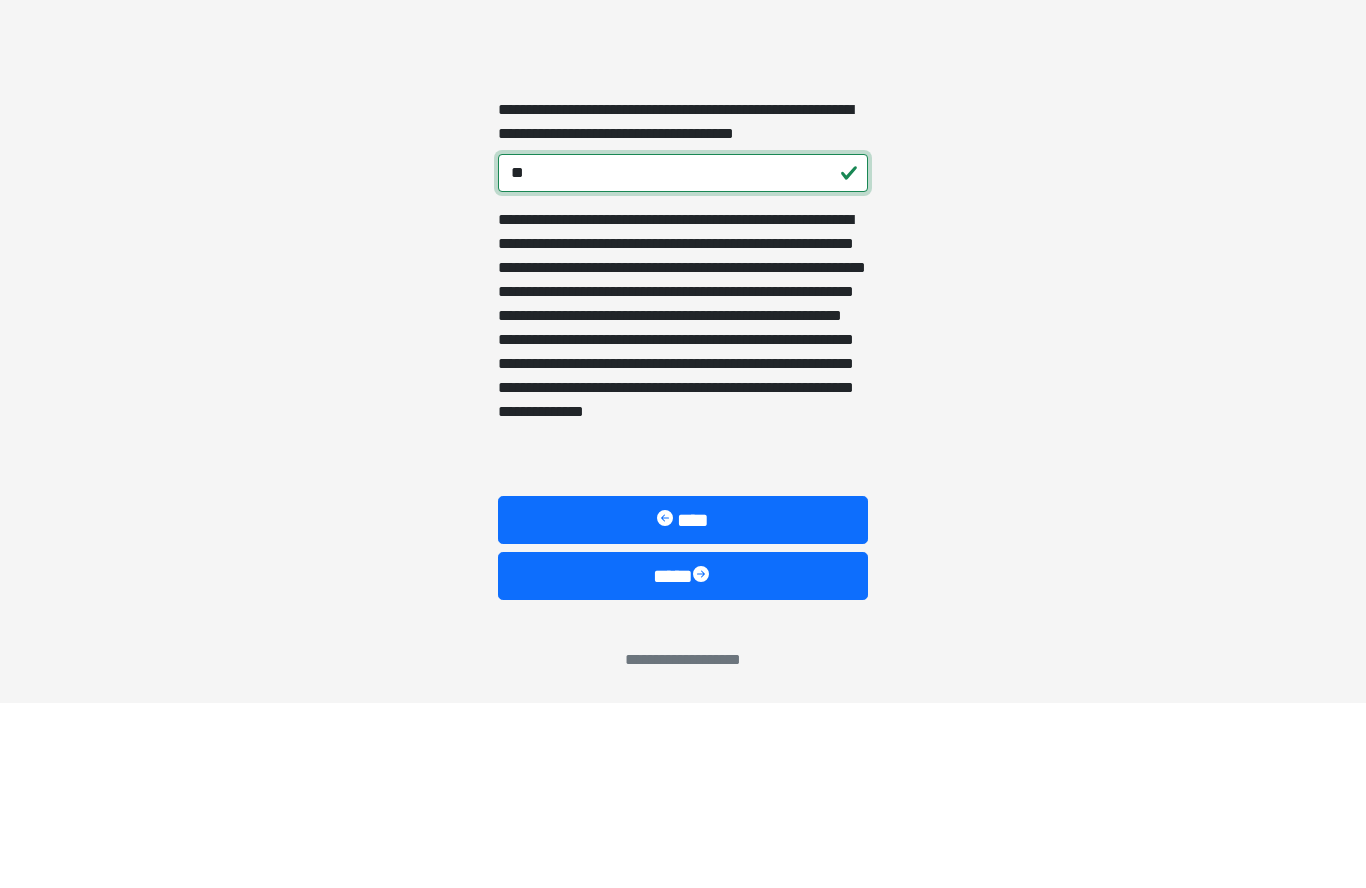type on "**" 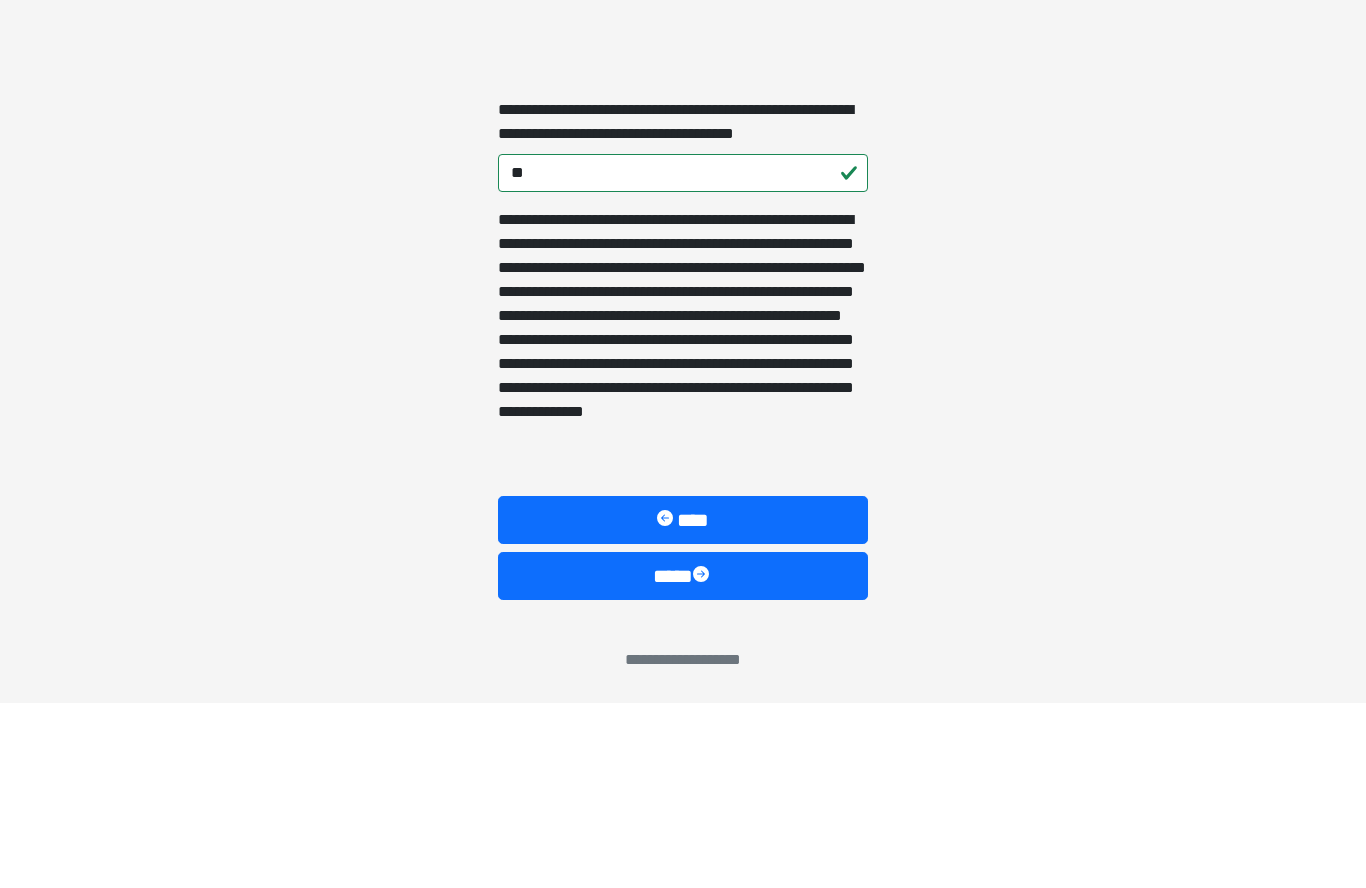 click on "**********" at bounding box center [683, -4904] 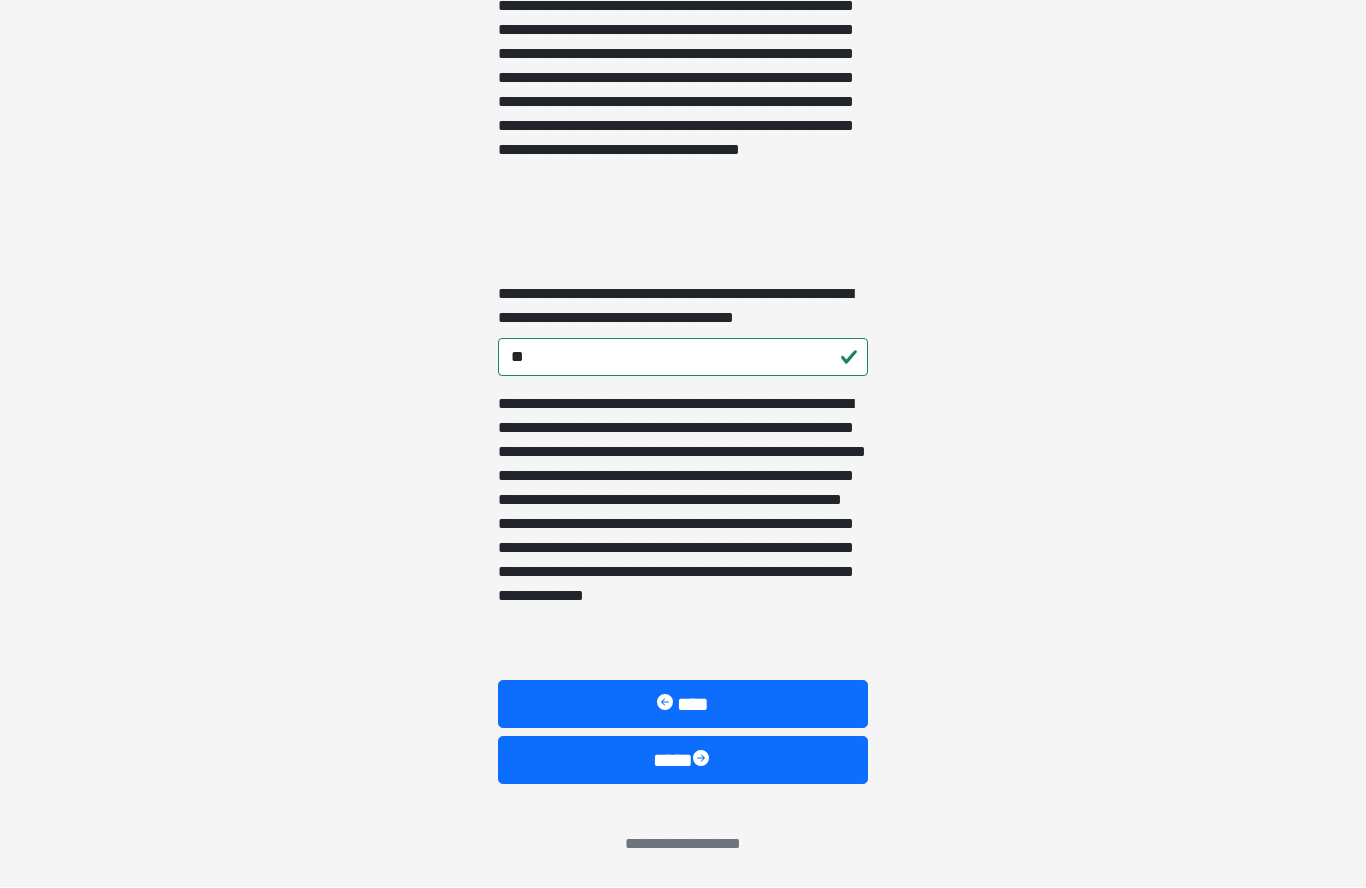 click on "****" at bounding box center (683, 761) 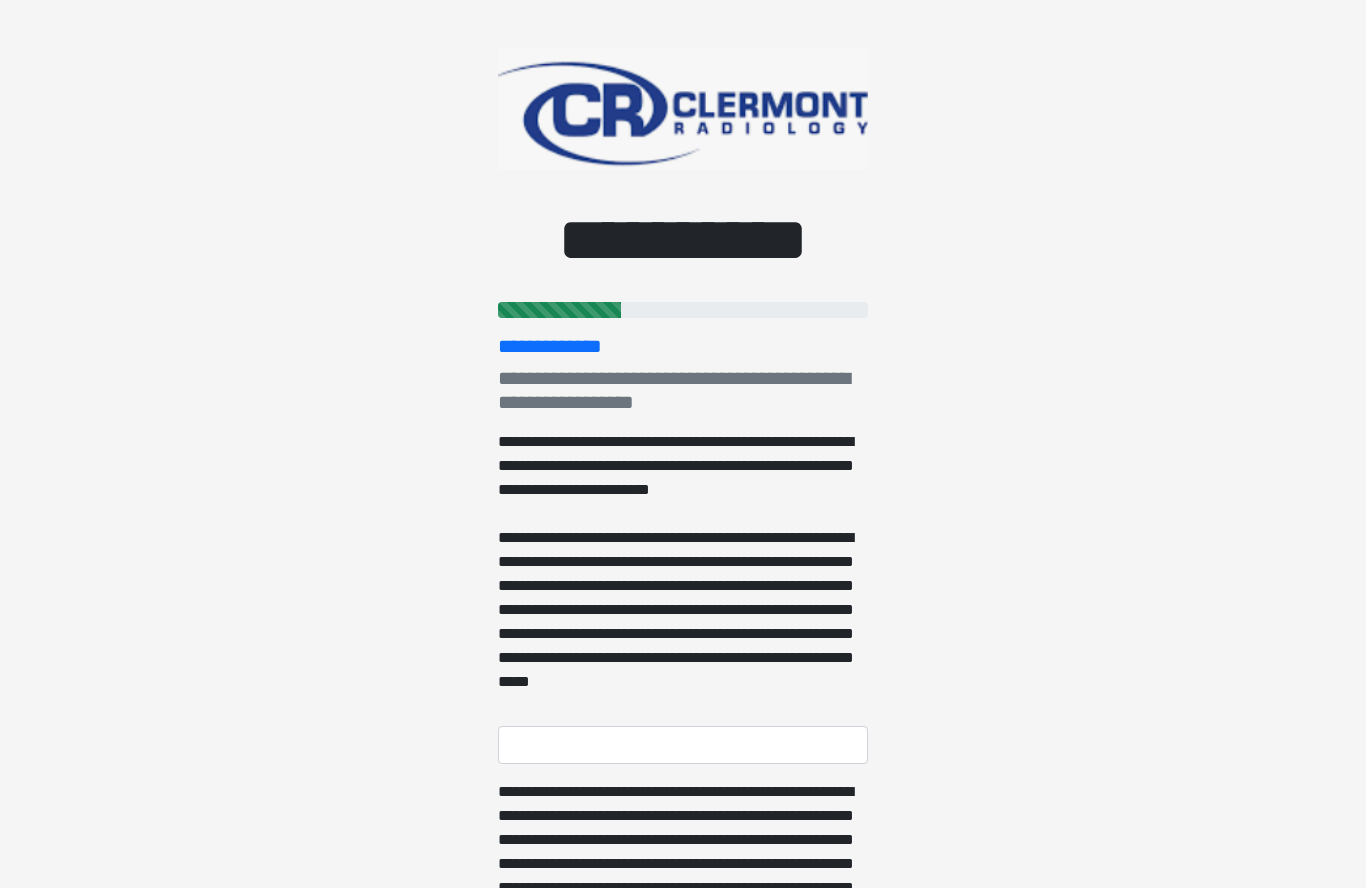 scroll, scrollTop: 0, scrollLeft: 0, axis: both 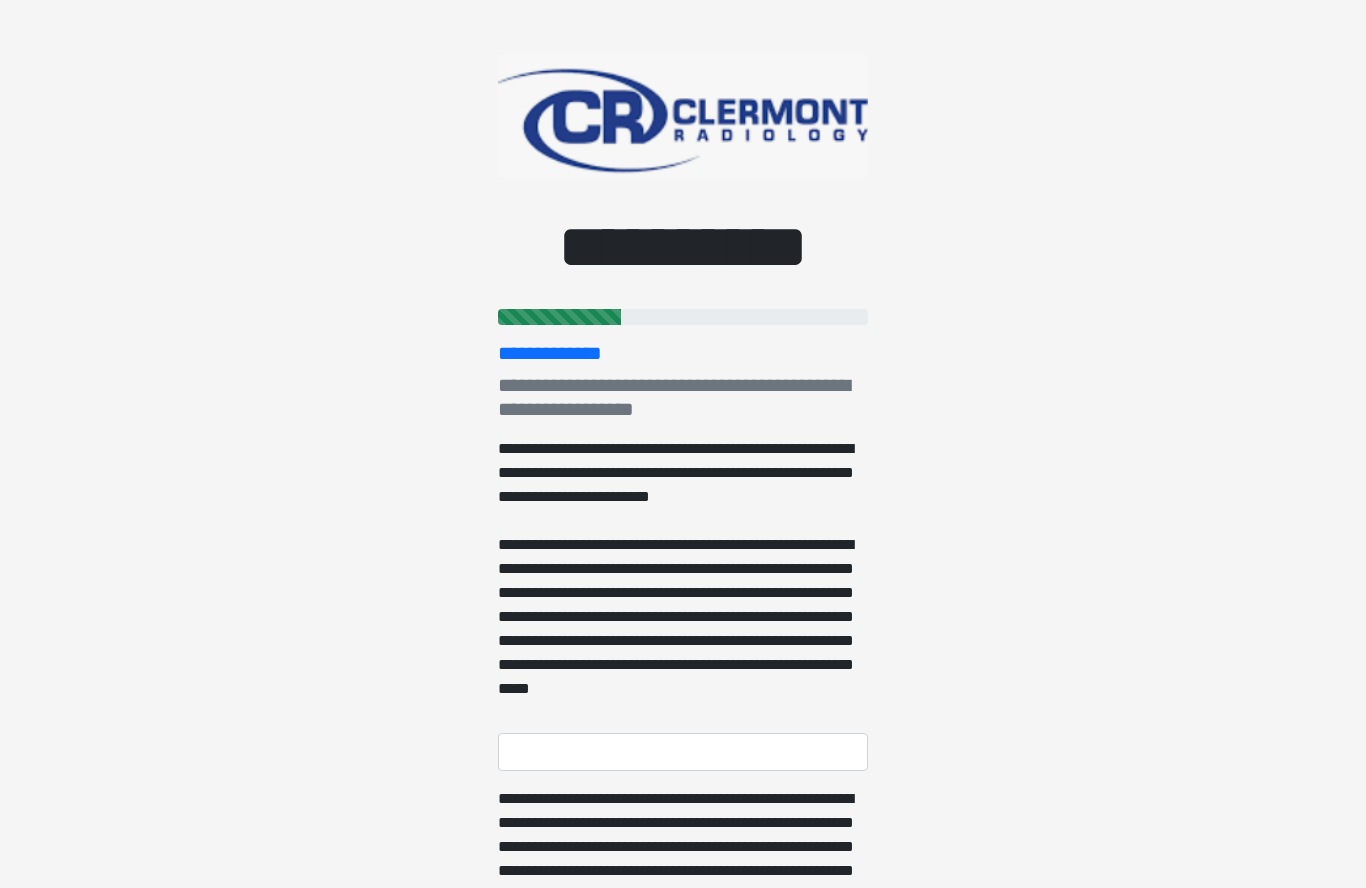 click on "**********" at bounding box center (683, 752) 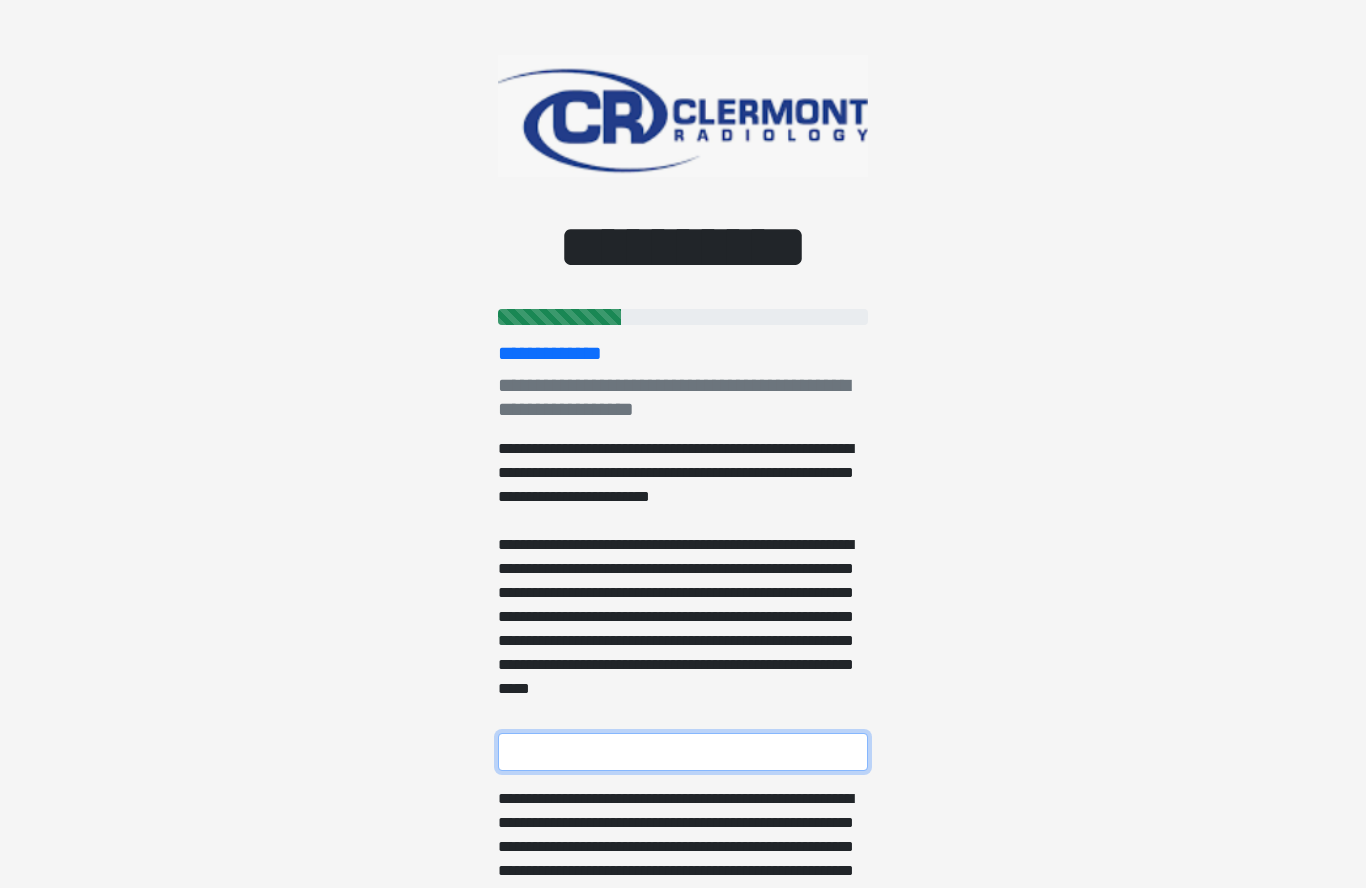 scroll, scrollTop: 36, scrollLeft: 0, axis: vertical 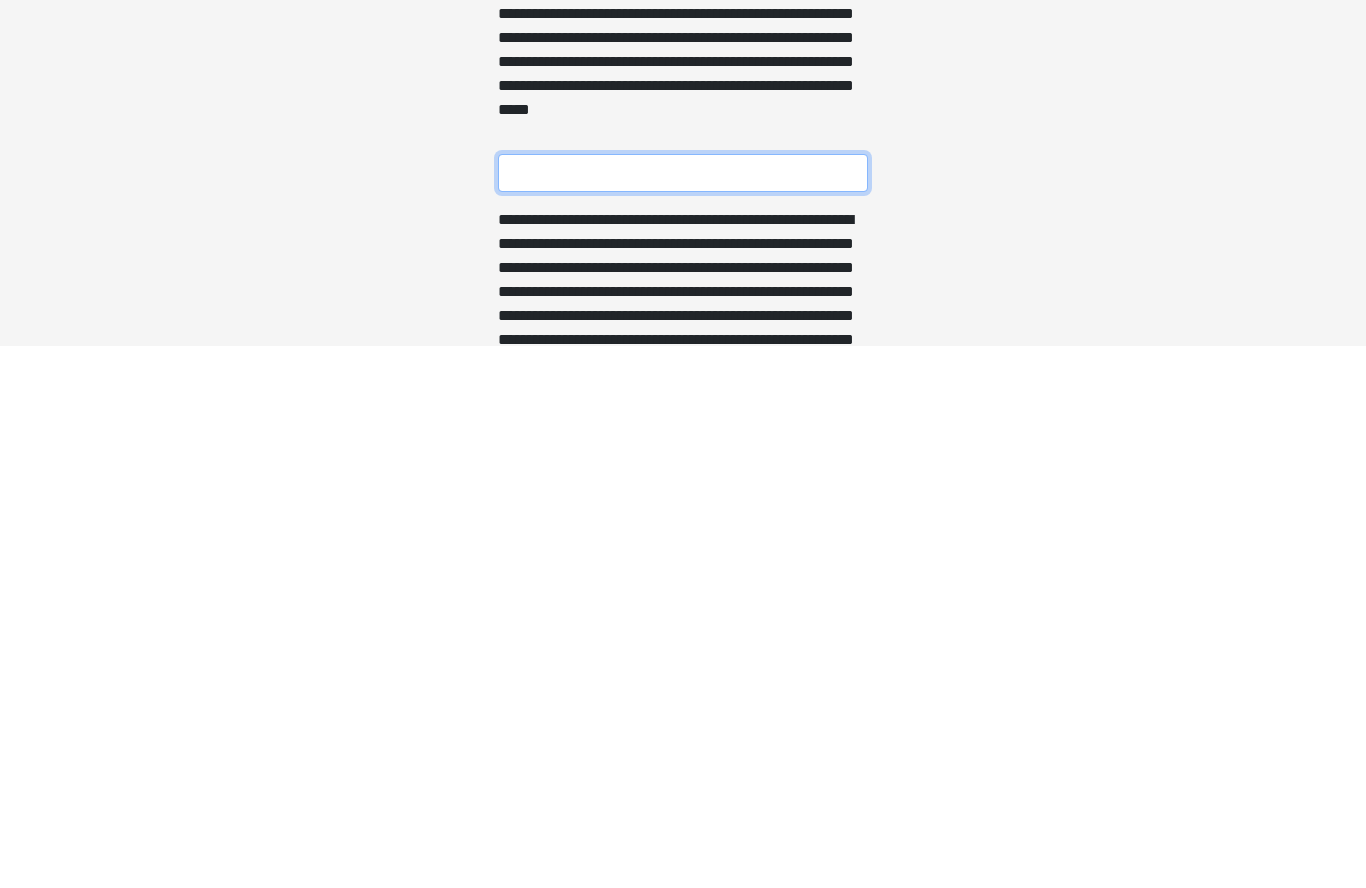 type on "**********" 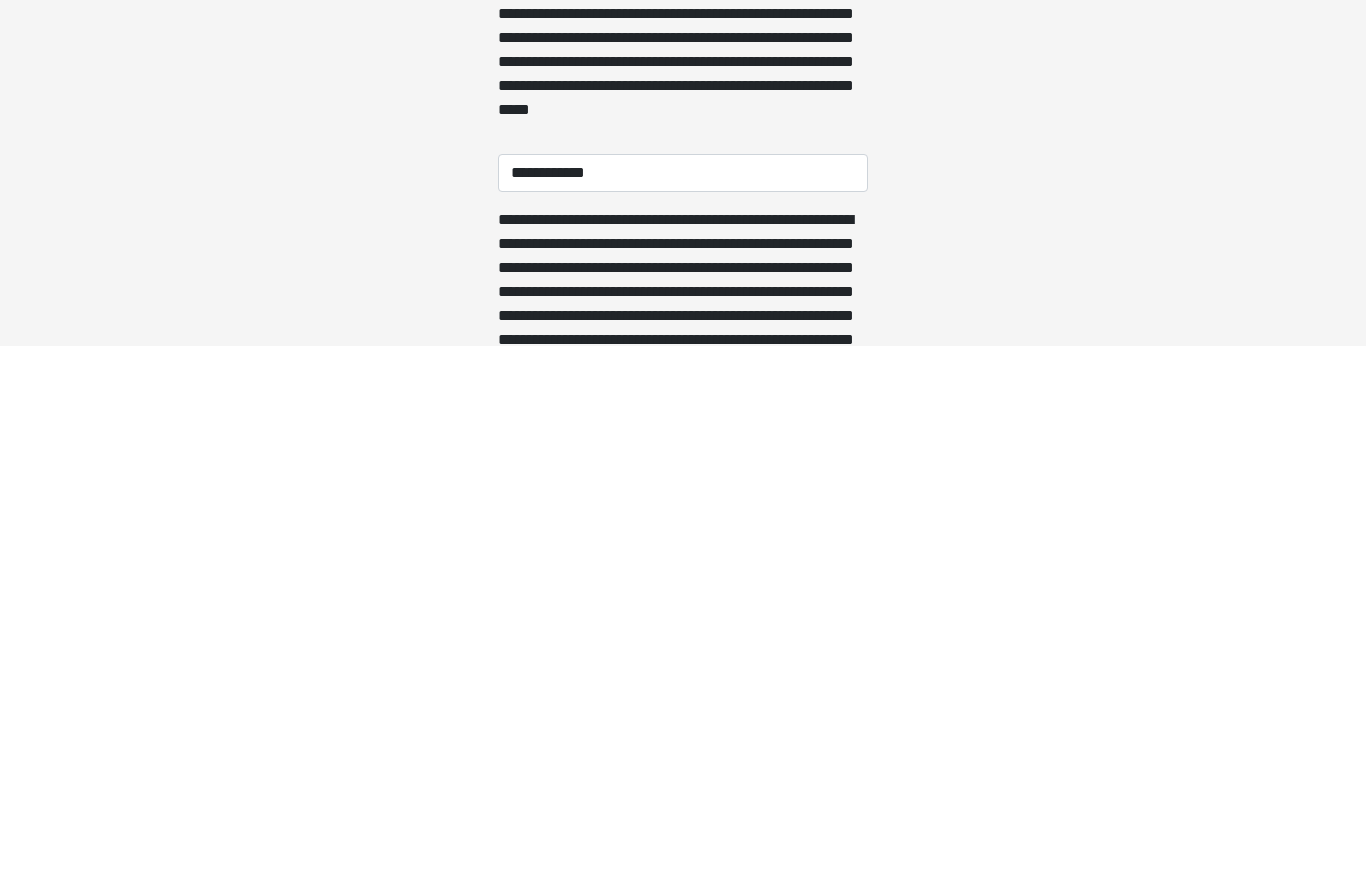 scroll, scrollTop: 579, scrollLeft: 0, axis: vertical 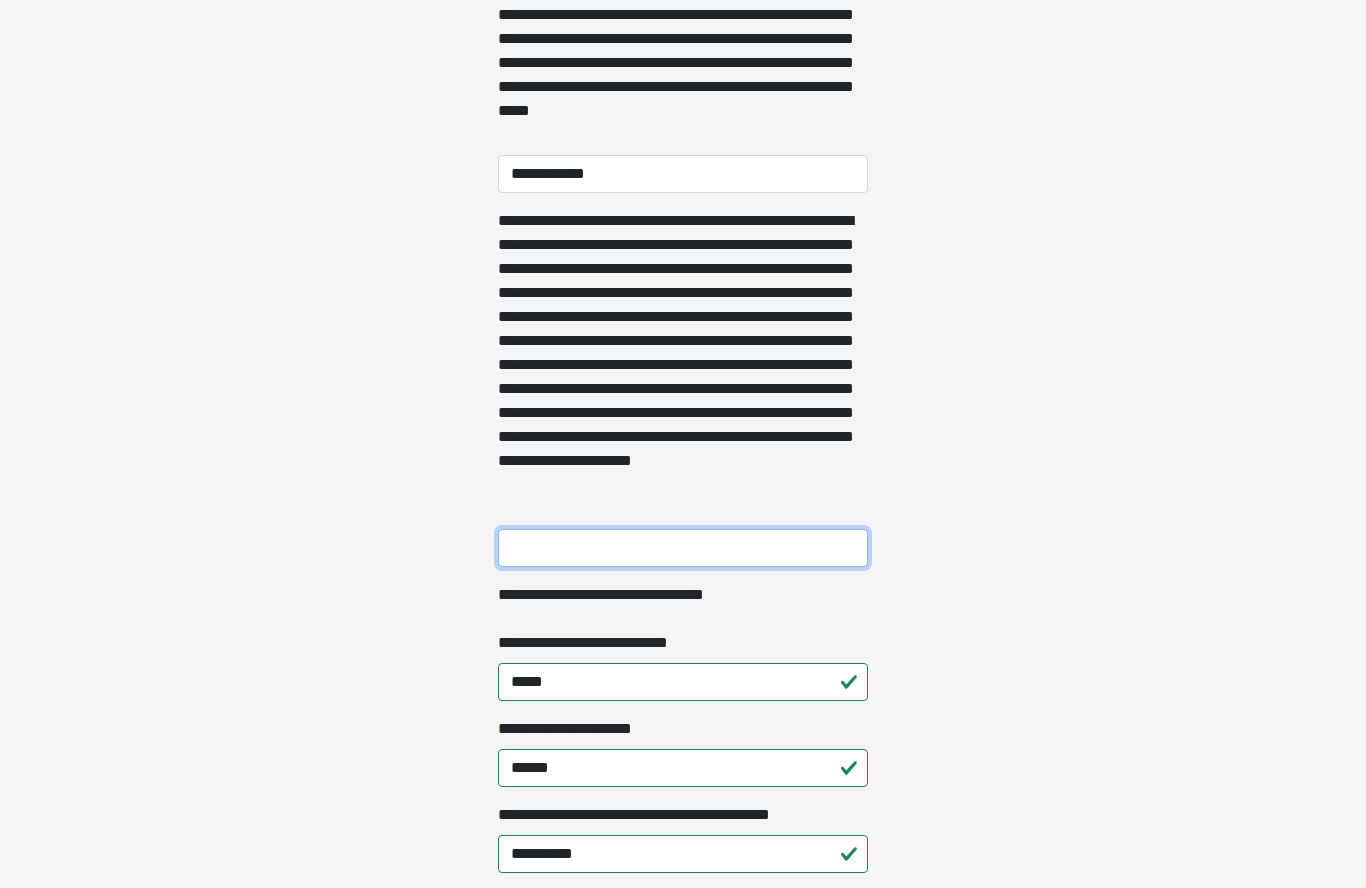 type on "**********" 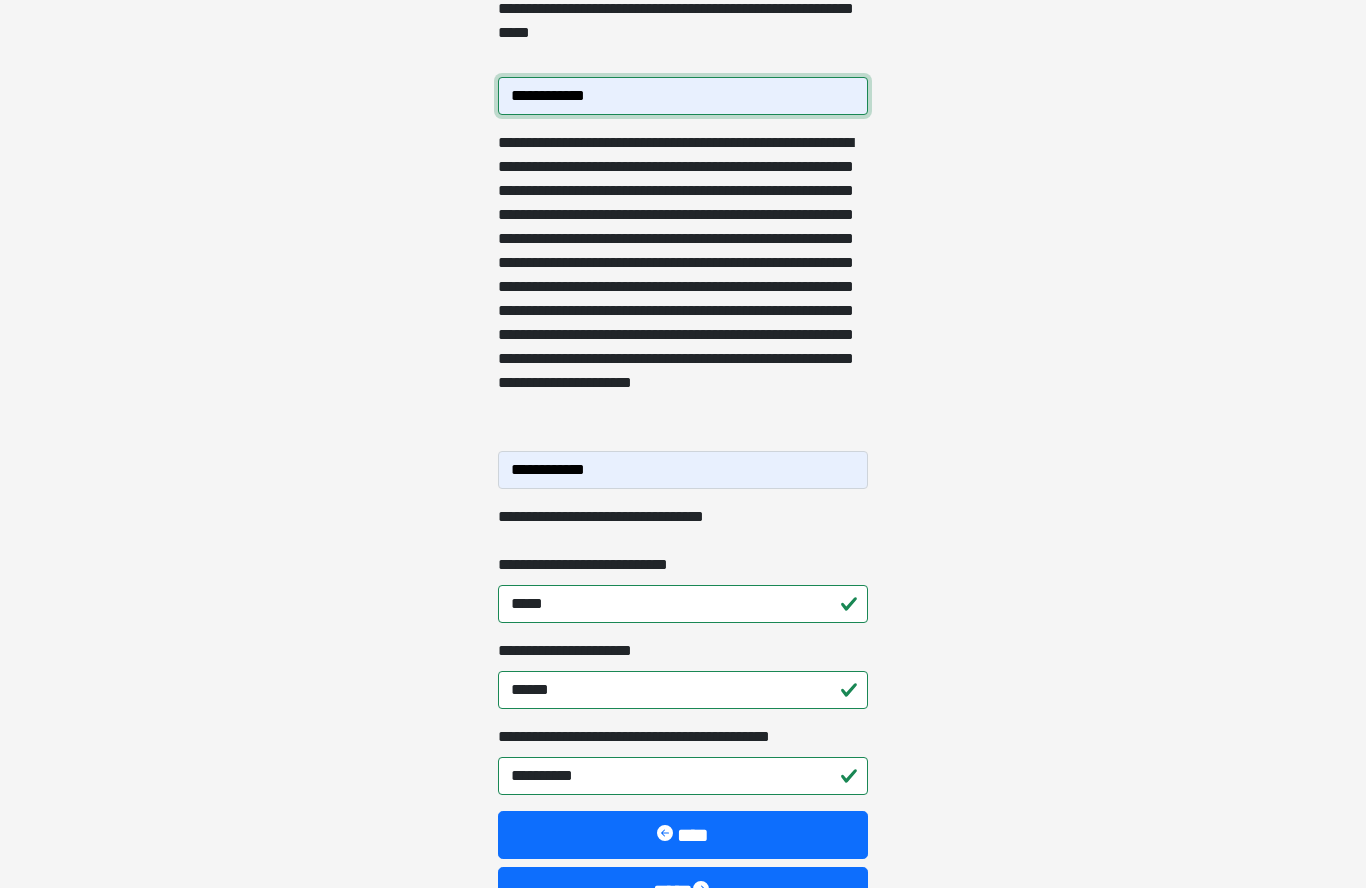 scroll, scrollTop: 657, scrollLeft: 0, axis: vertical 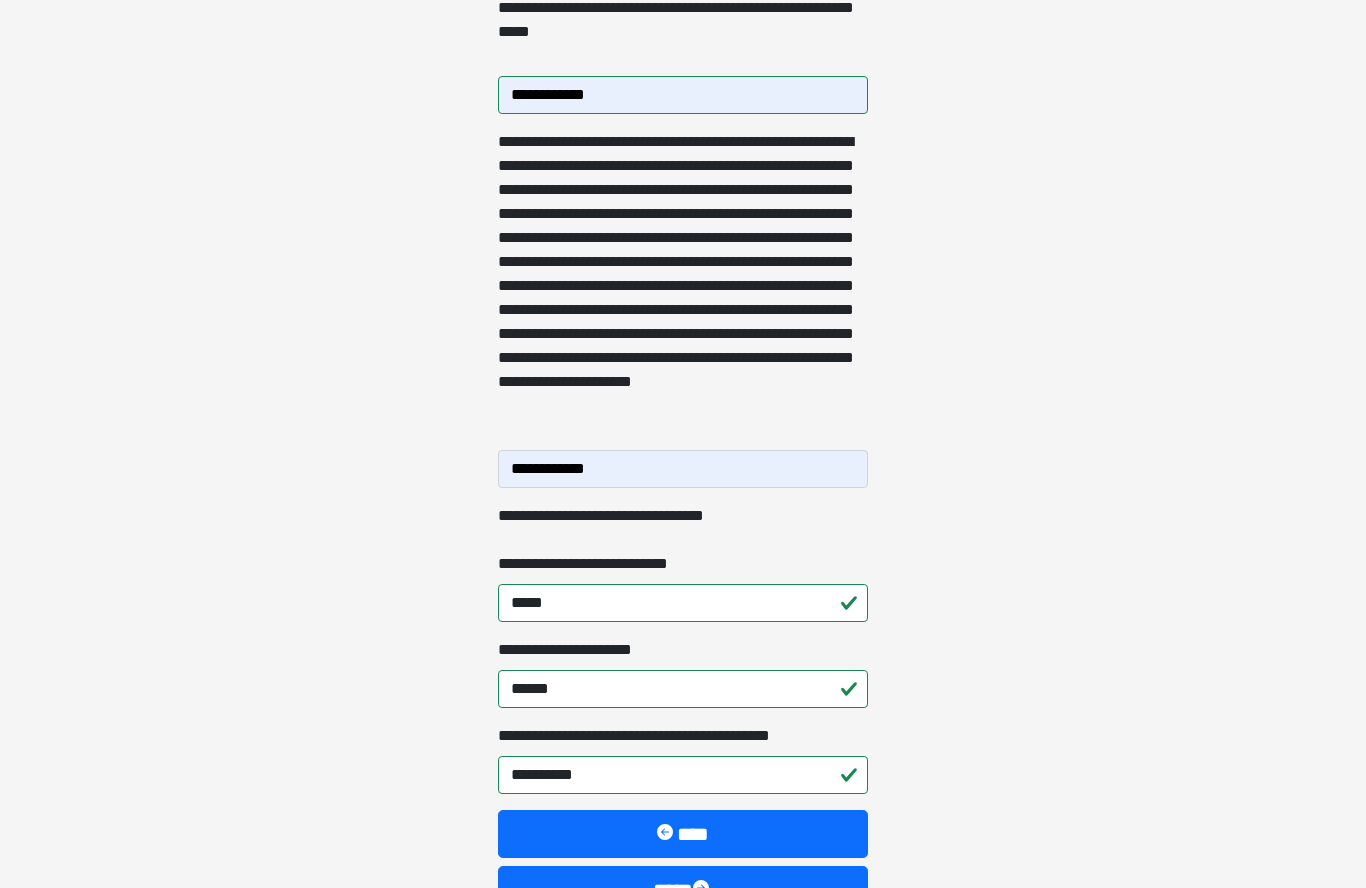 click on "****" at bounding box center [683, 890] 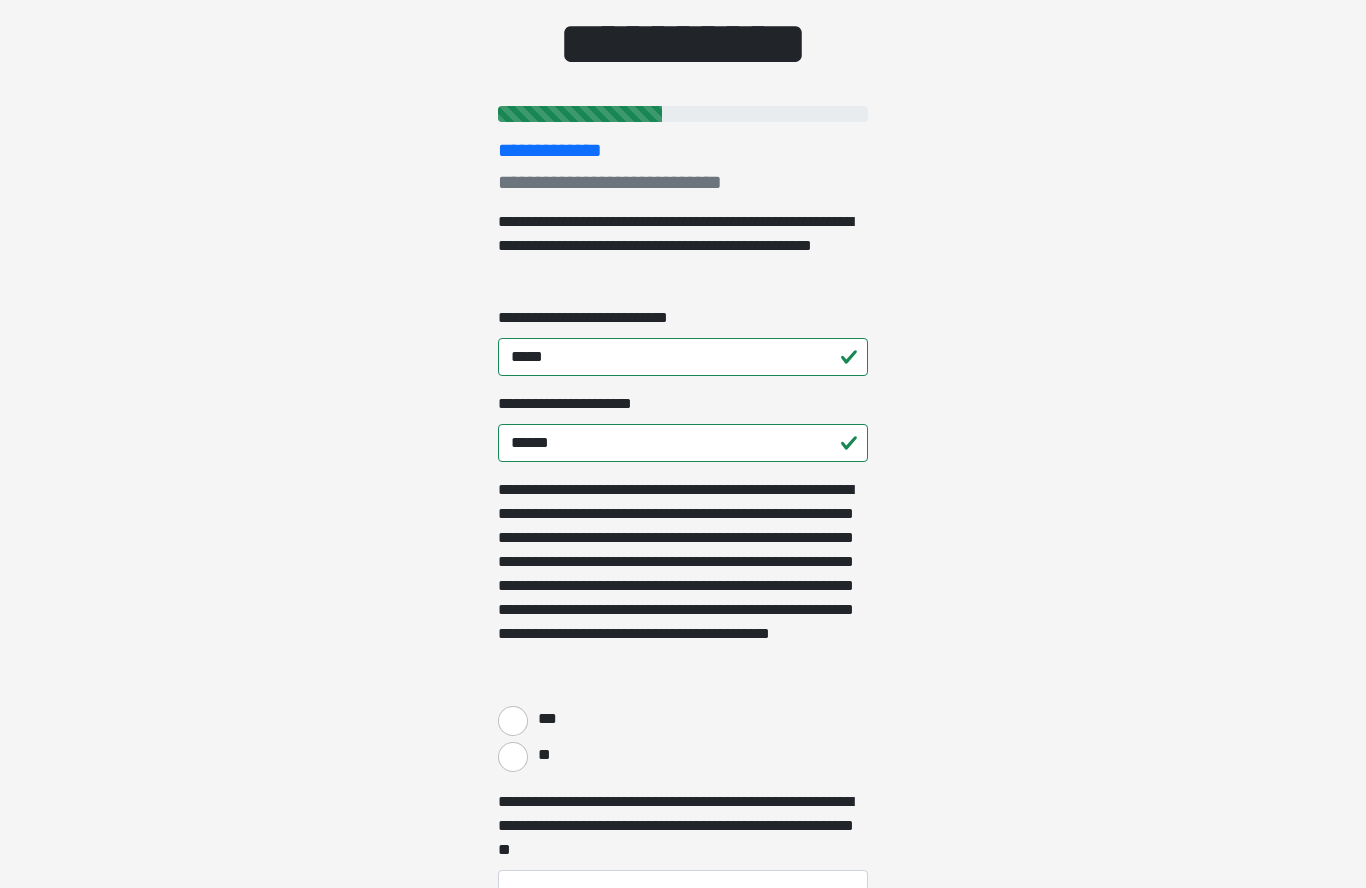 scroll, scrollTop: 222, scrollLeft: 0, axis: vertical 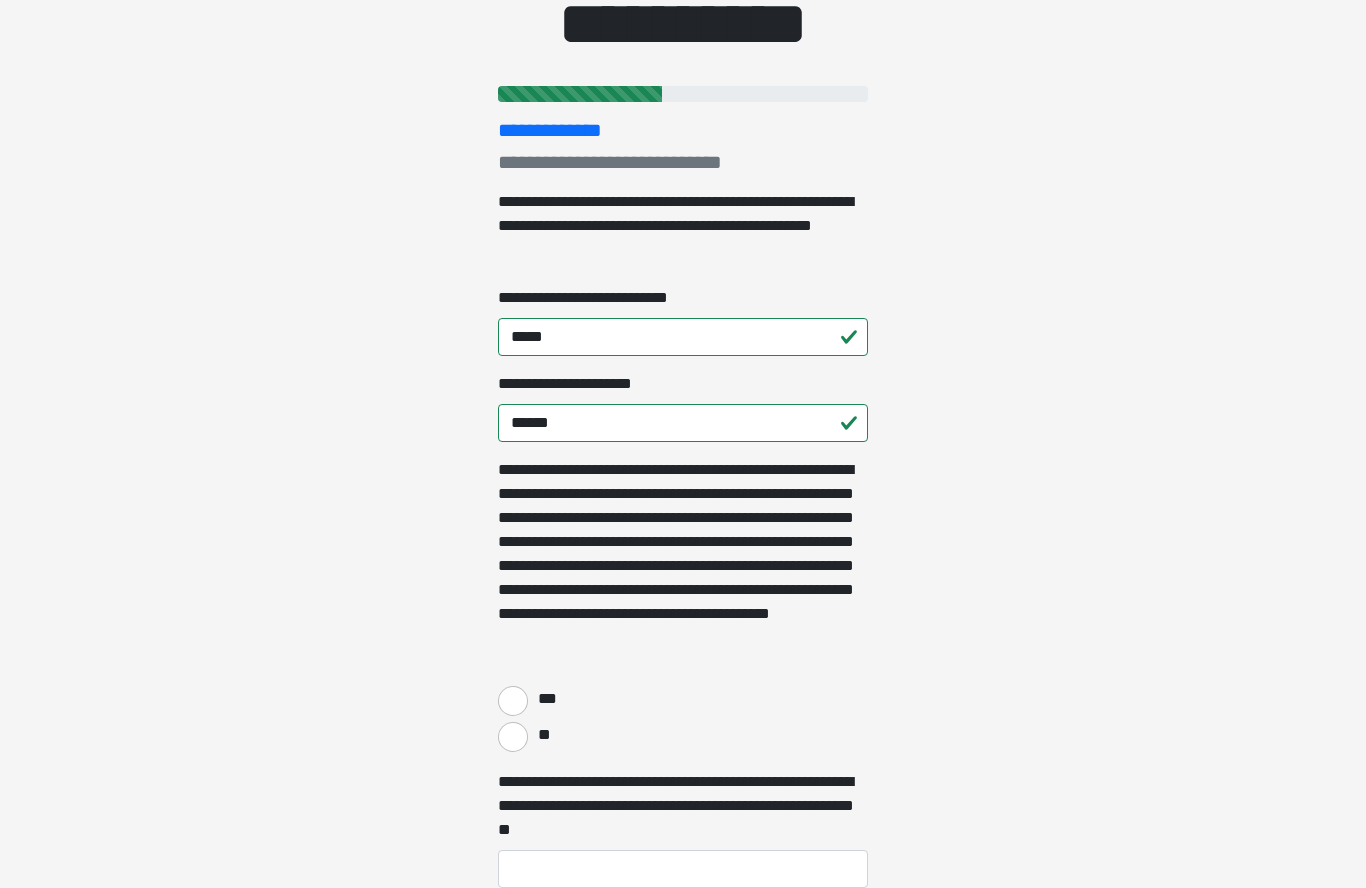 click on "**********" at bounding box center (683, 465) 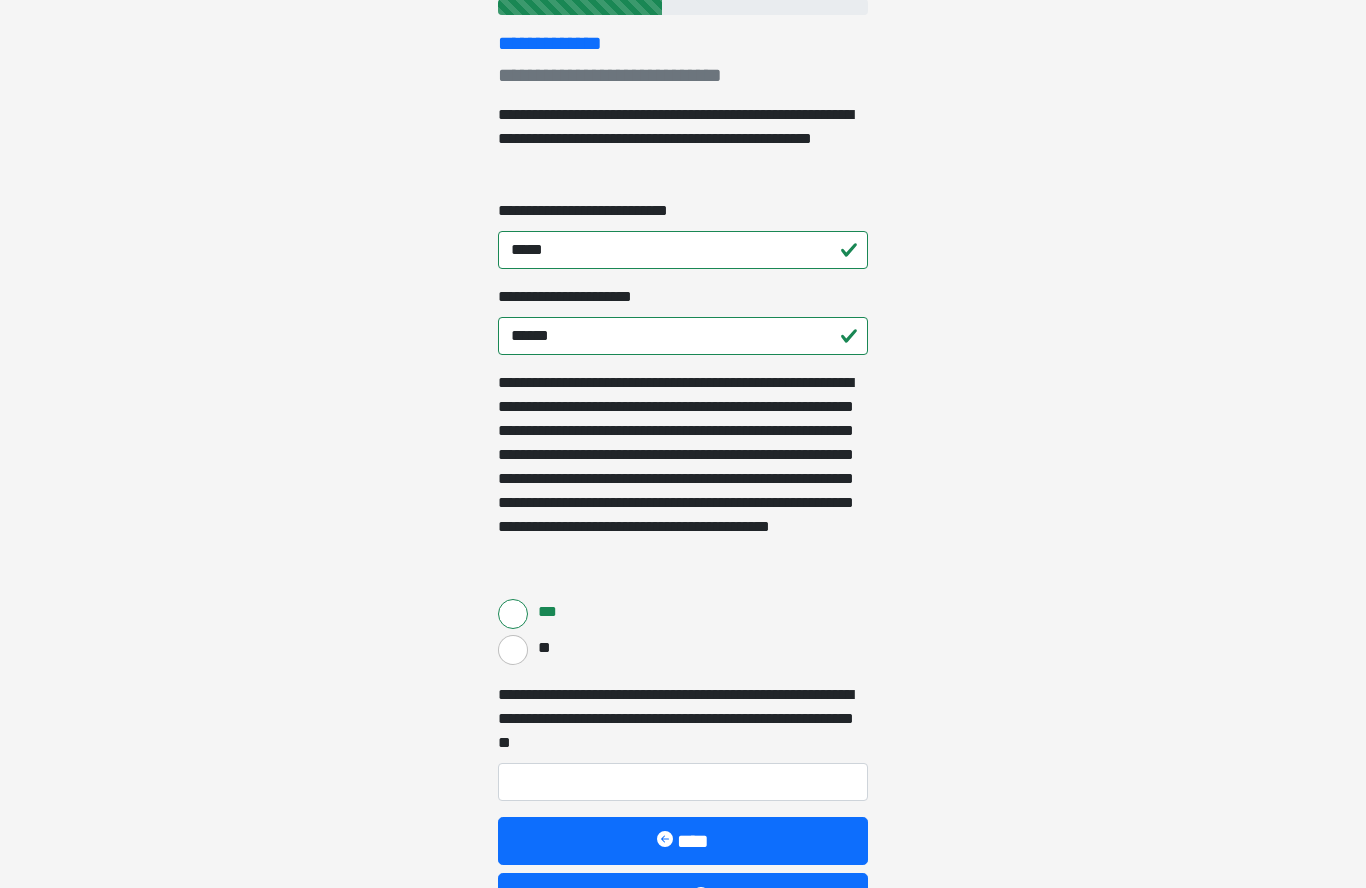 scroll, scrollTop: 359, scrollLeft: 0, axis: vertical 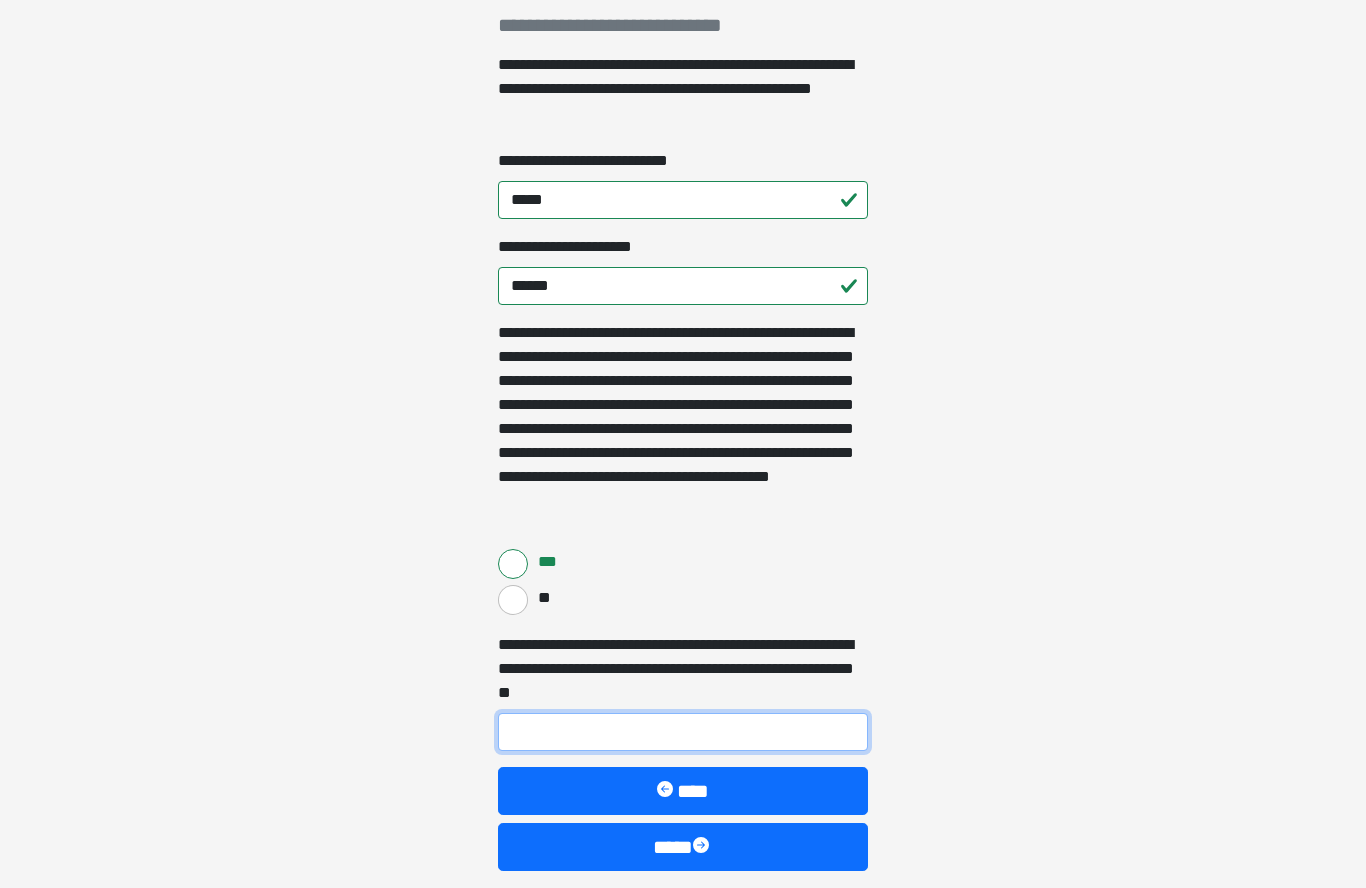 click on "**********" at bounding box center (683, 733) 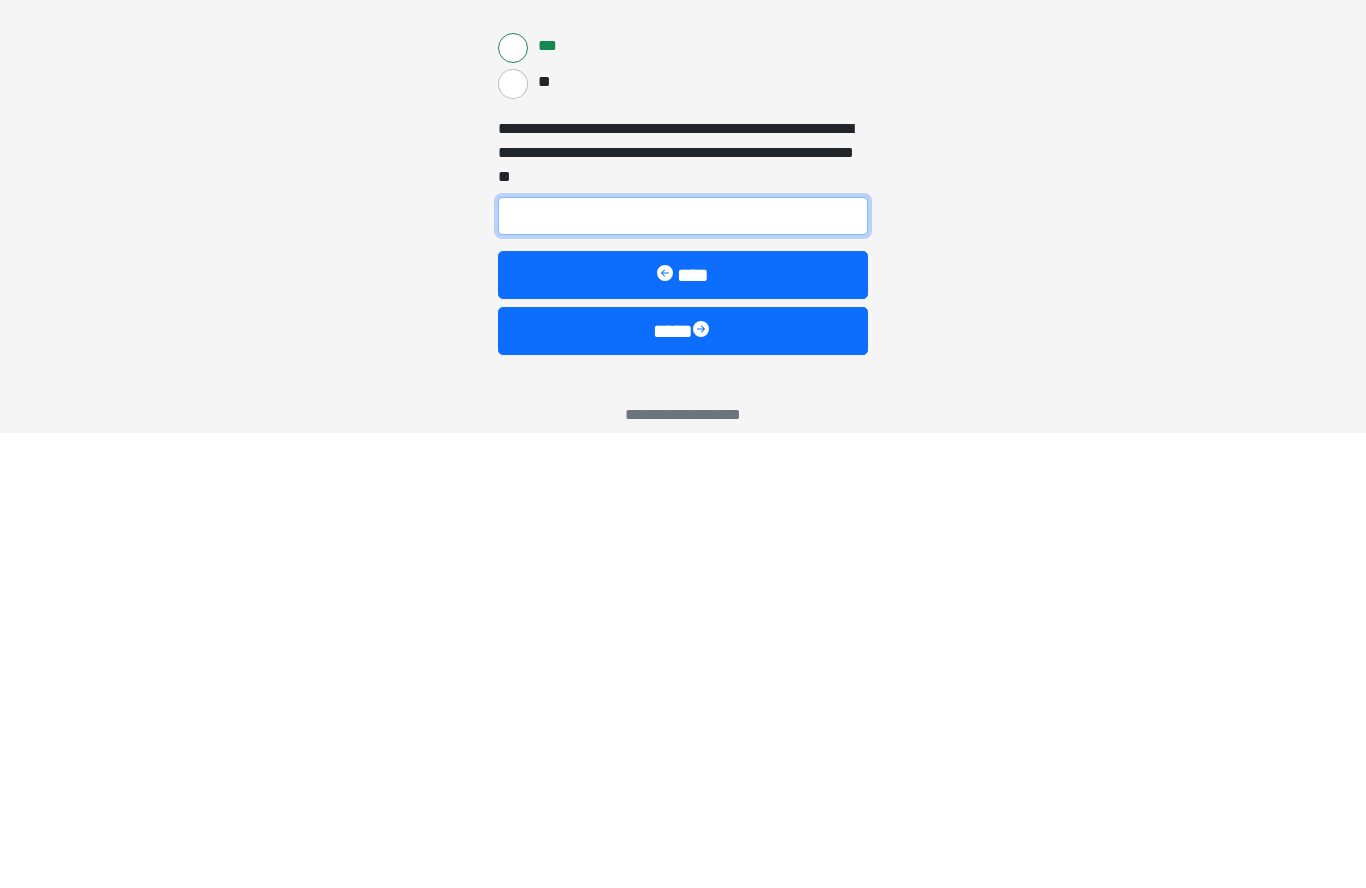 type on "**********" 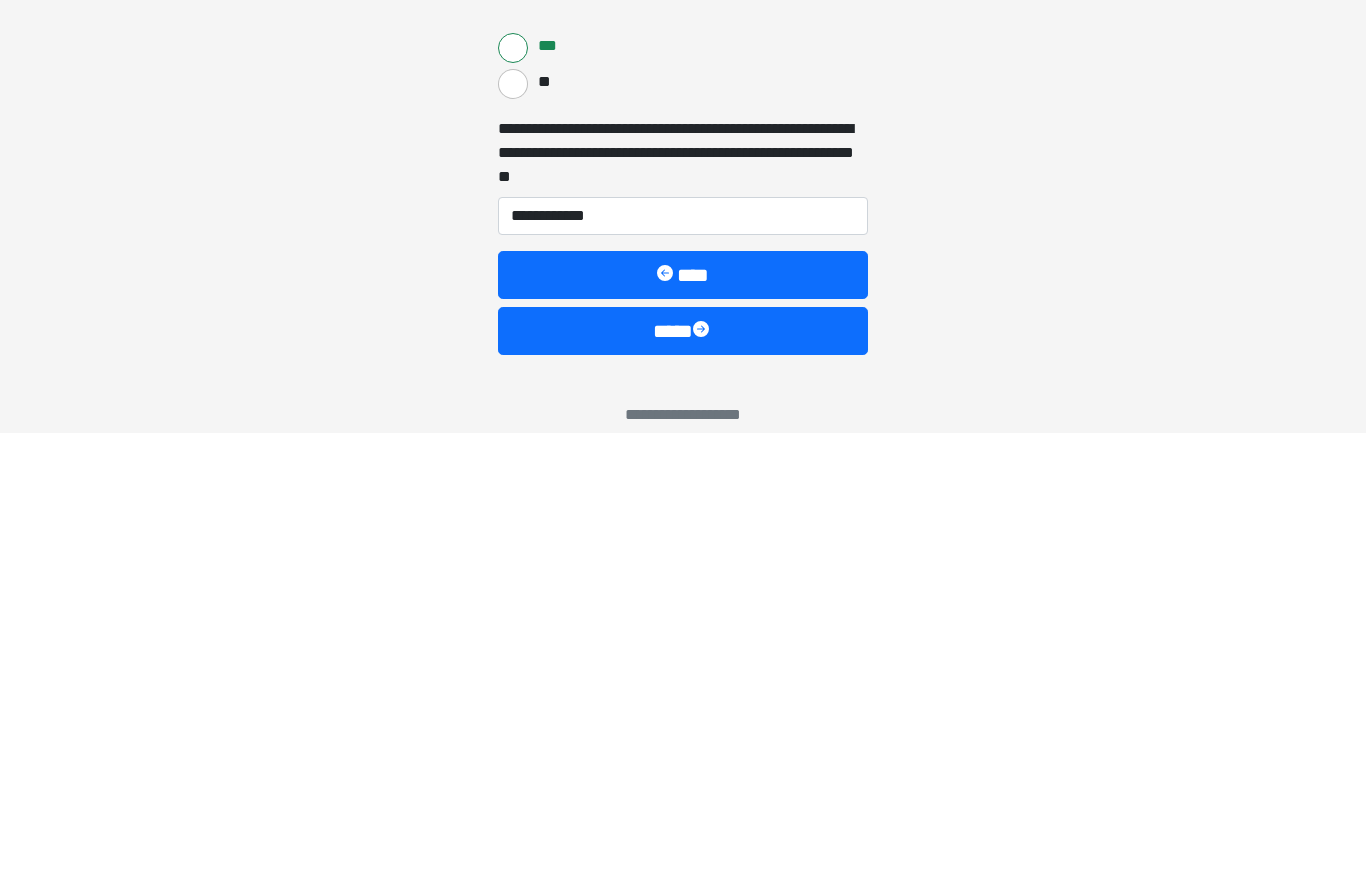scroll, scrollTop: 359, scrollLeft: 0, axis: vertical 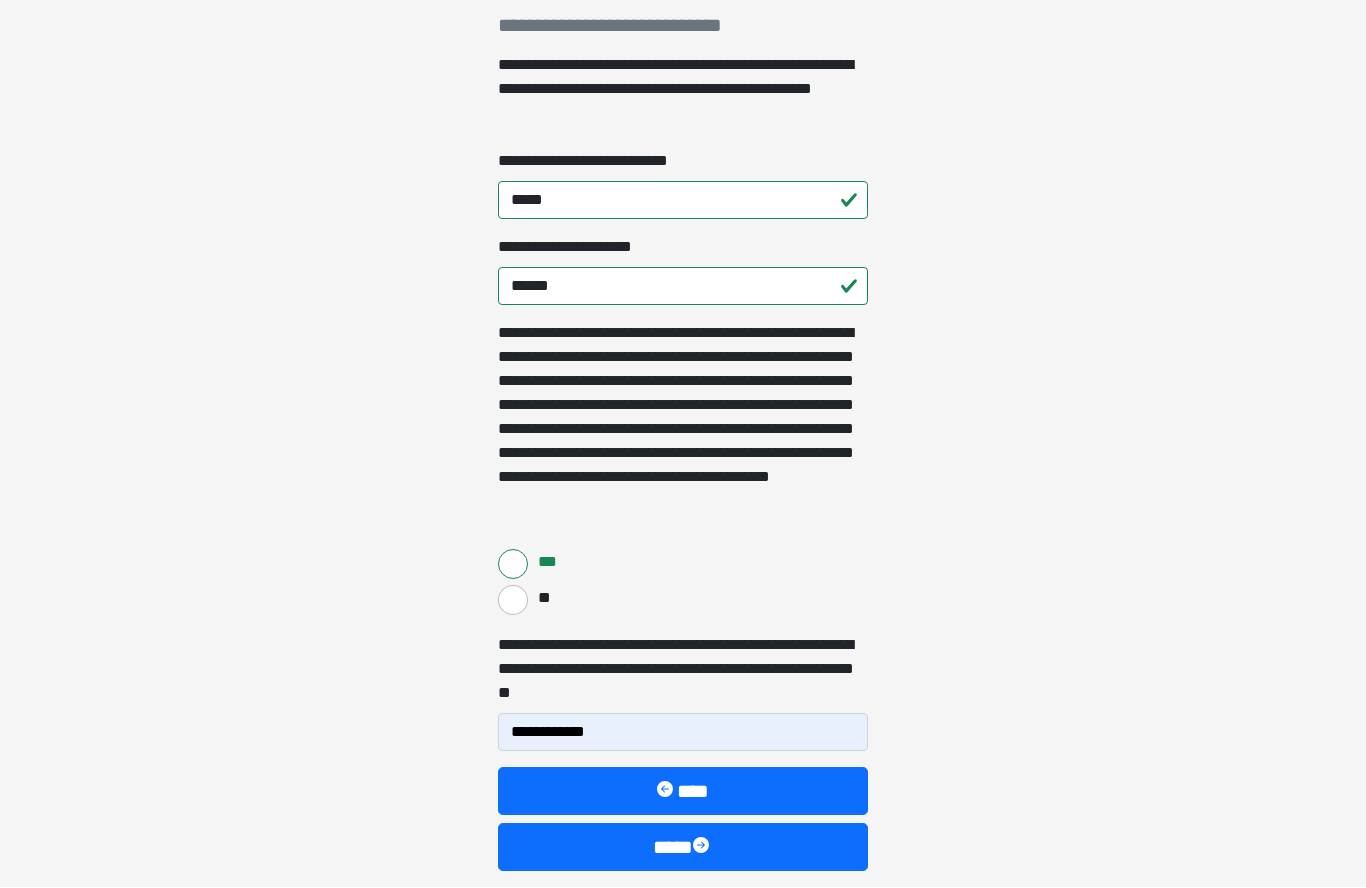 click on "****" at bounding box center [683, 848] 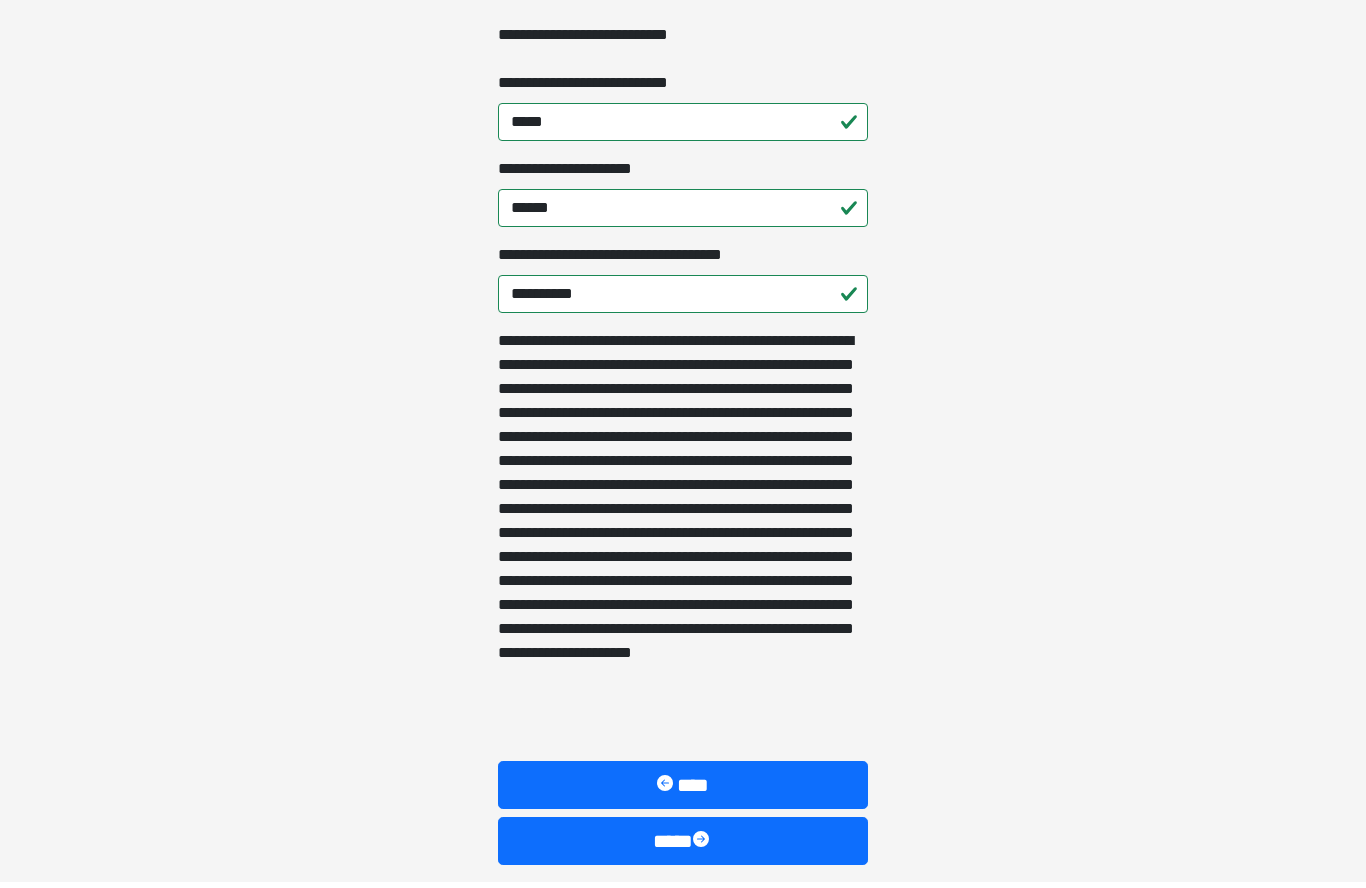 scroll, scrollTop: 566, scrollLeft: 0, axis: vertical 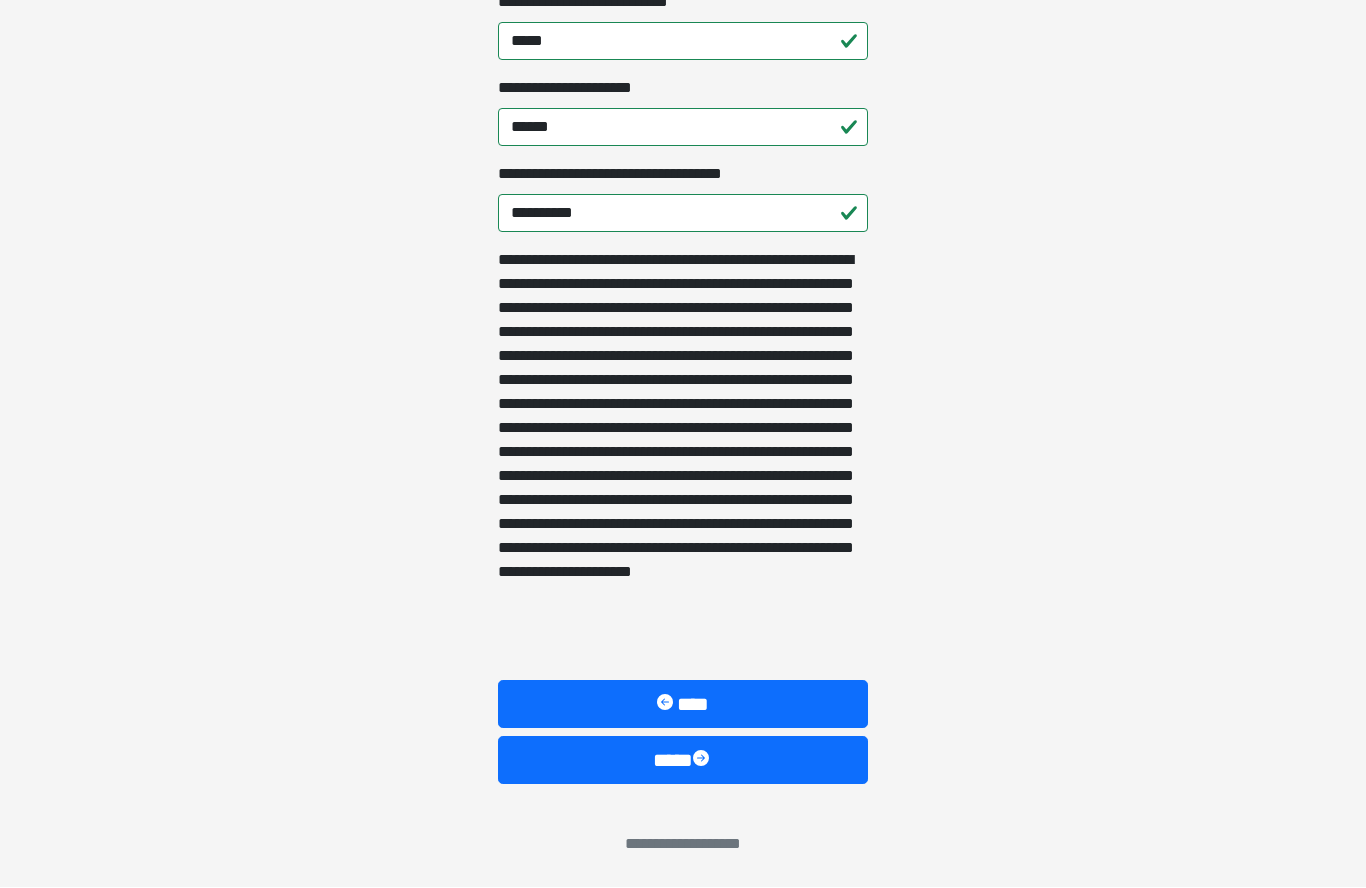 click at bounding box center (703, 761) 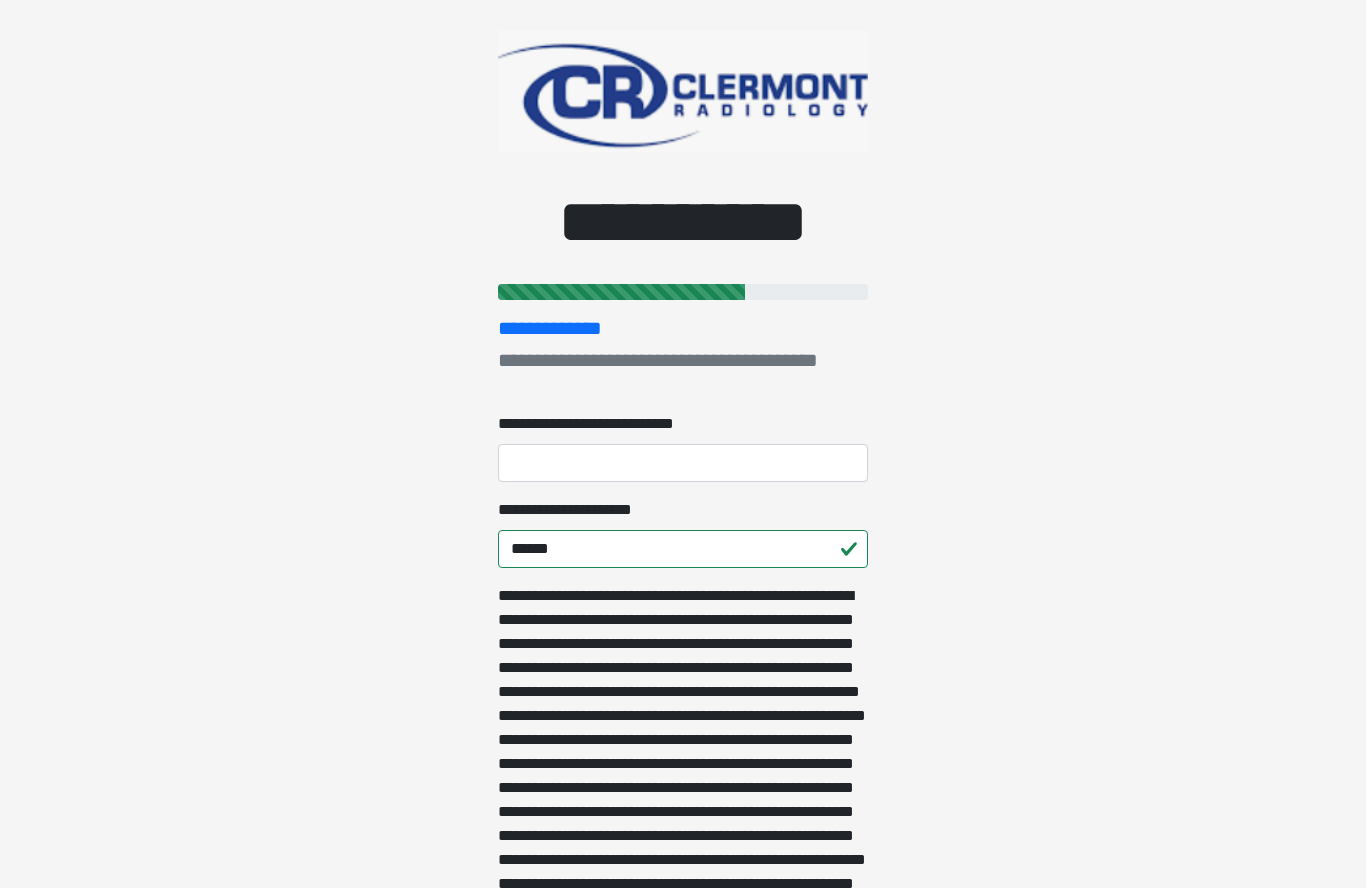 scroll, scrollTop: 50, scrollLeft: 0, axis: vertical 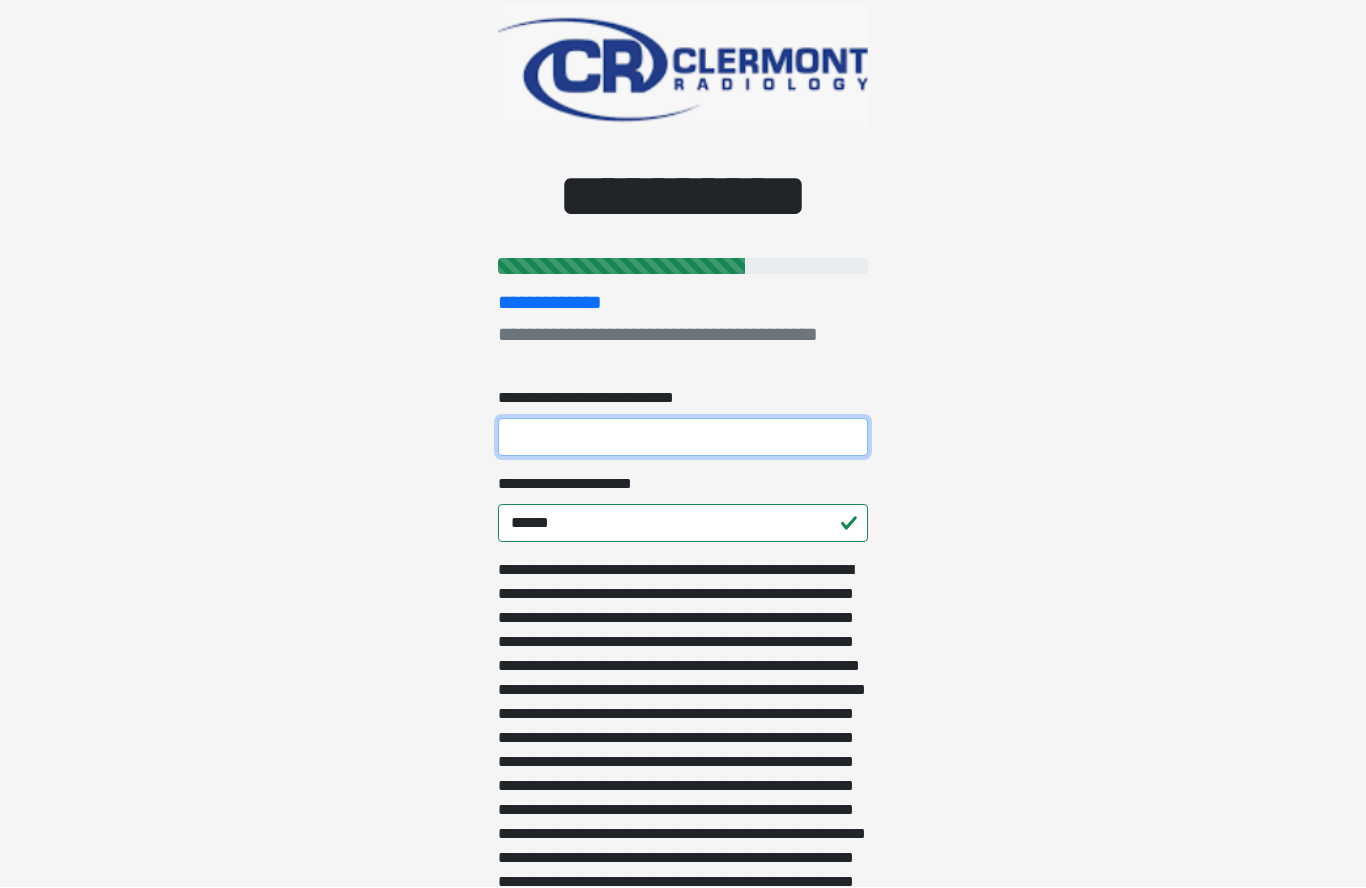 click on "**********" at bounding box center [683, 438] 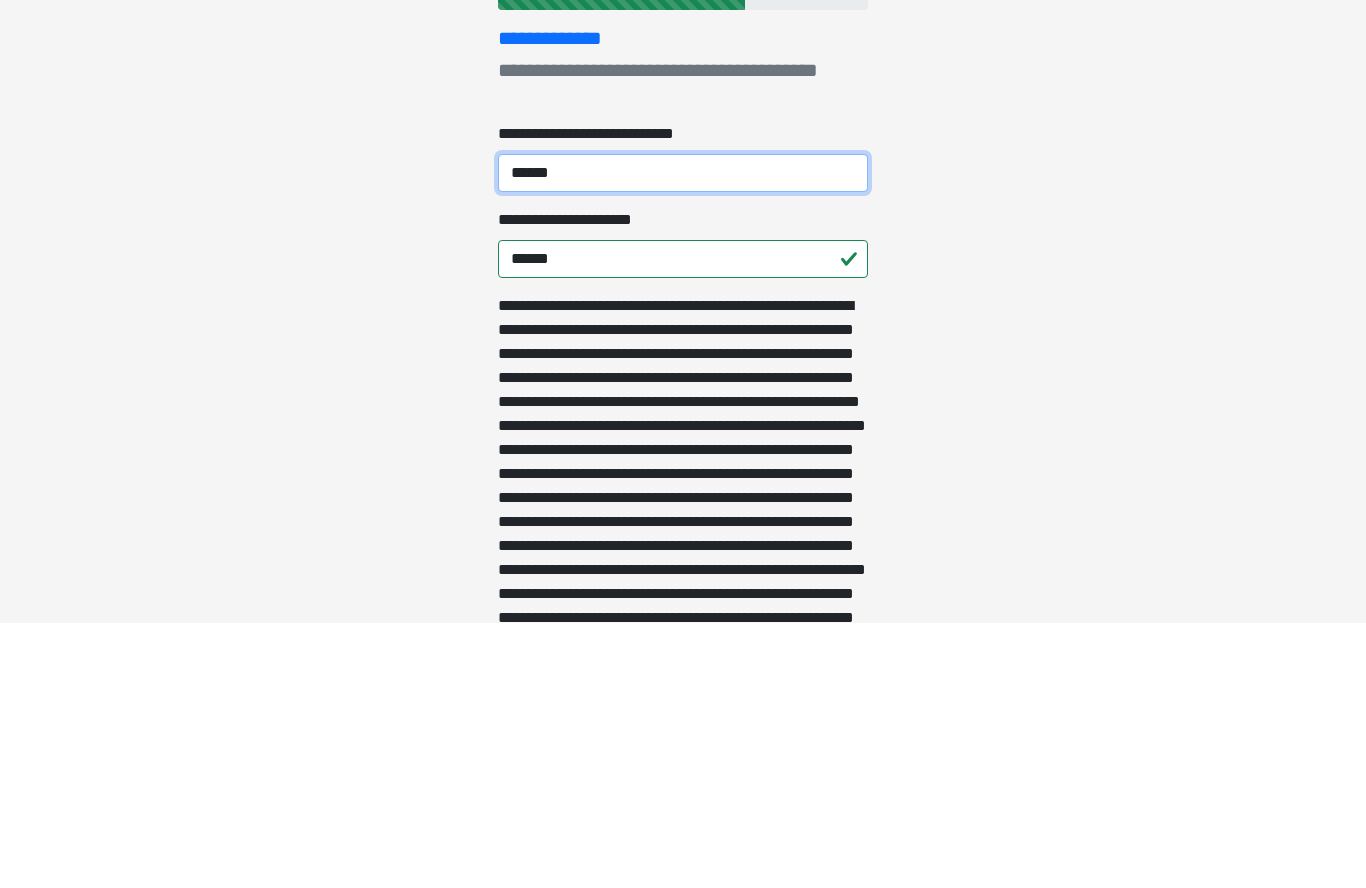 type on "*****" 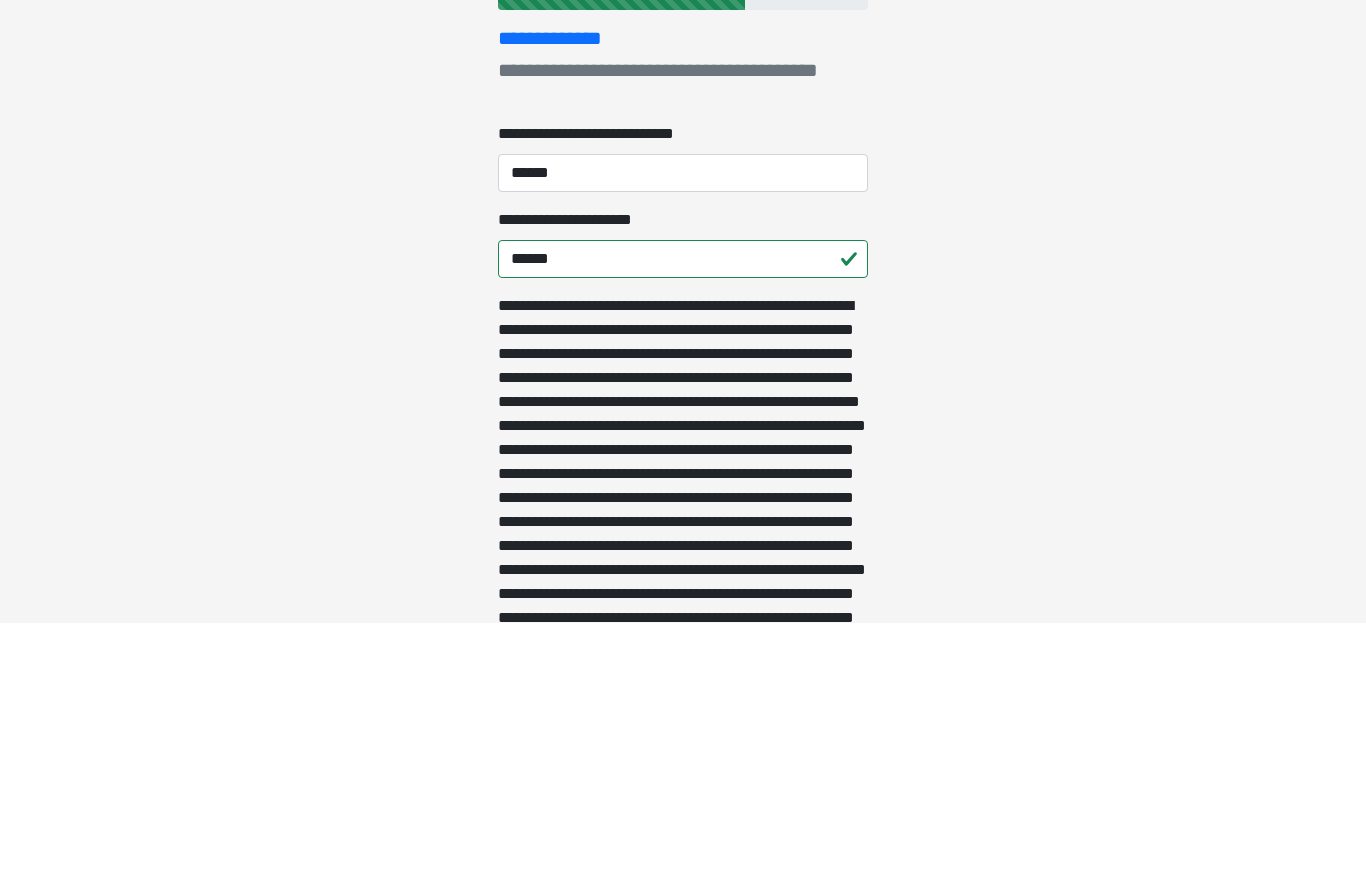 click on "**********" at bounding box center (683, 394) 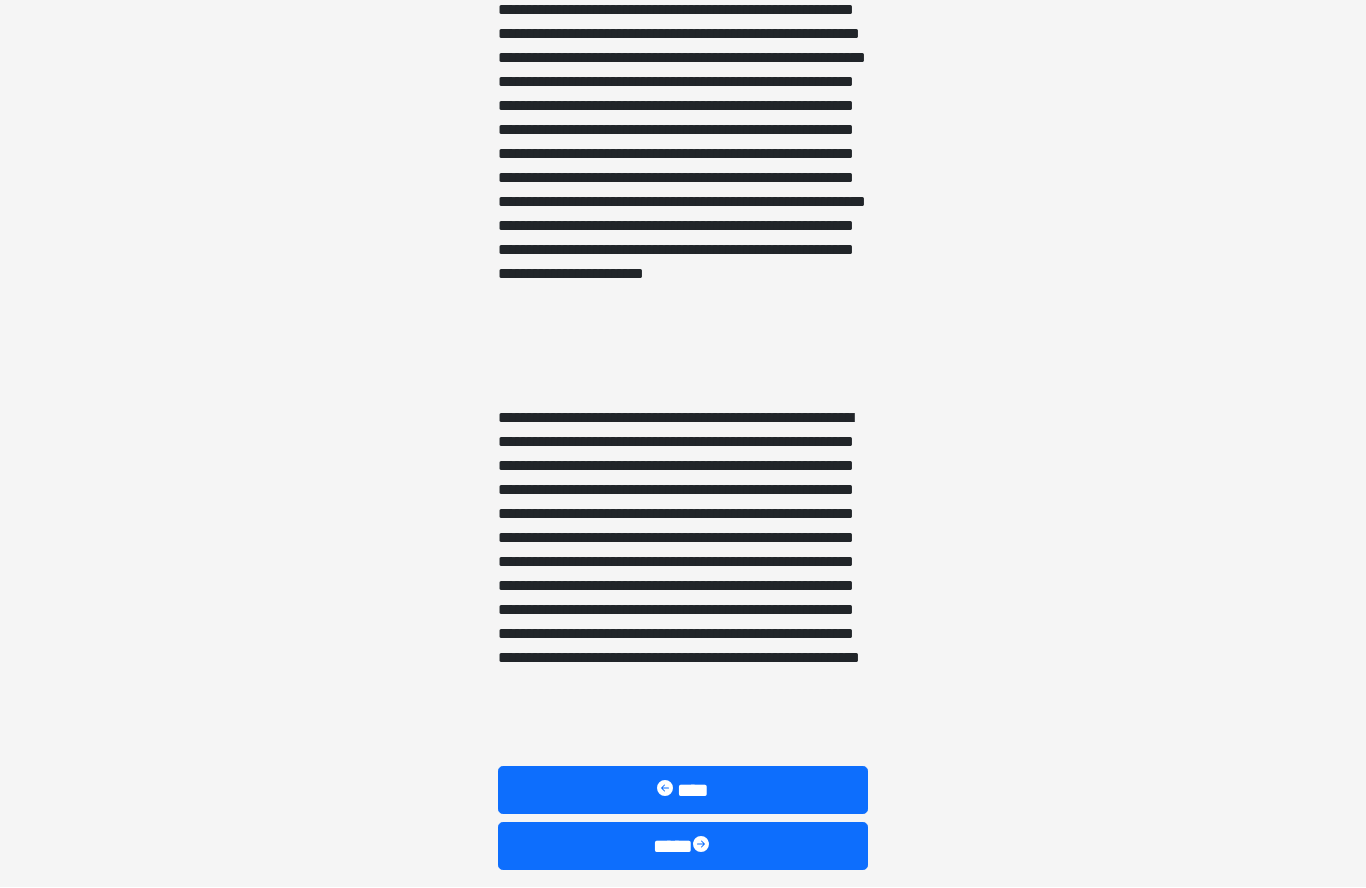 scroll, scrollTop: 768, scrollLeft: 0, axis: vertical 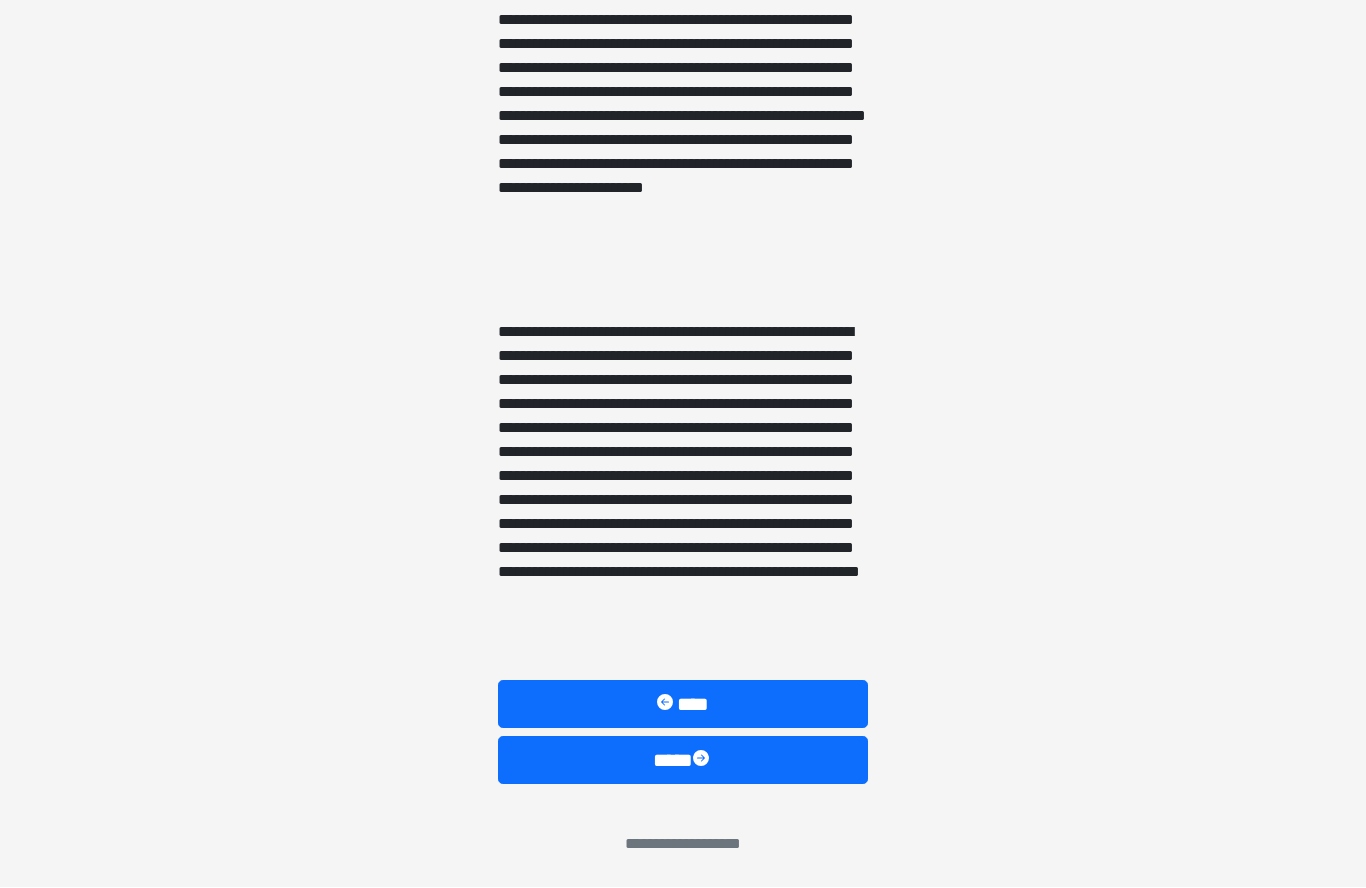 click on "****" at bounding box center (683, 761) 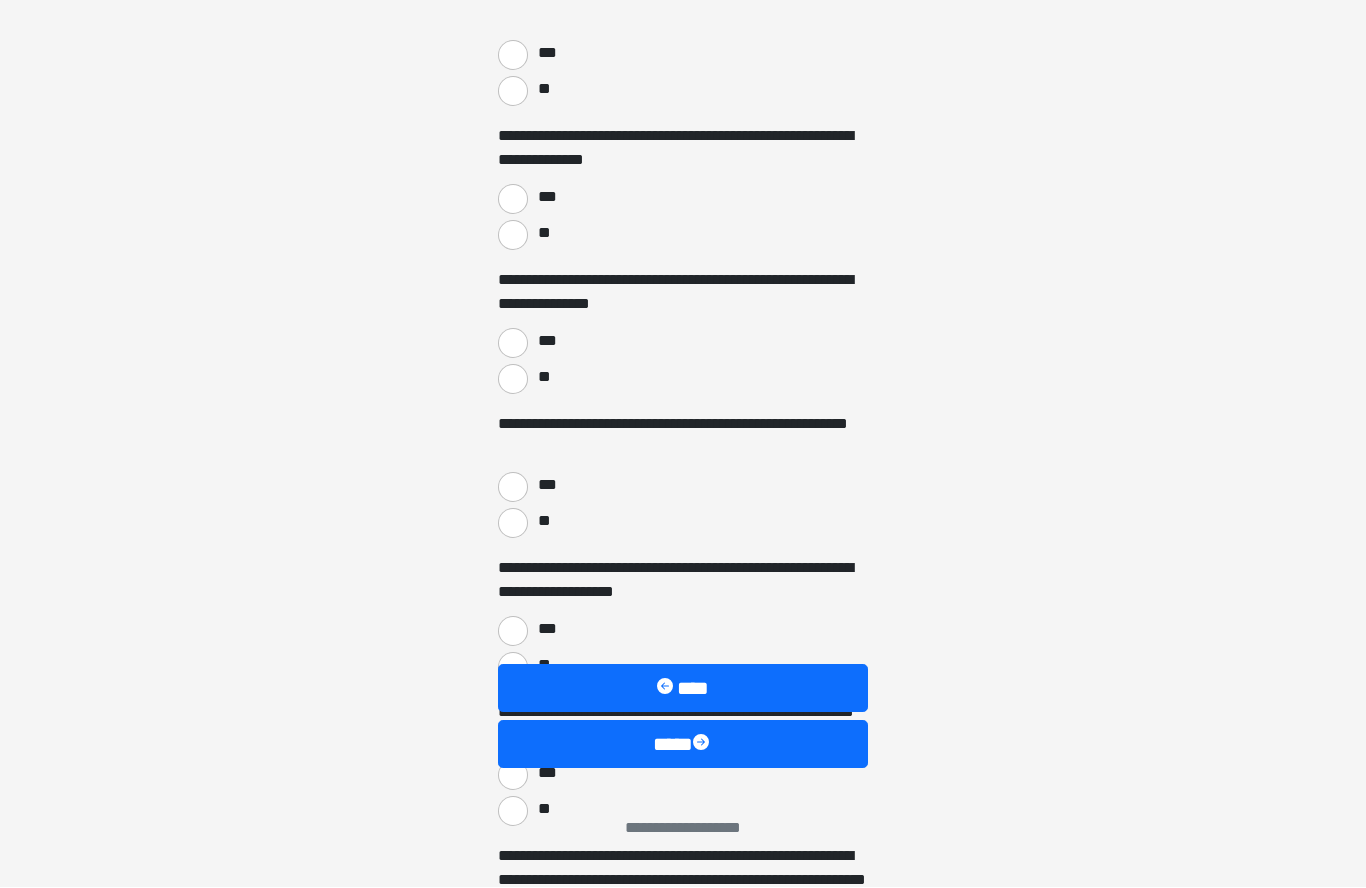 click on "**" at bounding box center [683, 810] 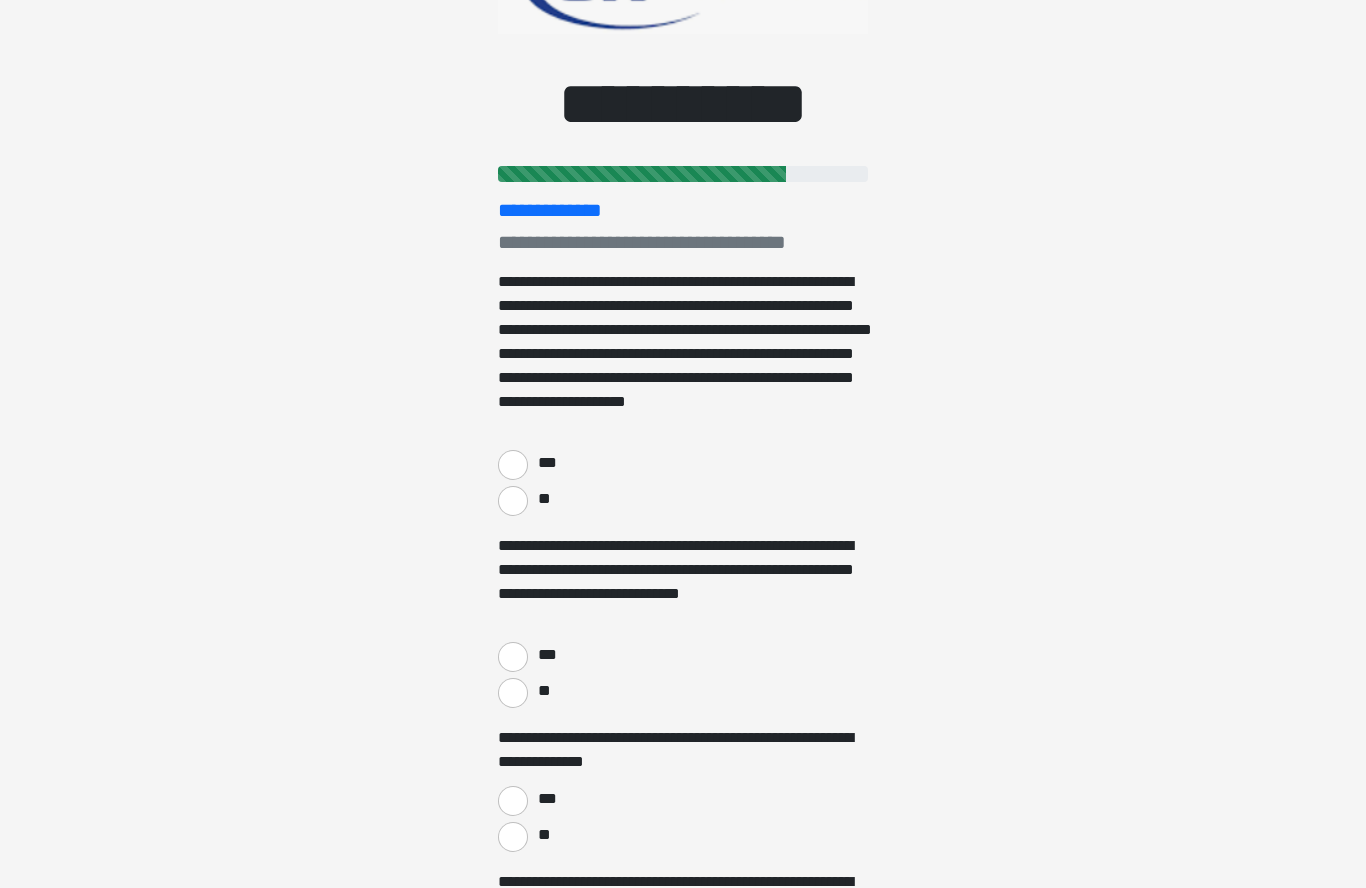 scroll, scrollTop: 0, scrollLeft: 0, axis: both 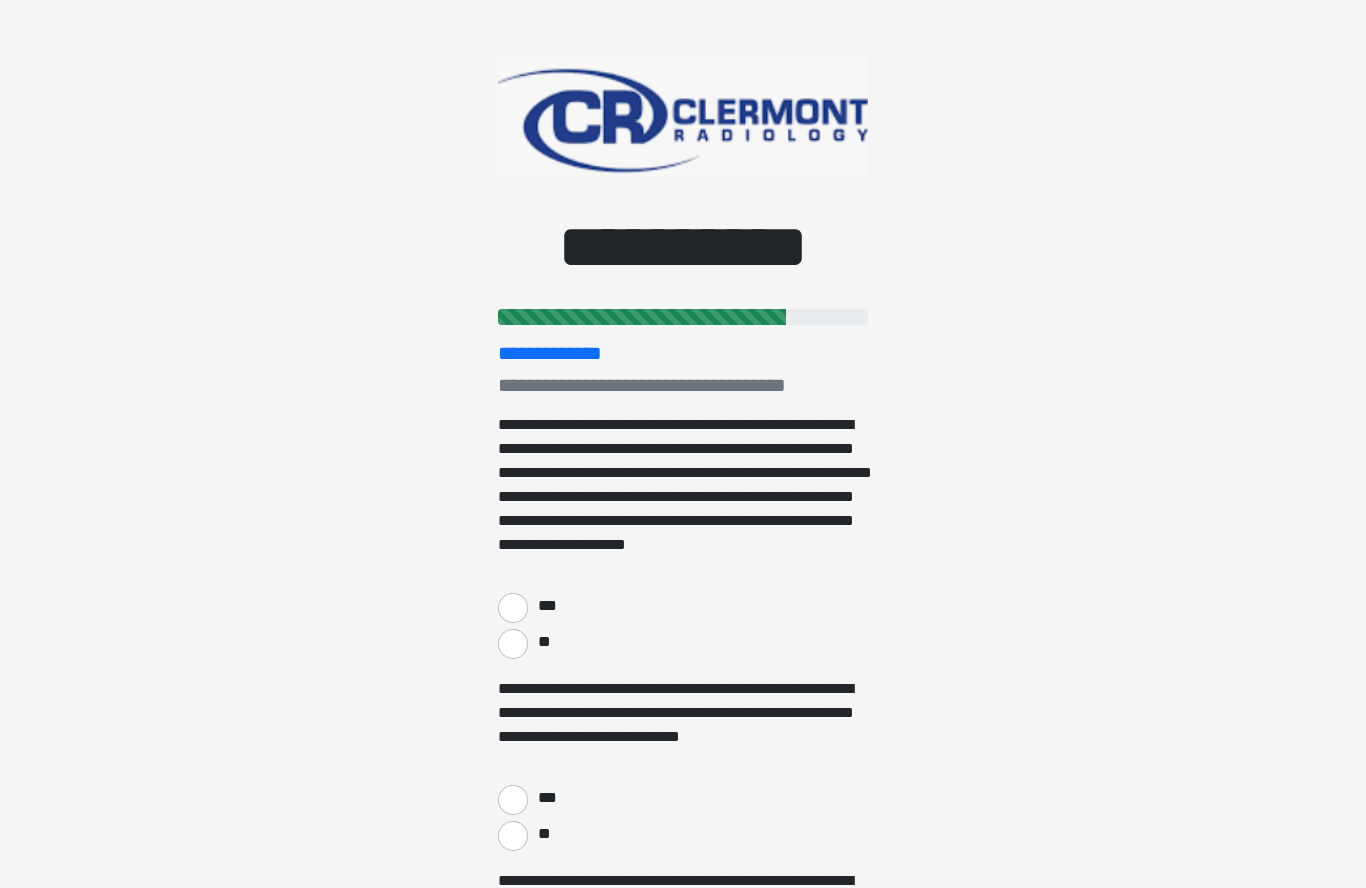 click on "**" at bounding box center (513, 644) 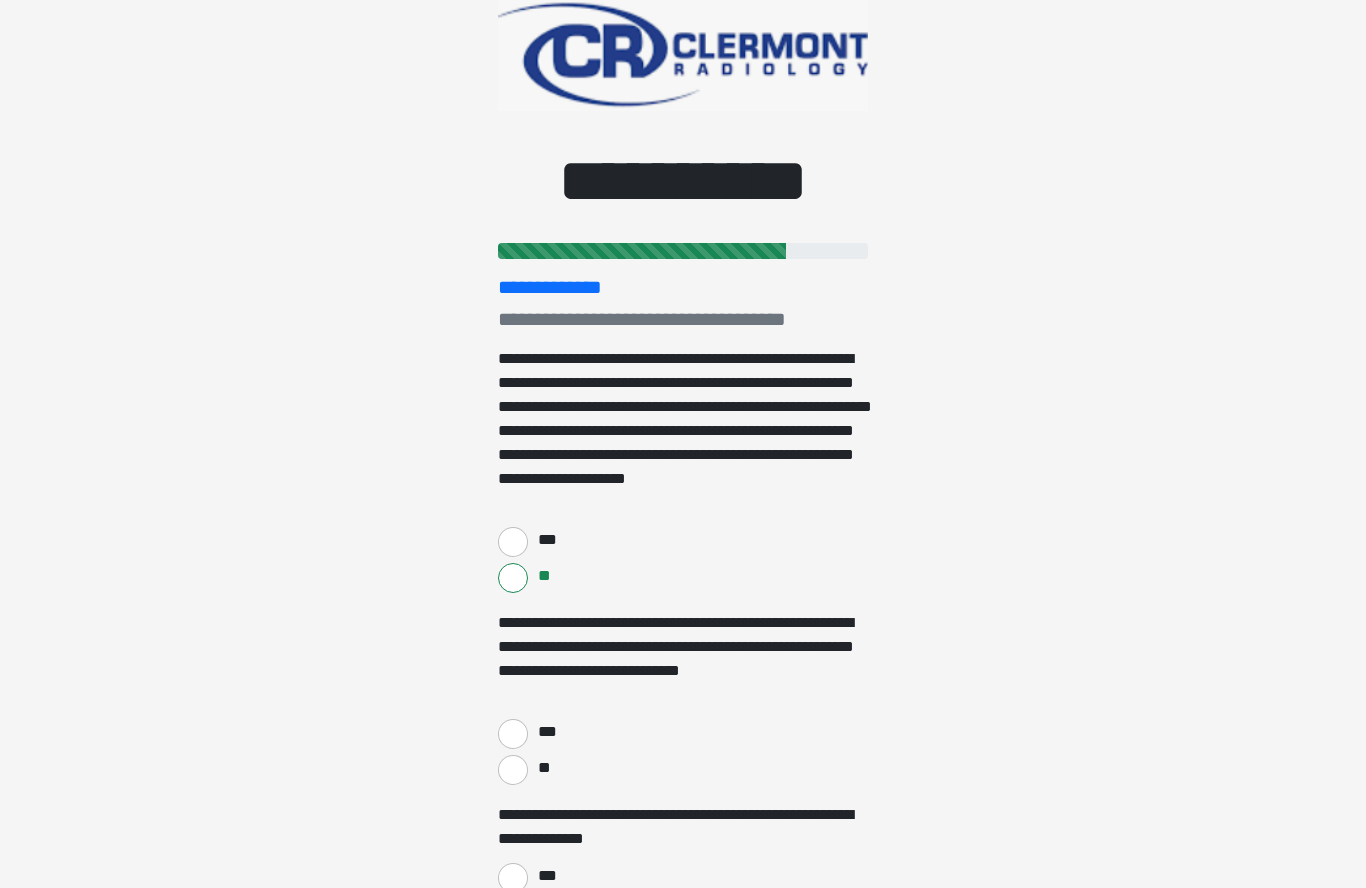 scroll, scrollTop: 66, scrollLeft: 0, axis: vertical 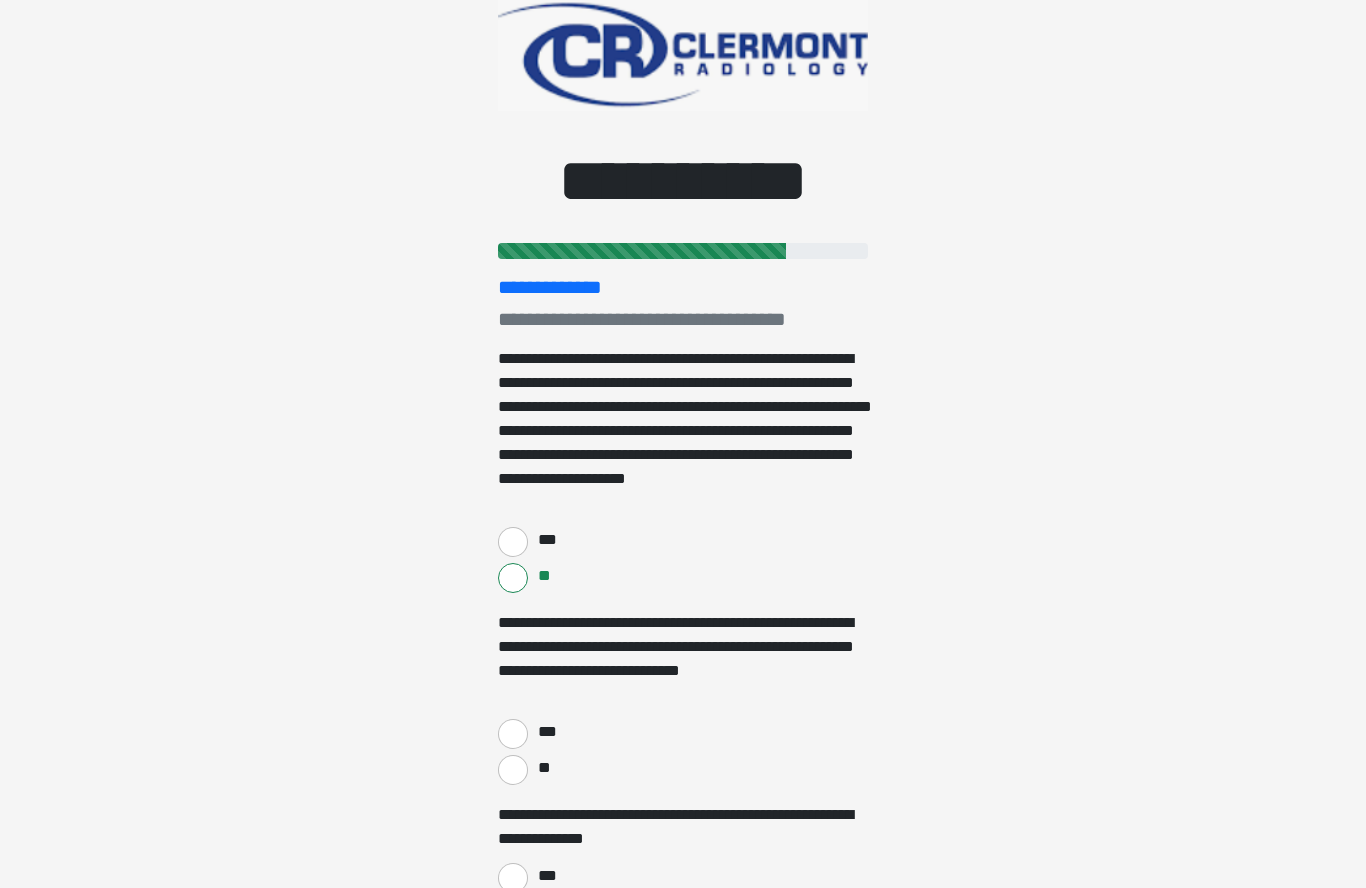 click on "**" at bounding box center (513, 770) 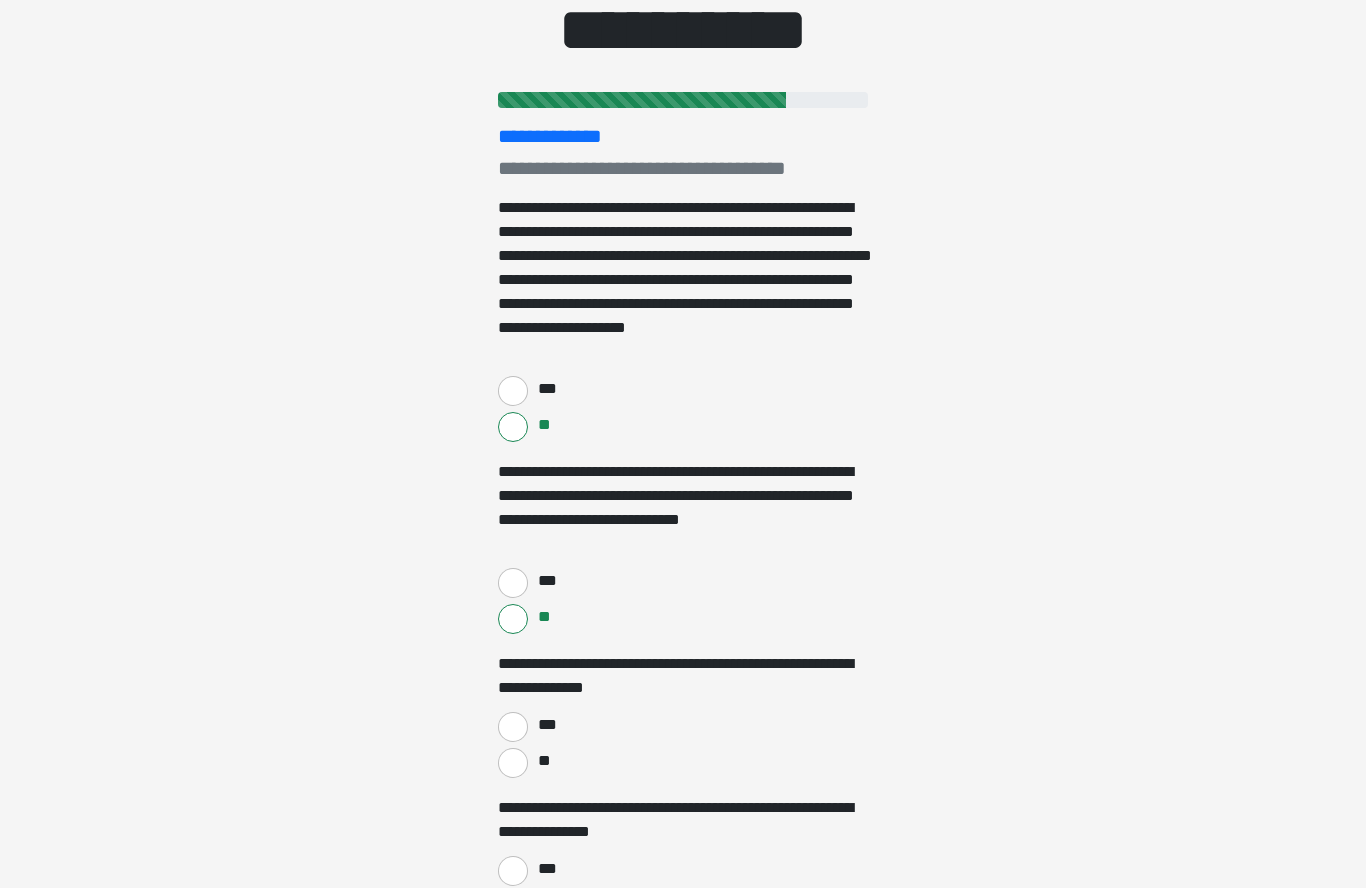 click on "**" at bounding box center [513, 763] 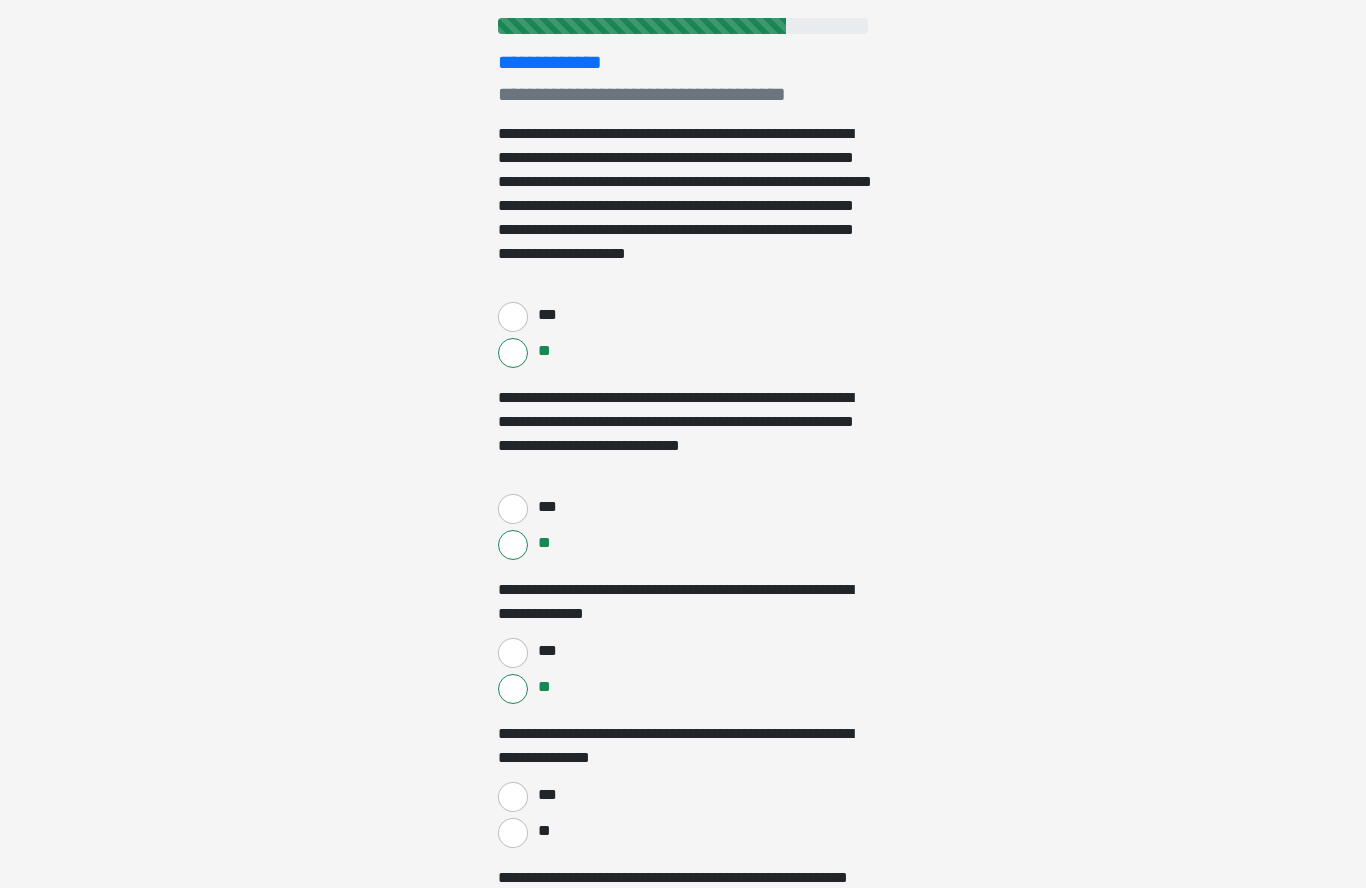 click on "**" at bounding box center (513, 834) 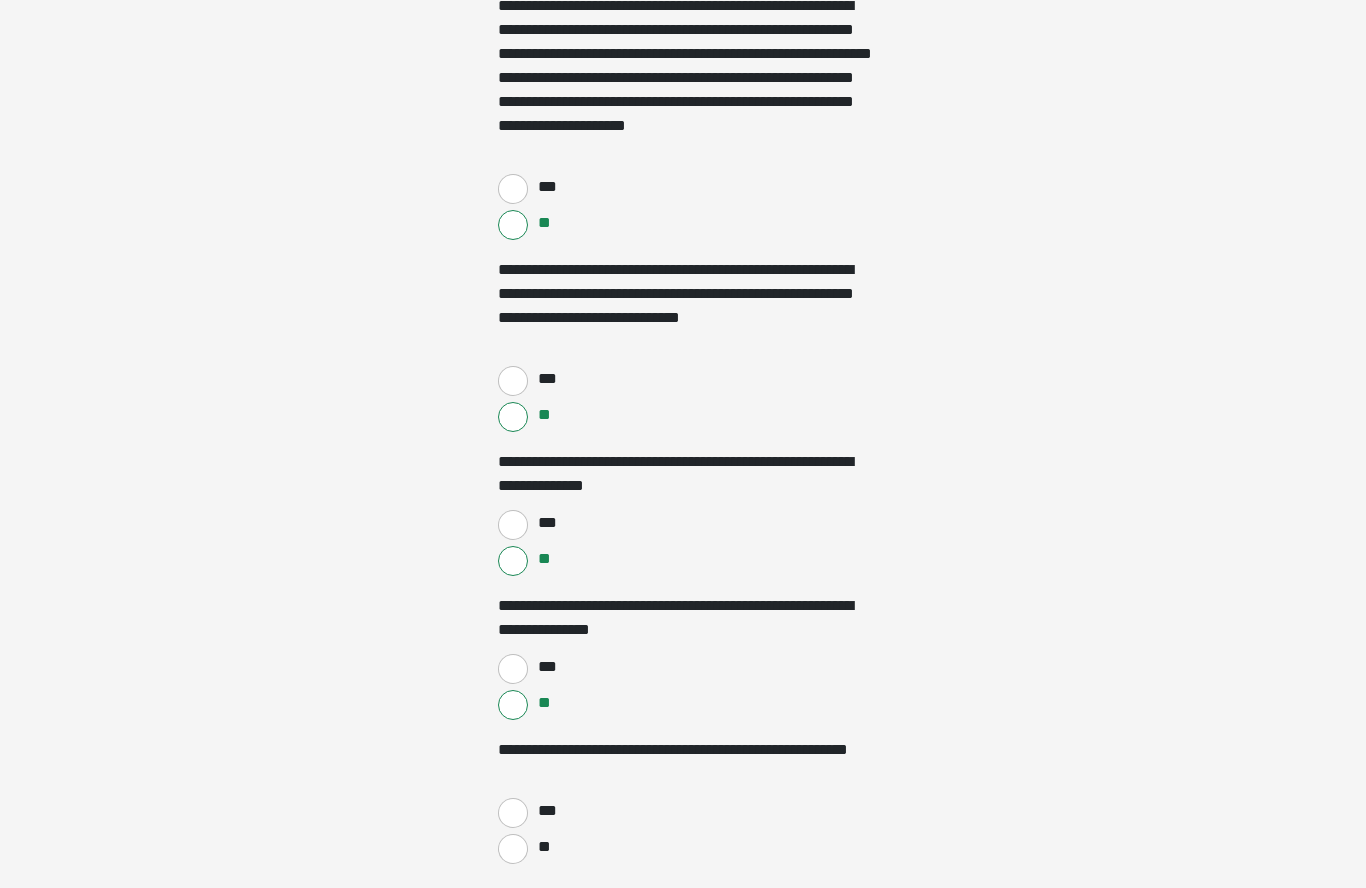 click on "**" at bounding box center [513, 850] 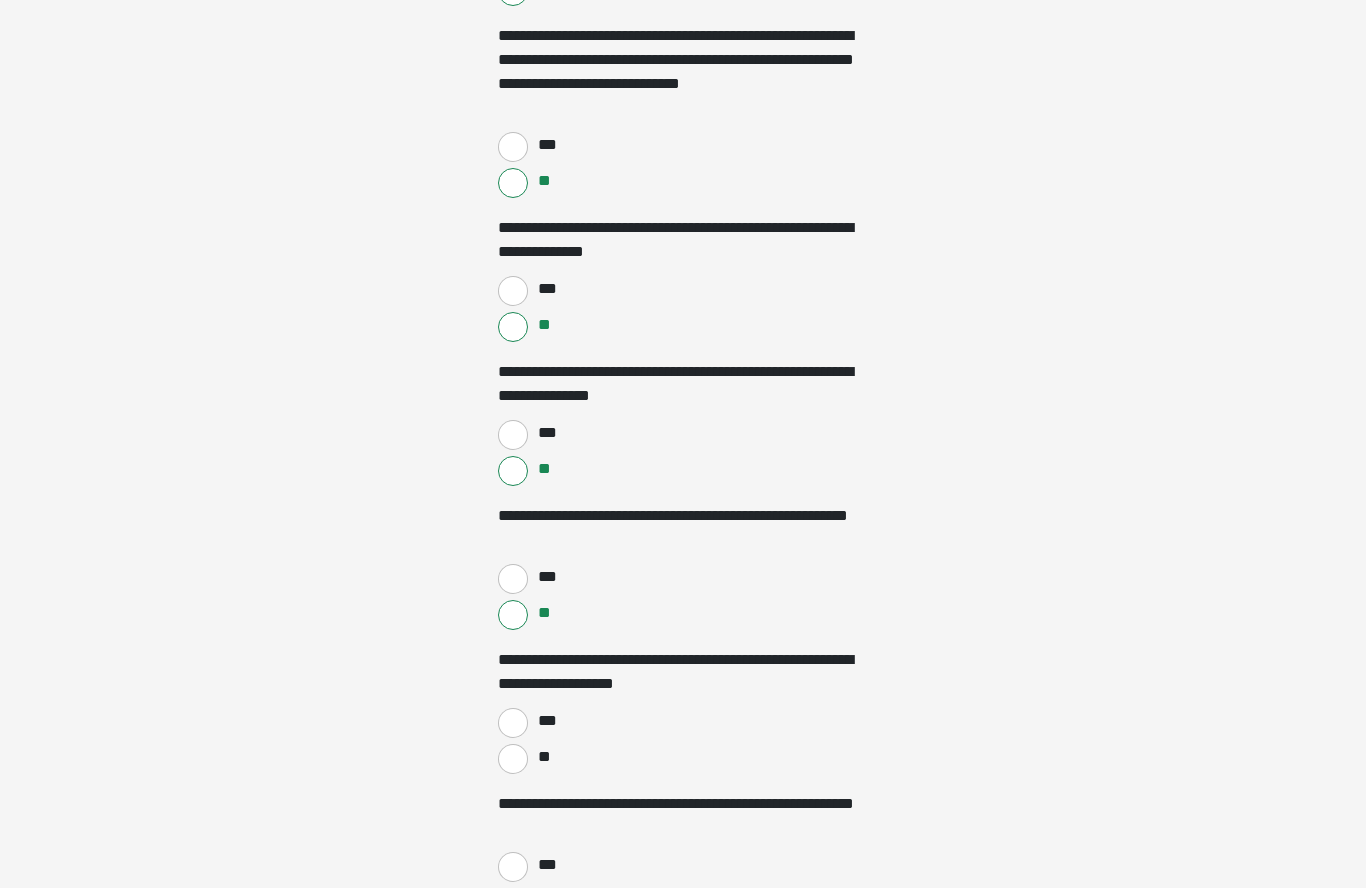 scroll, scrollTop: 655, scrollLeft: 0, axis: vertical 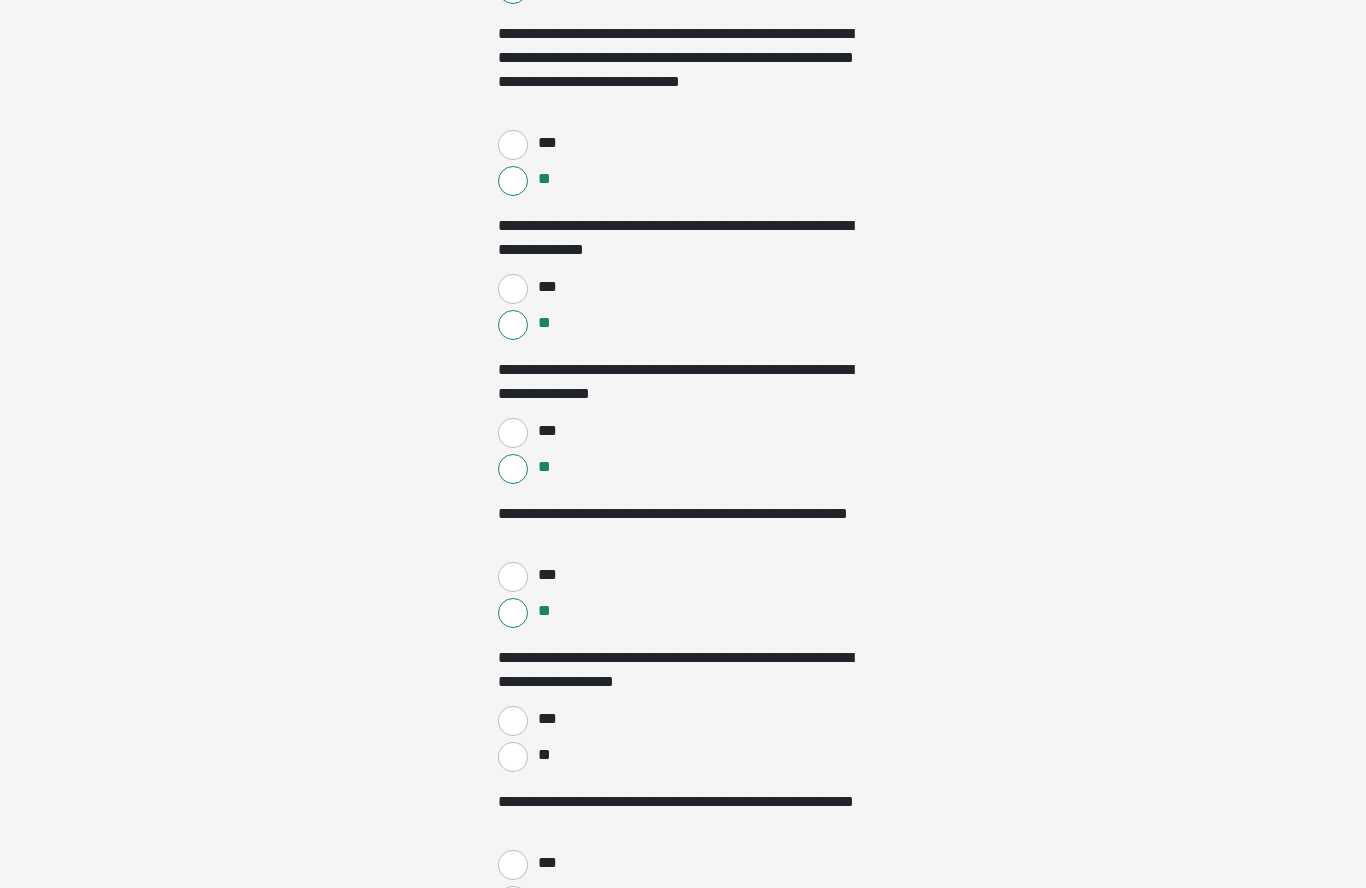 click on "**" at bounding box center (513, 757) 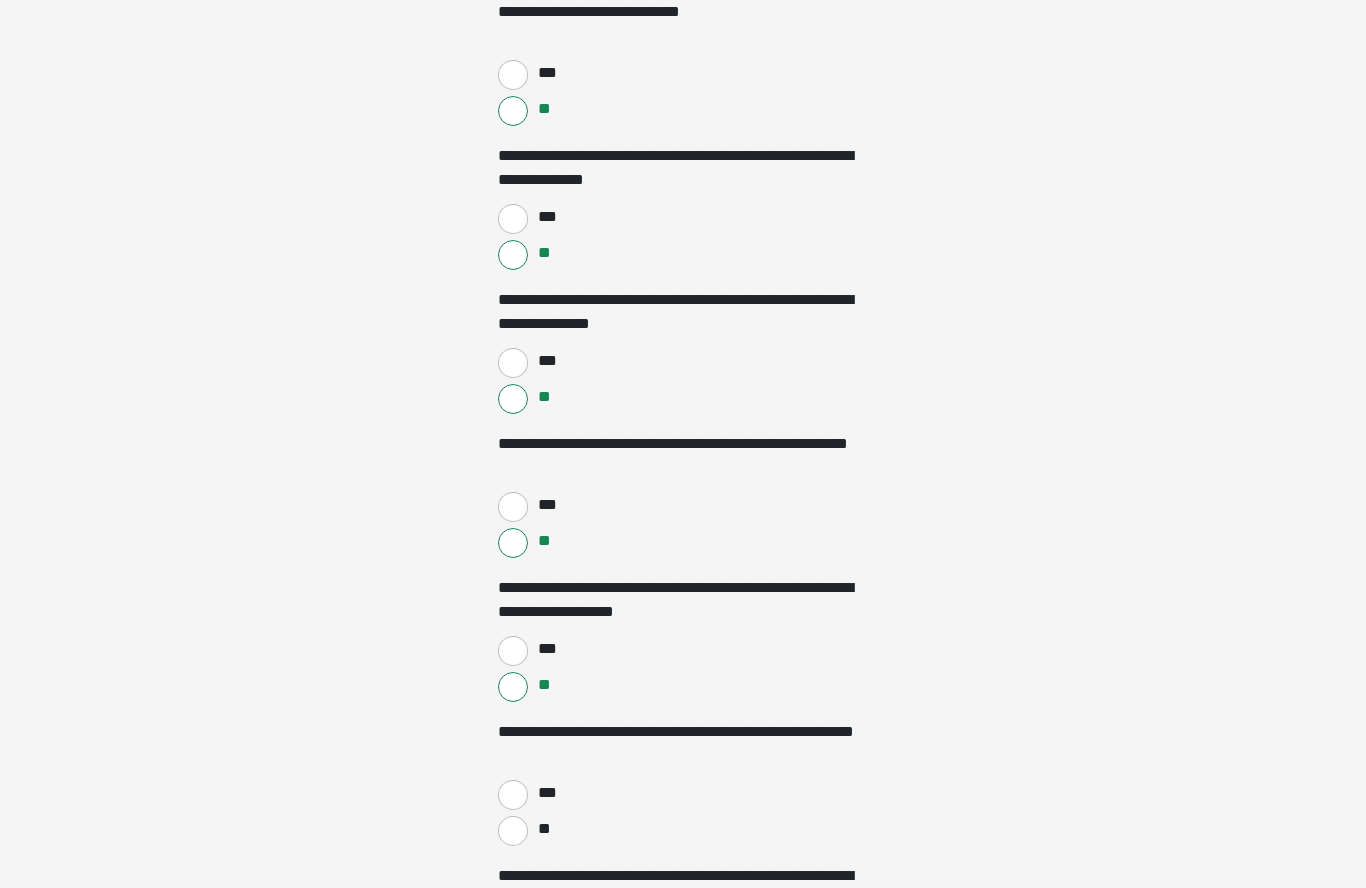 click on "**" at bounding box center (513, 831) 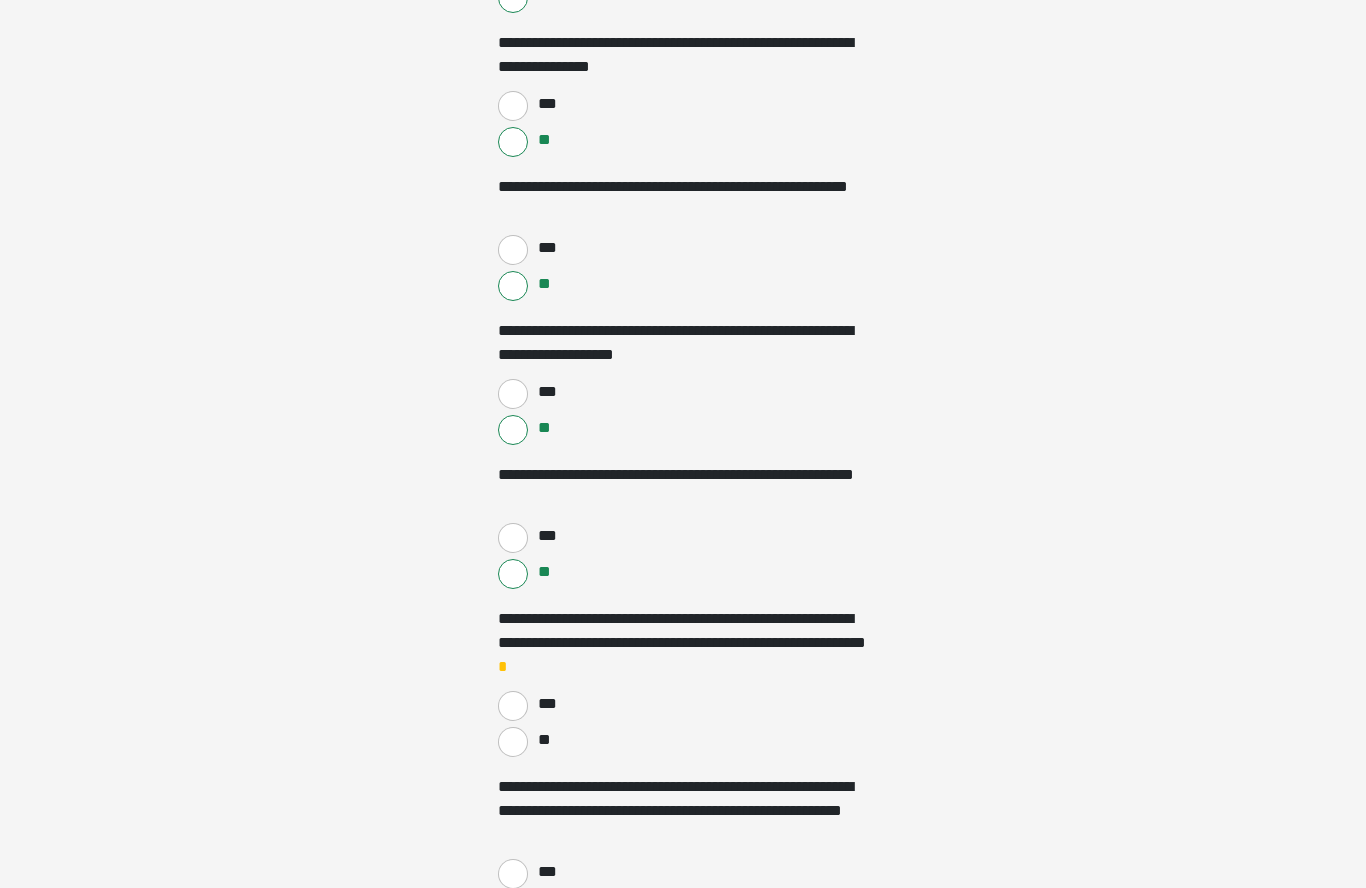 click on "**" at bounding box center [513, 742] 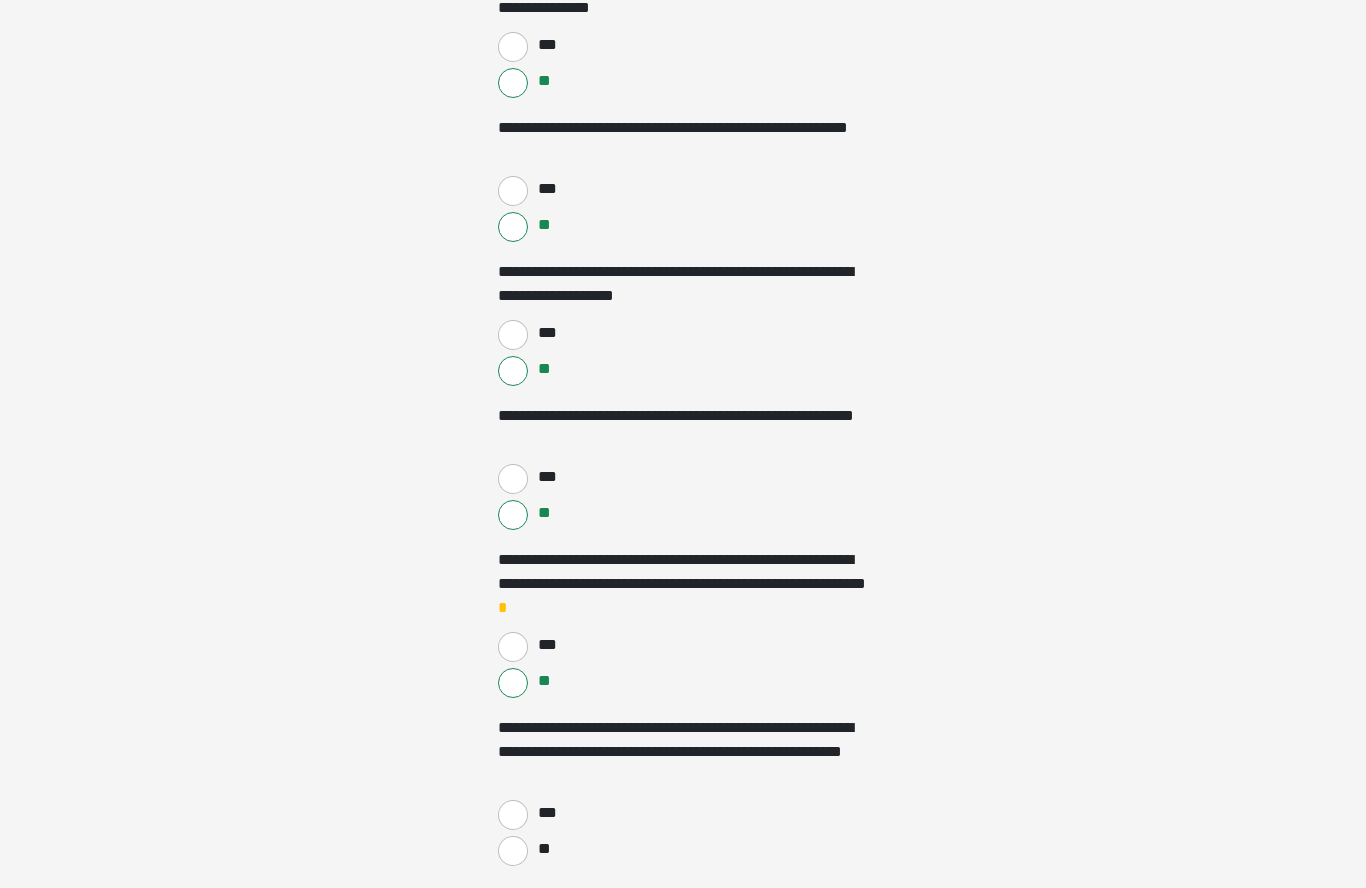 scroll, scrollTop: 1042, scrollLeft: 0, axis: vertical 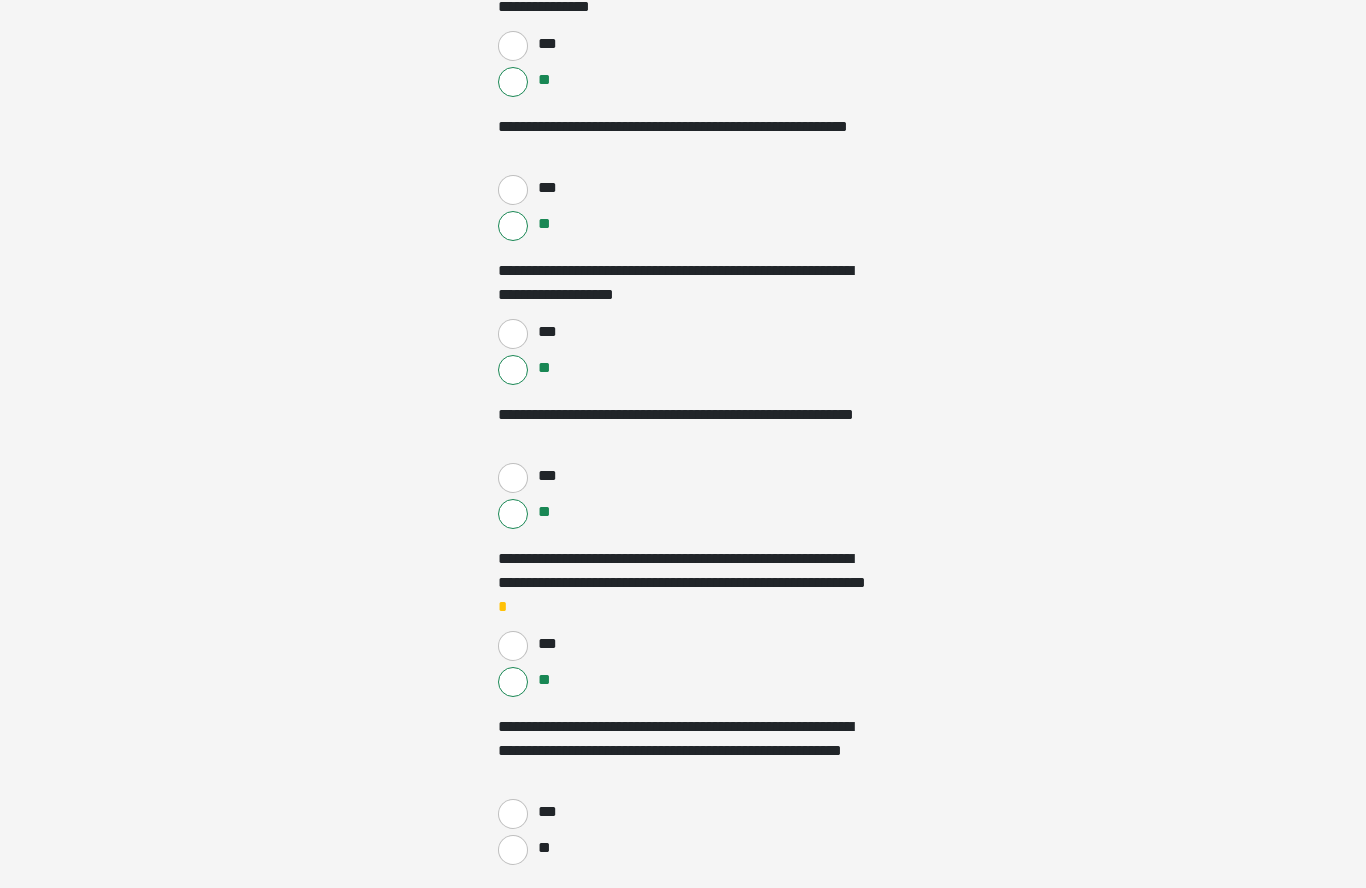 click on "**********" at bounding box center (683, 1232) 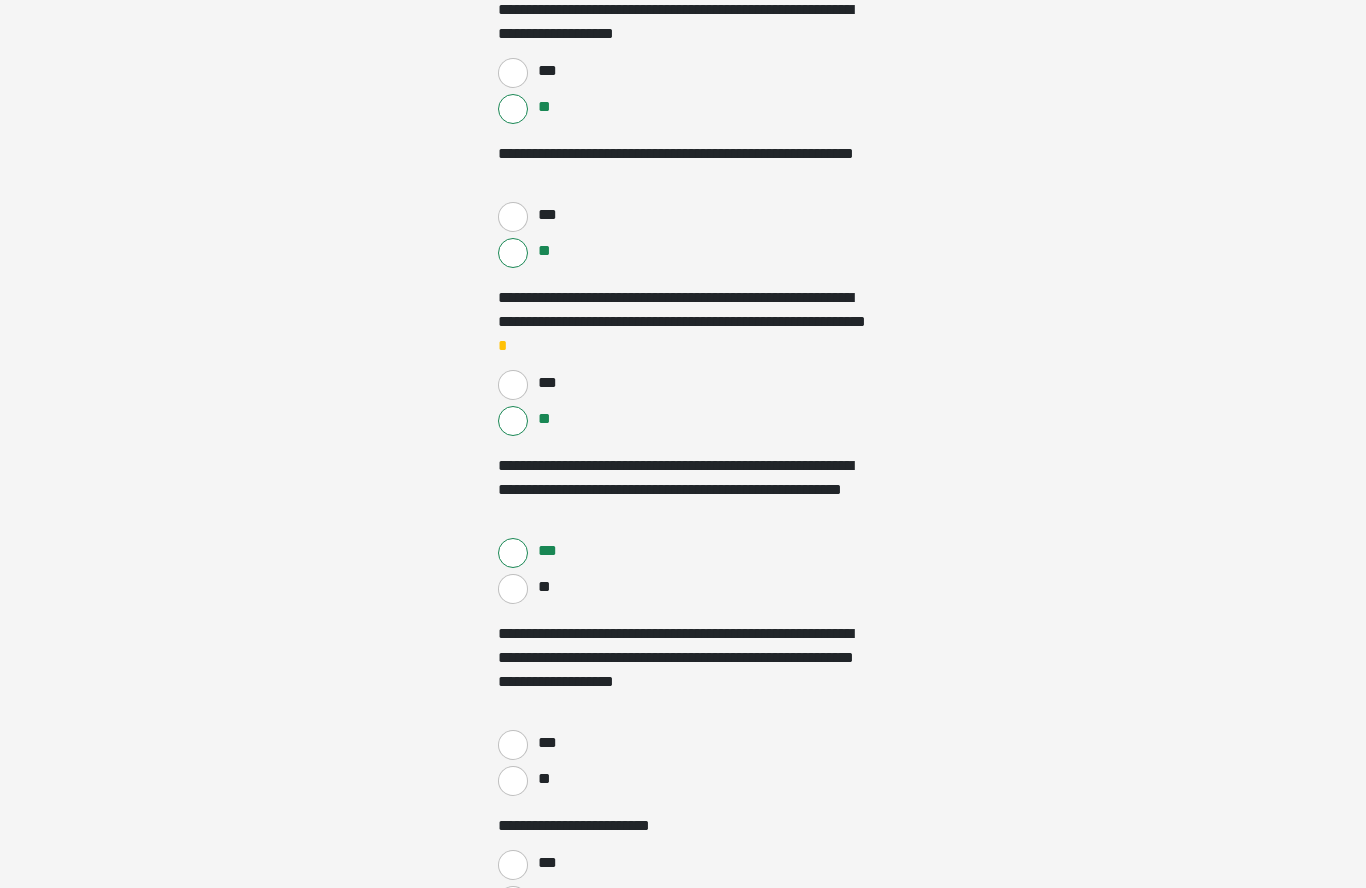 scroll, scrollTop: 1307, scrollLeft: 0, axis: vertical 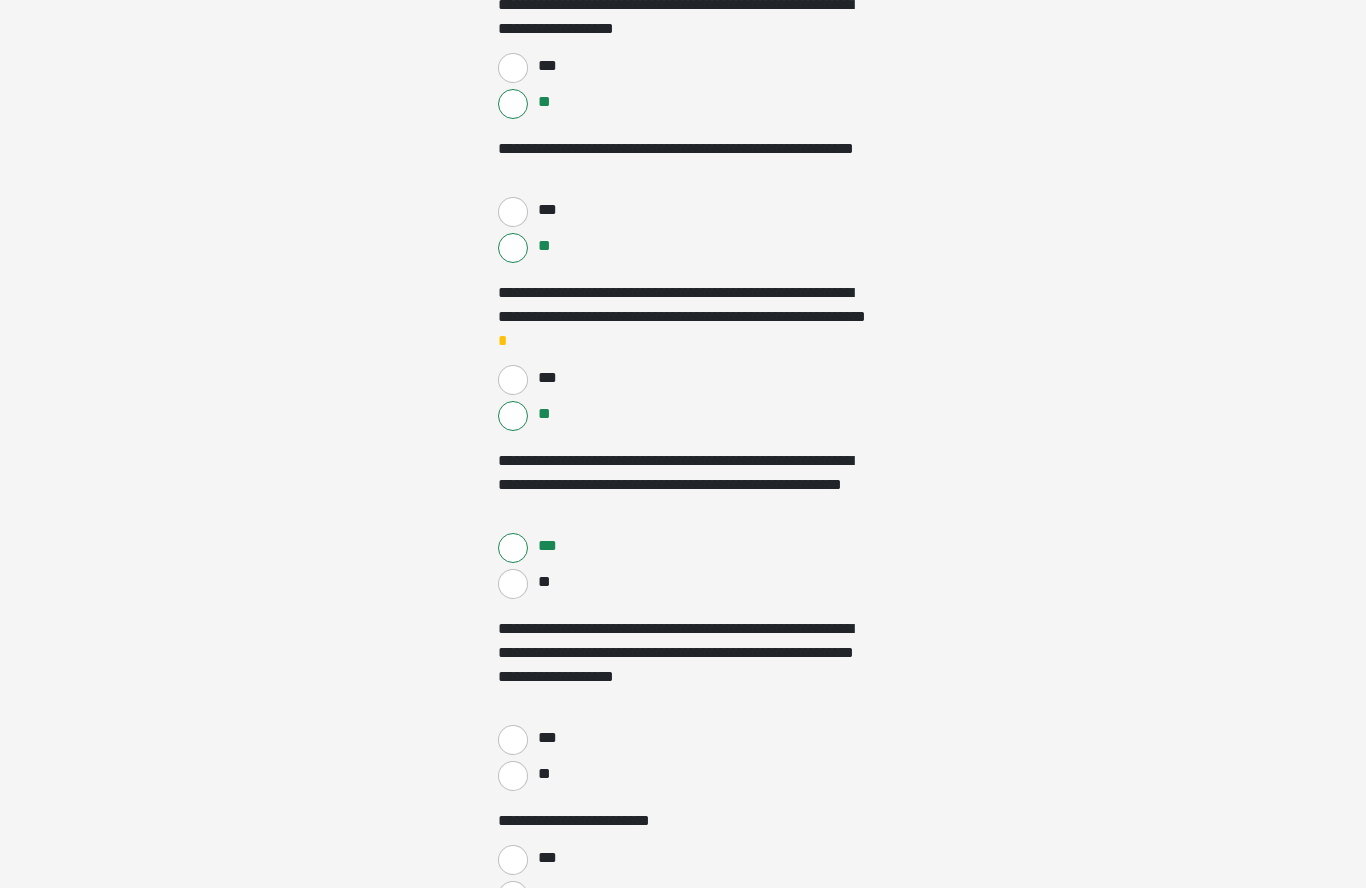 click on "**********" at bounding box center (683, 967) 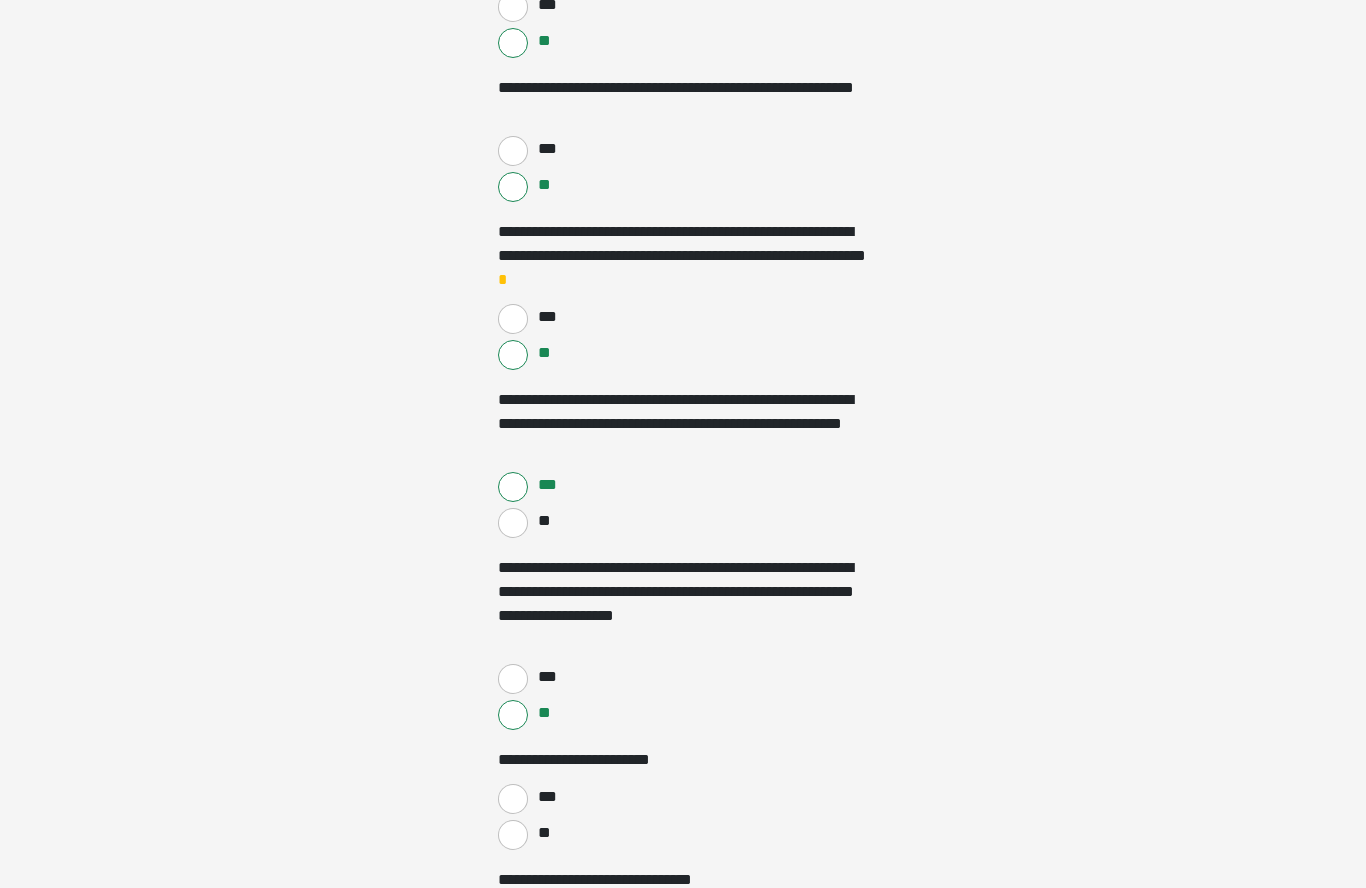 click on "**" at bounding box center [513, 835] 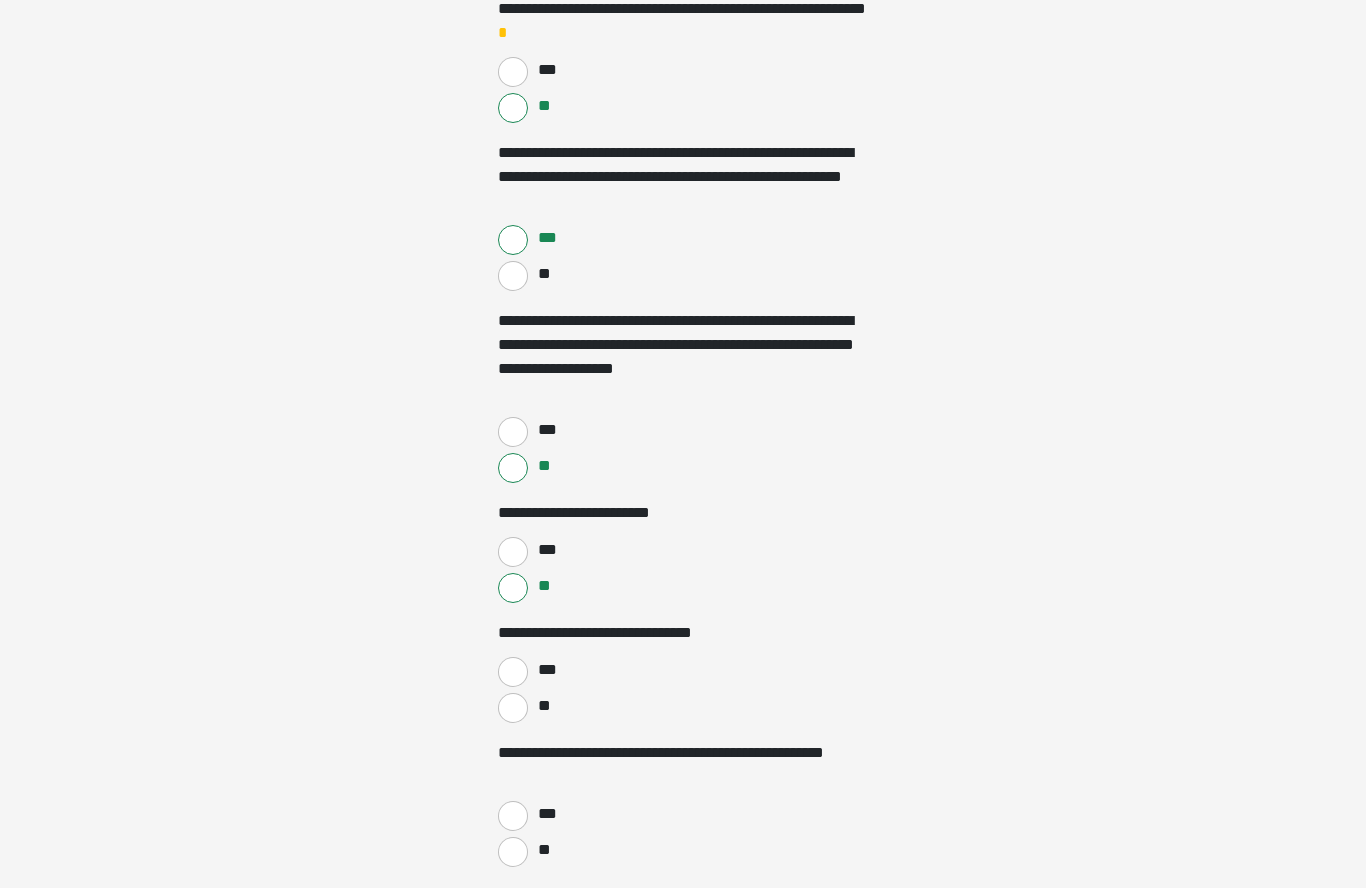 scroll, scrollTop: 1629, scrollLeft: 0, axis: vertical 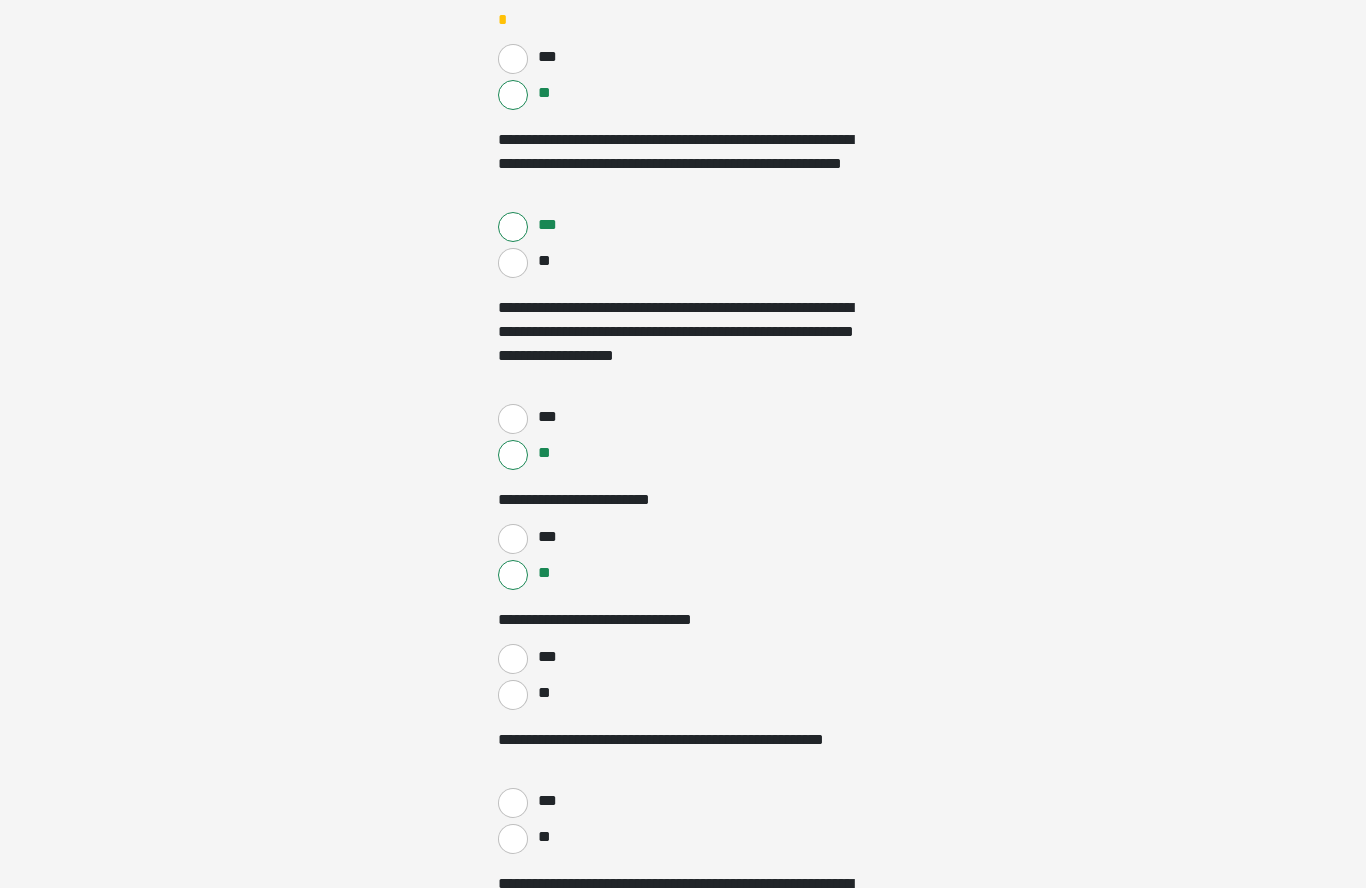 click on "**********" at bounding box center [683, 645] 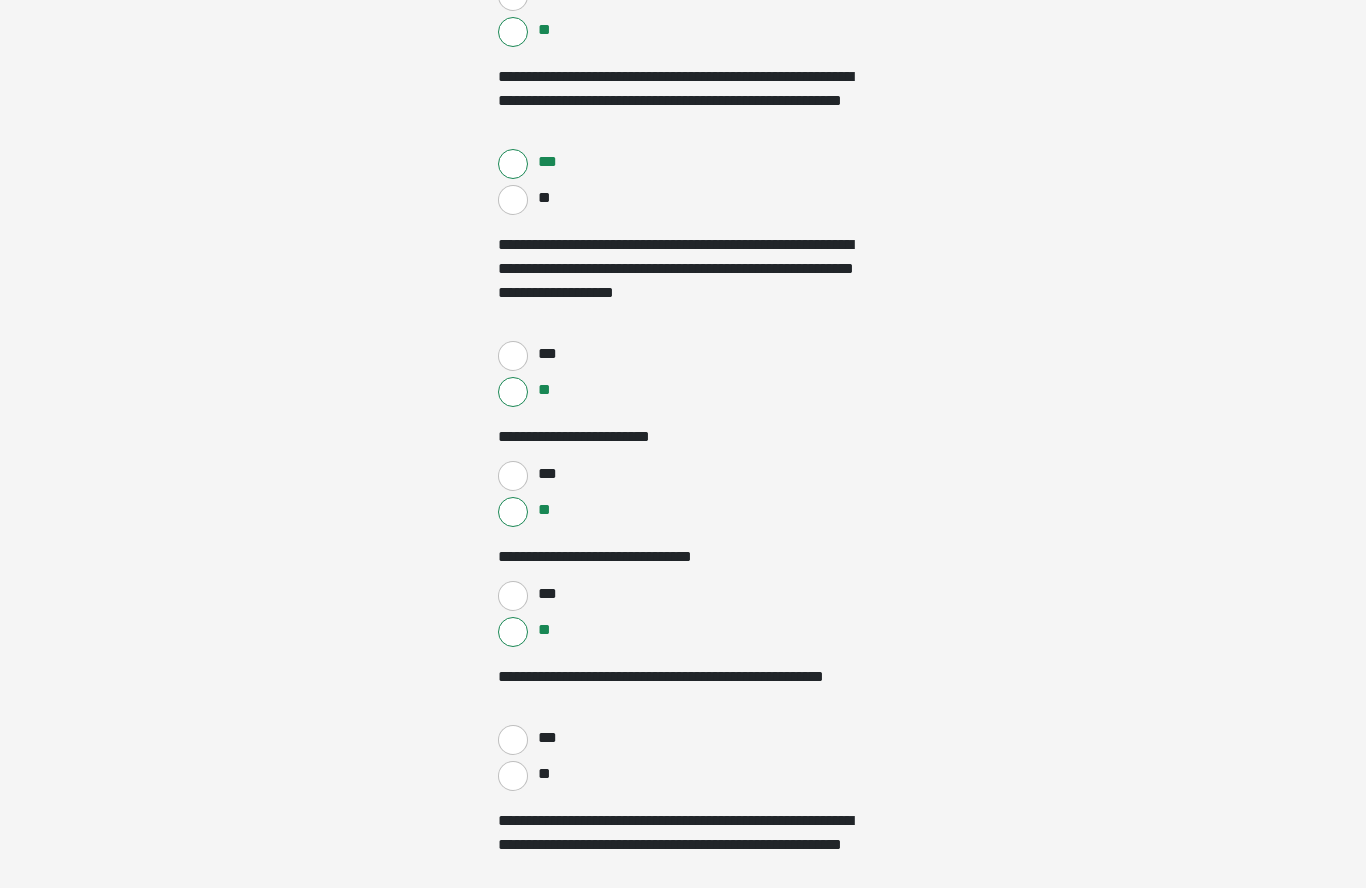 click on "**" at bounding box center [513, 777] 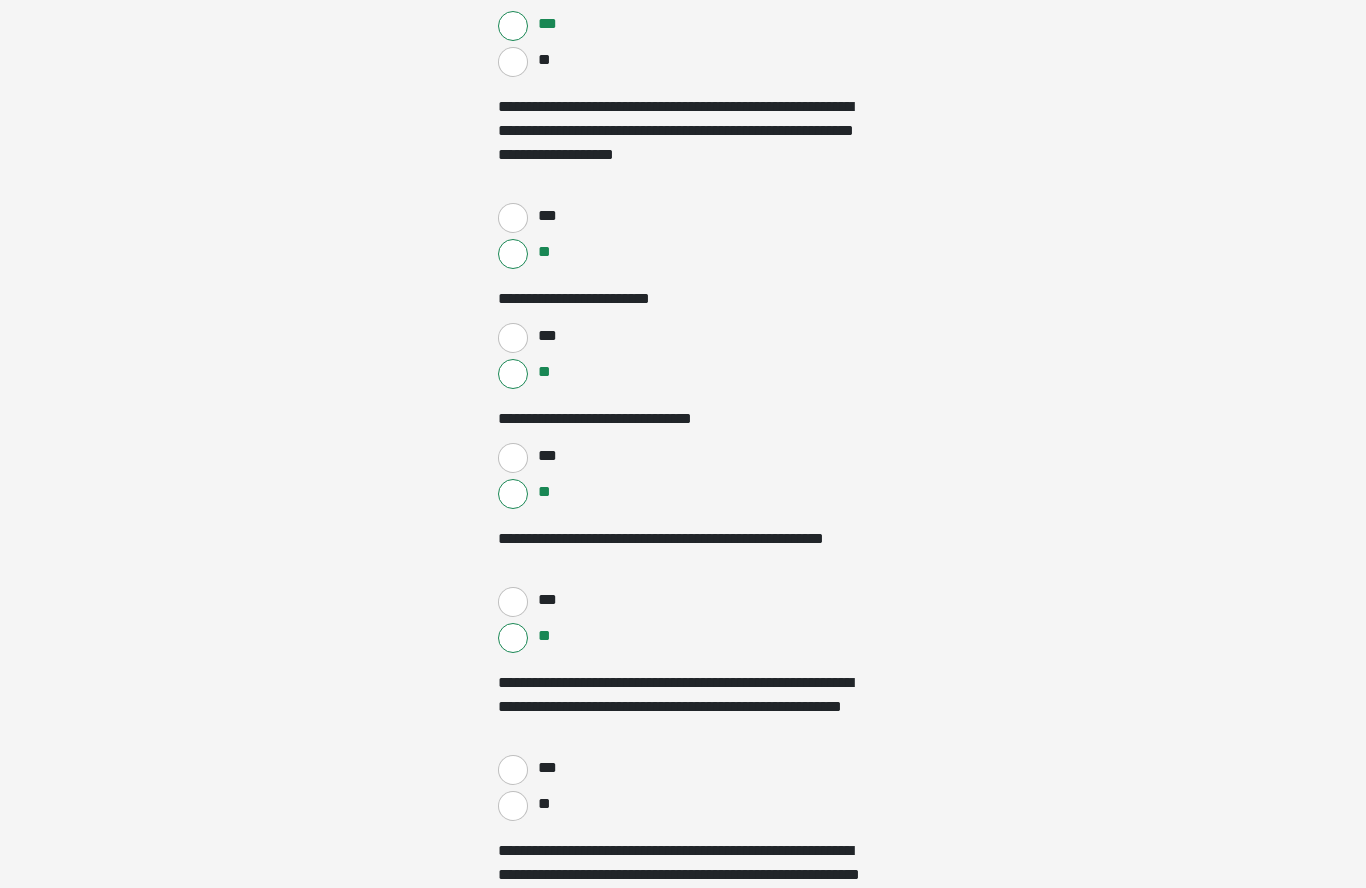 scroll, scrollTop: 1833, scrollLeft: 0, axis: vertical 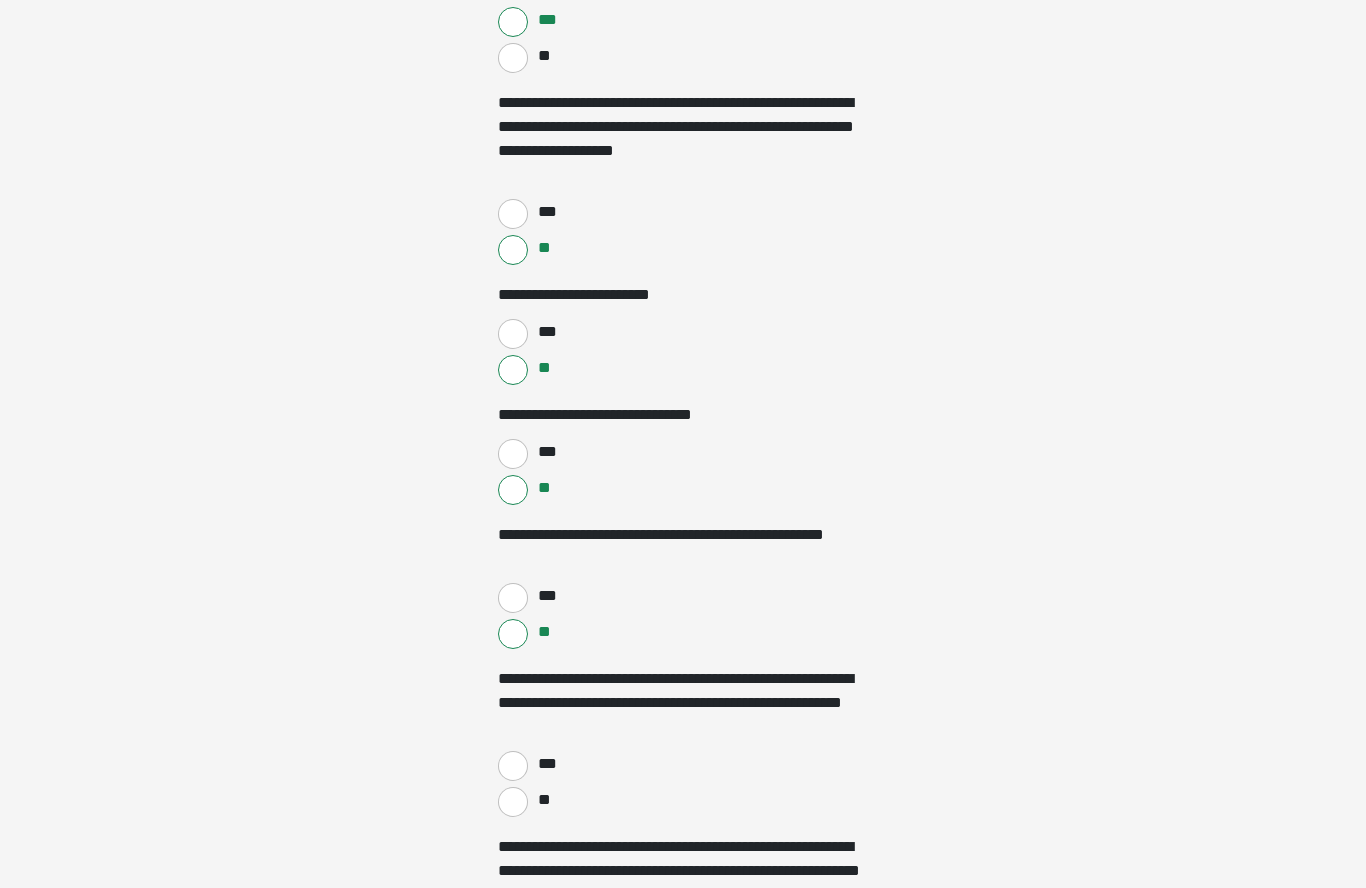 click on "***" at bounding box center [513, 767] 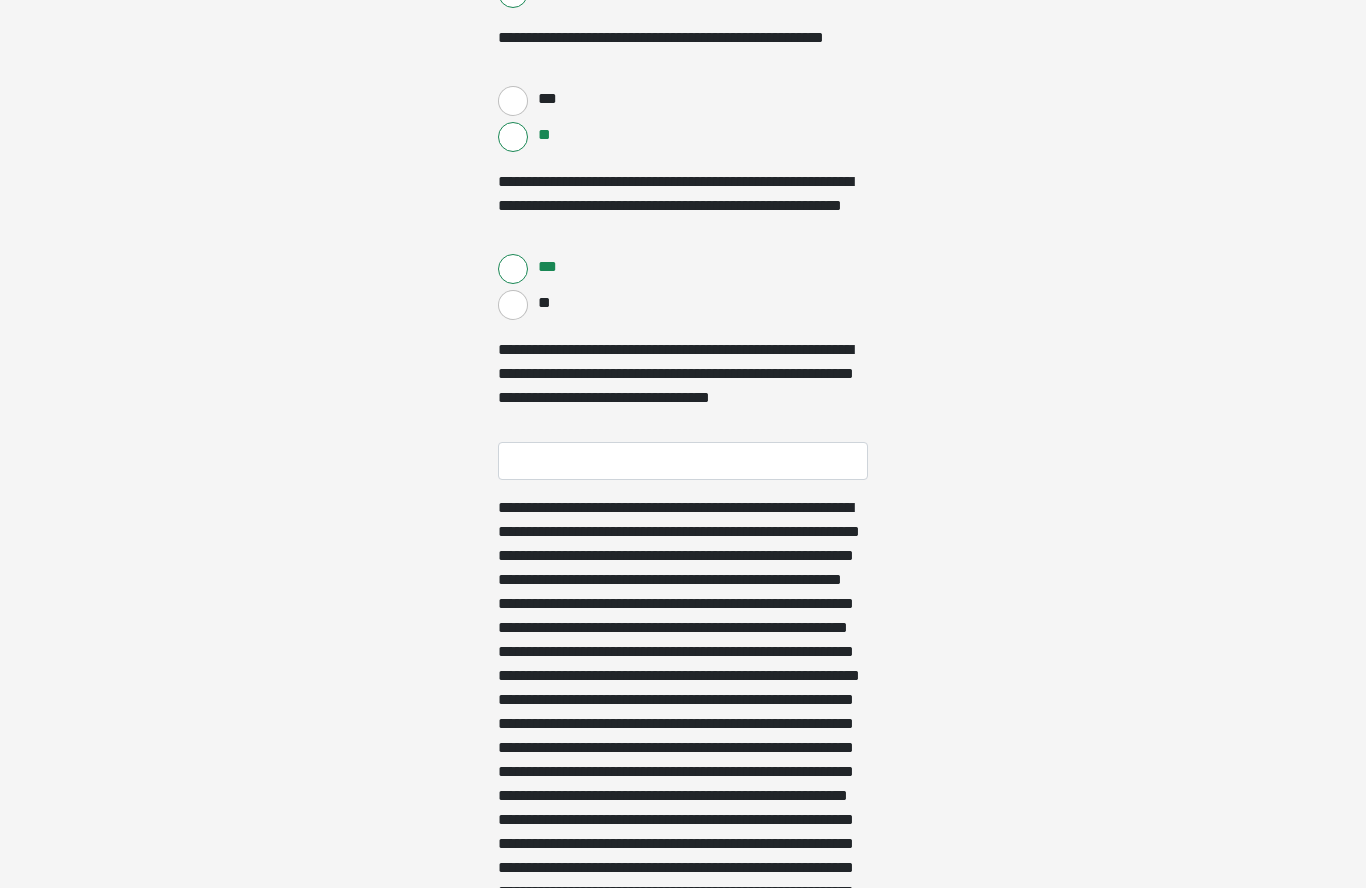 scroll, scrollTop: 2329, scrollLeft: 0, axis: vertical 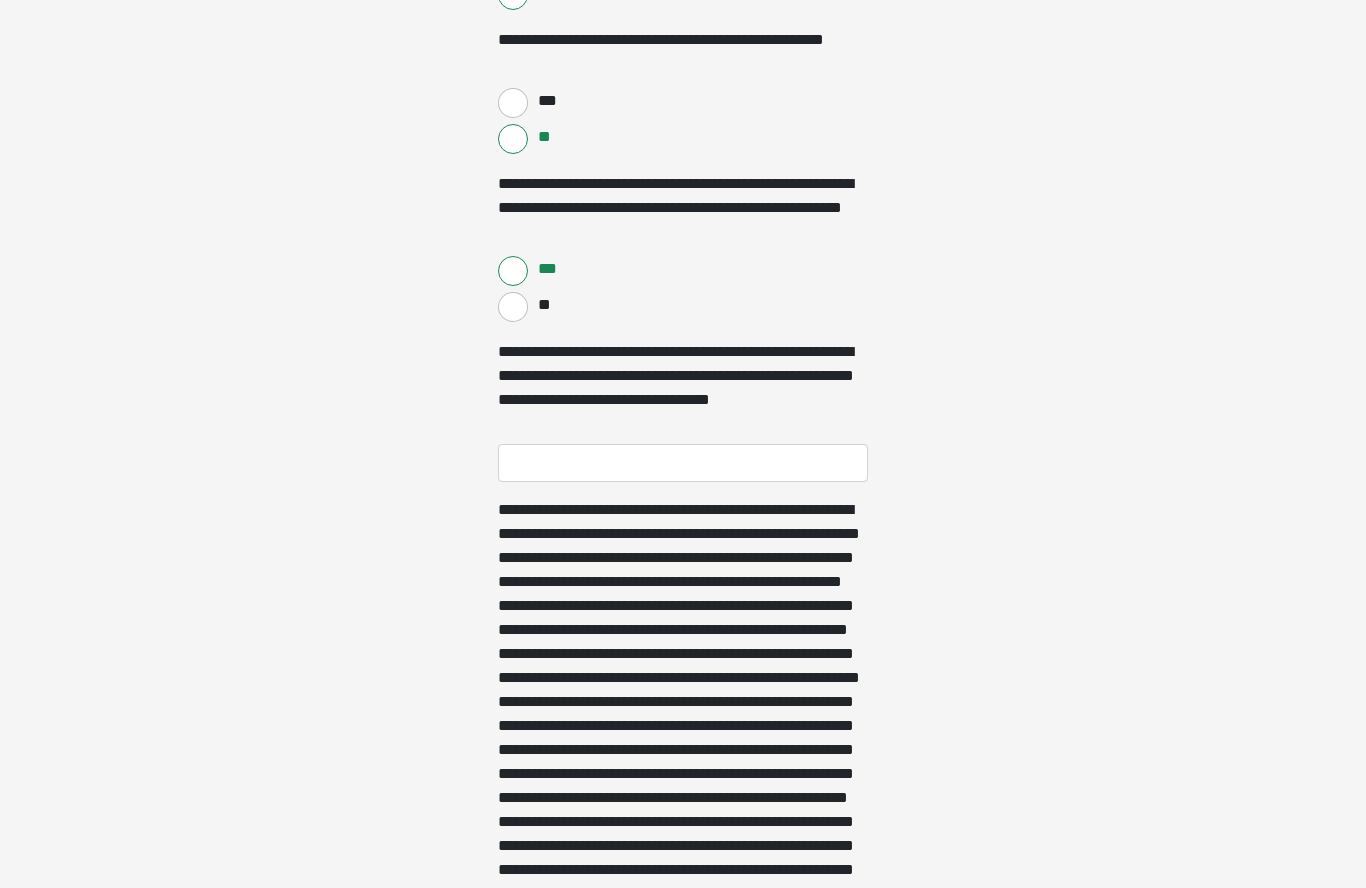 click on "**********" at bounding box center (683, -1885) 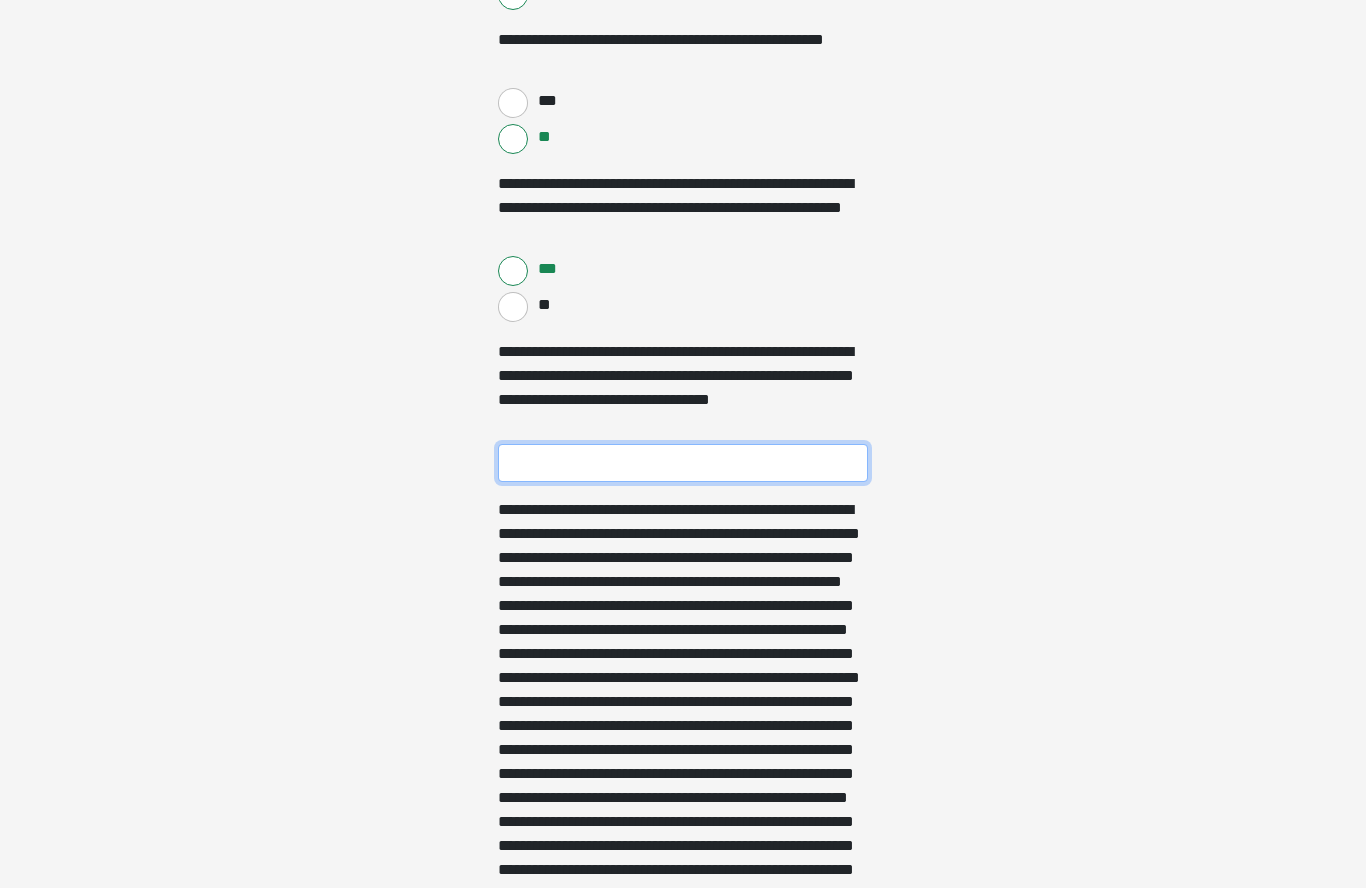 click on "**********" at bounding box center [683, 463] 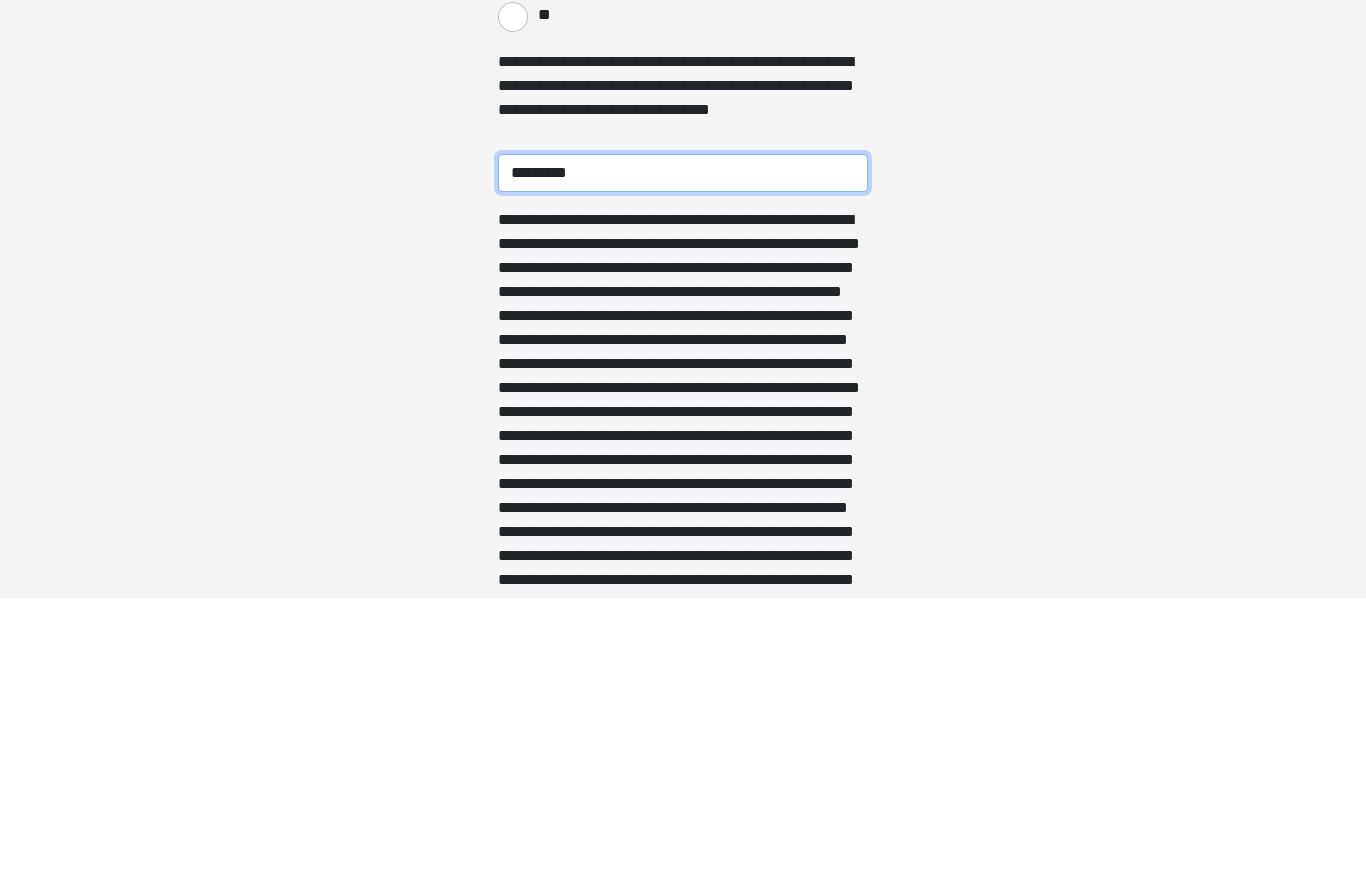 type on "********" 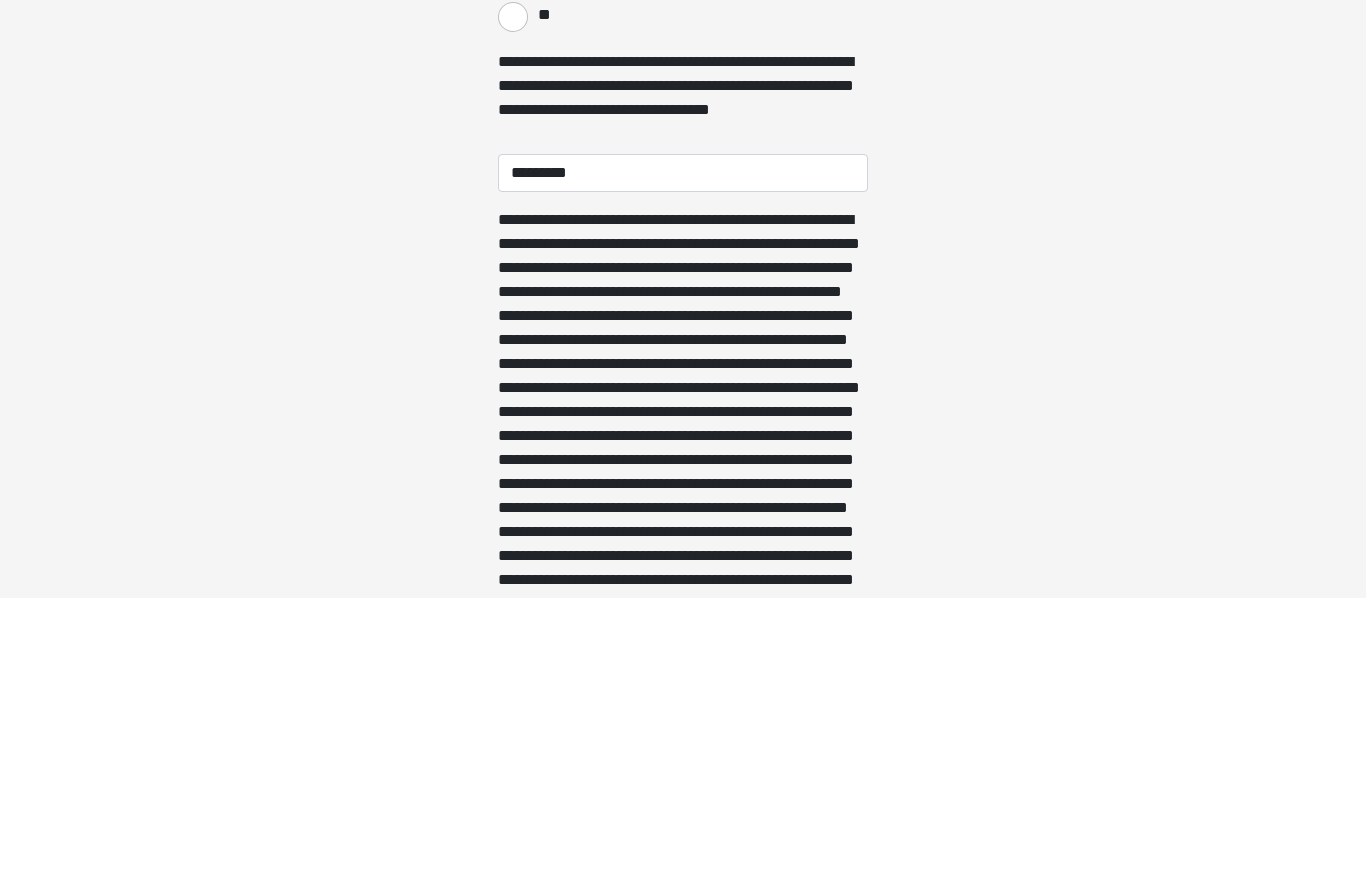 click on "**********" at bounding box center (683, -1885) 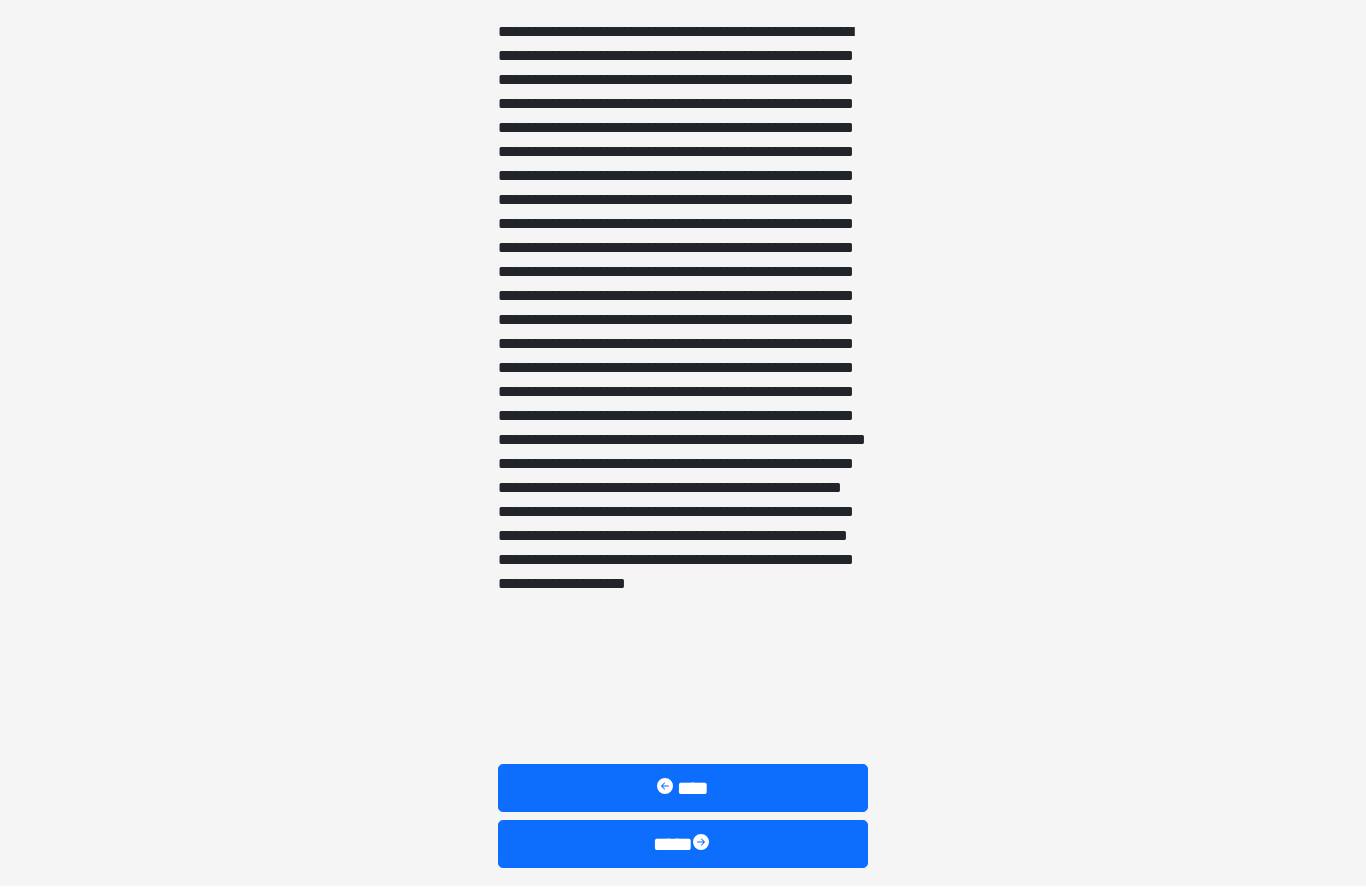 scroll, scrollTop: 3691, scrollLeft: 0, axis: vertical 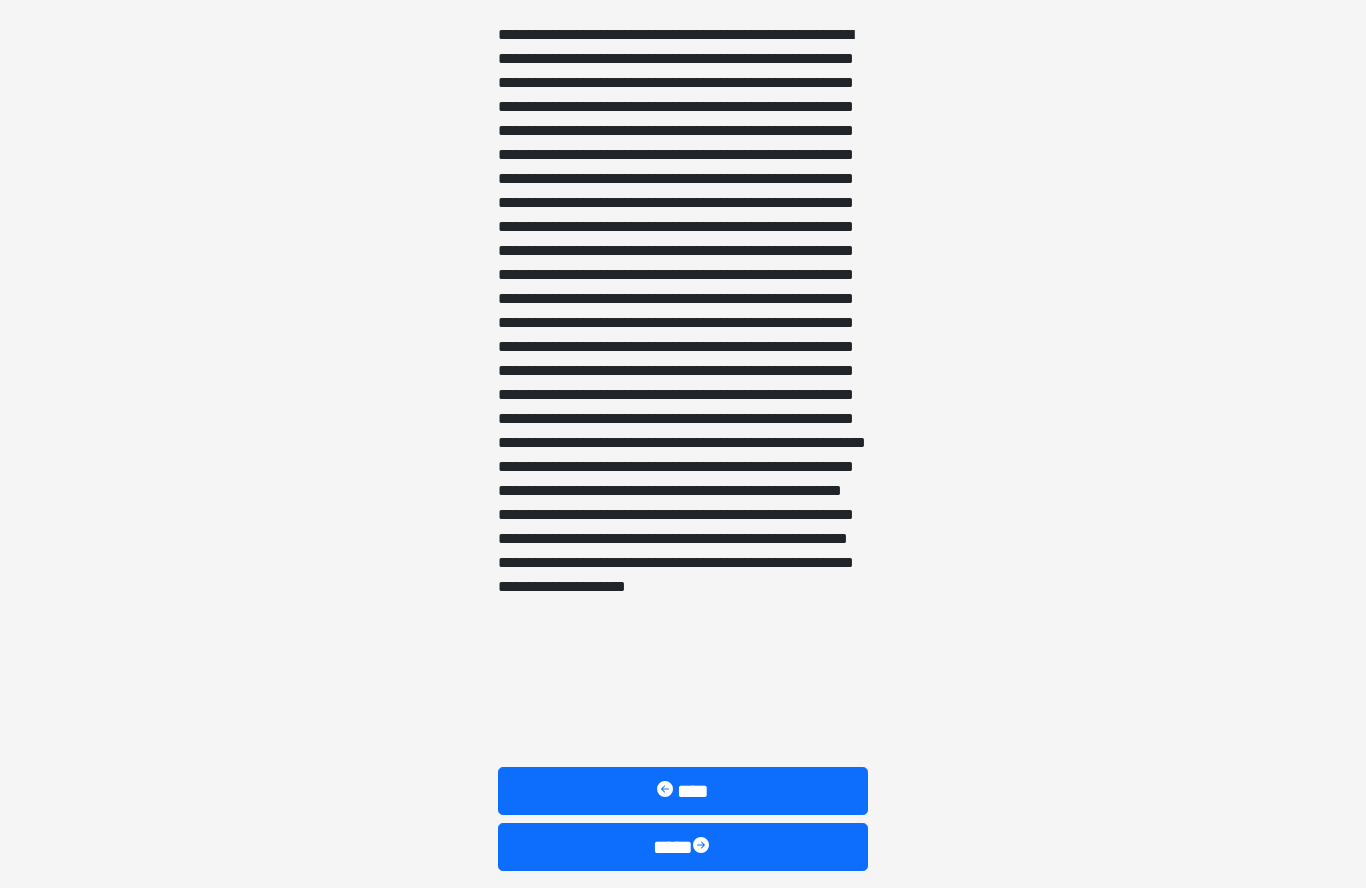 click on "****" at bounding box center [683, 848] 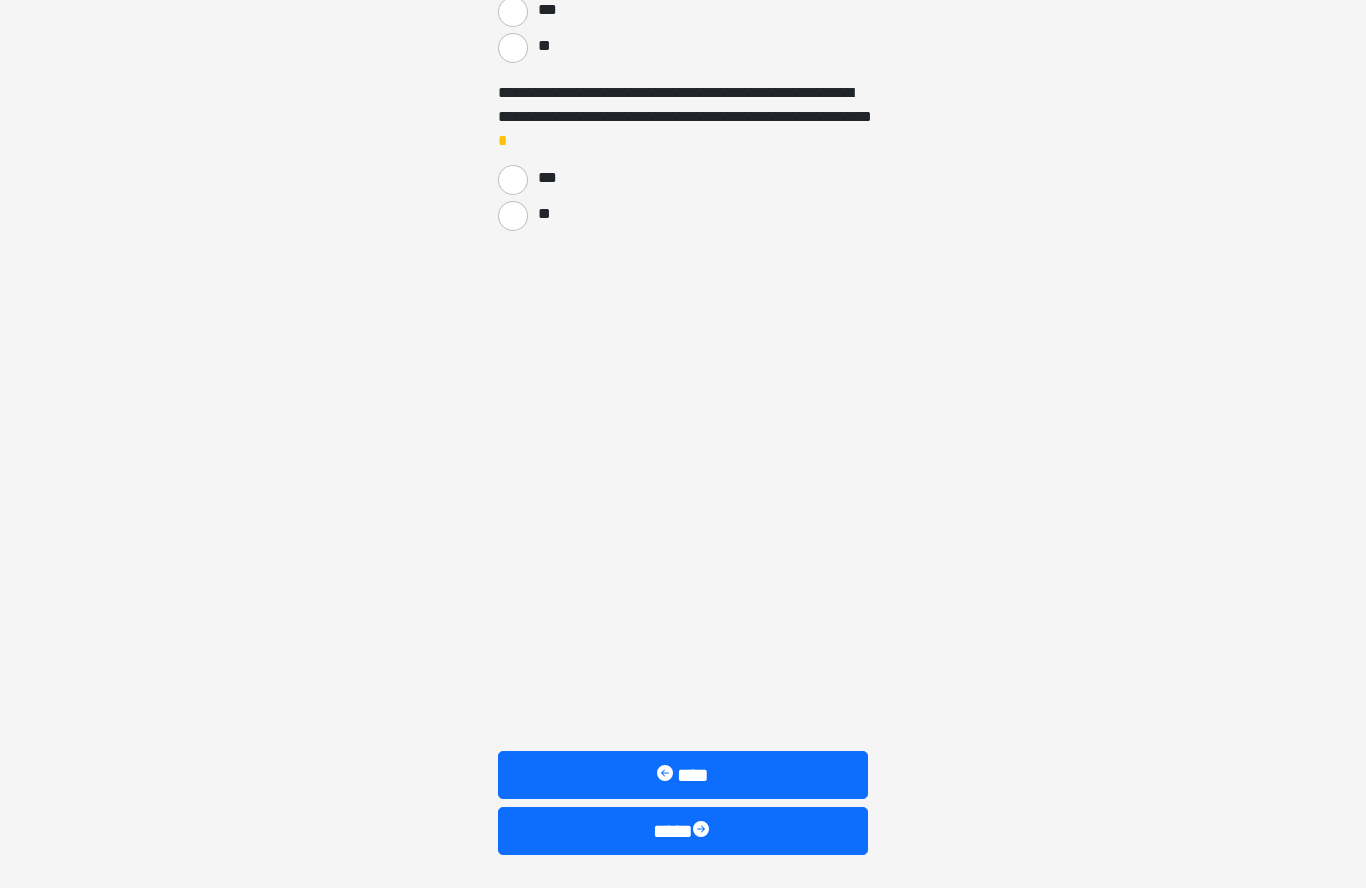 scroll, scrollTop: 3173, scrollLeft: 0, axis: vertical 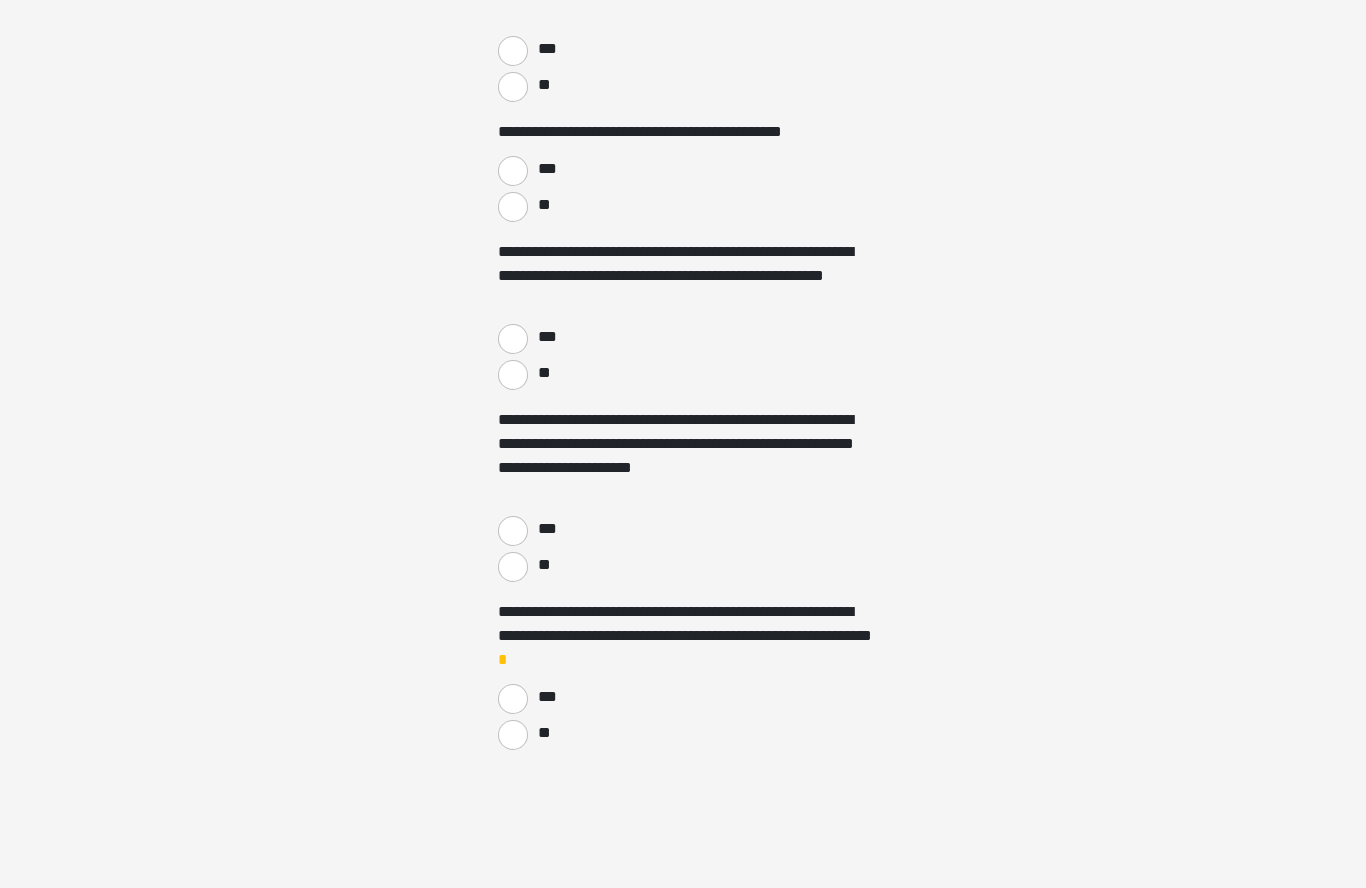 click on "**********" at bounding box center [683, -2729] 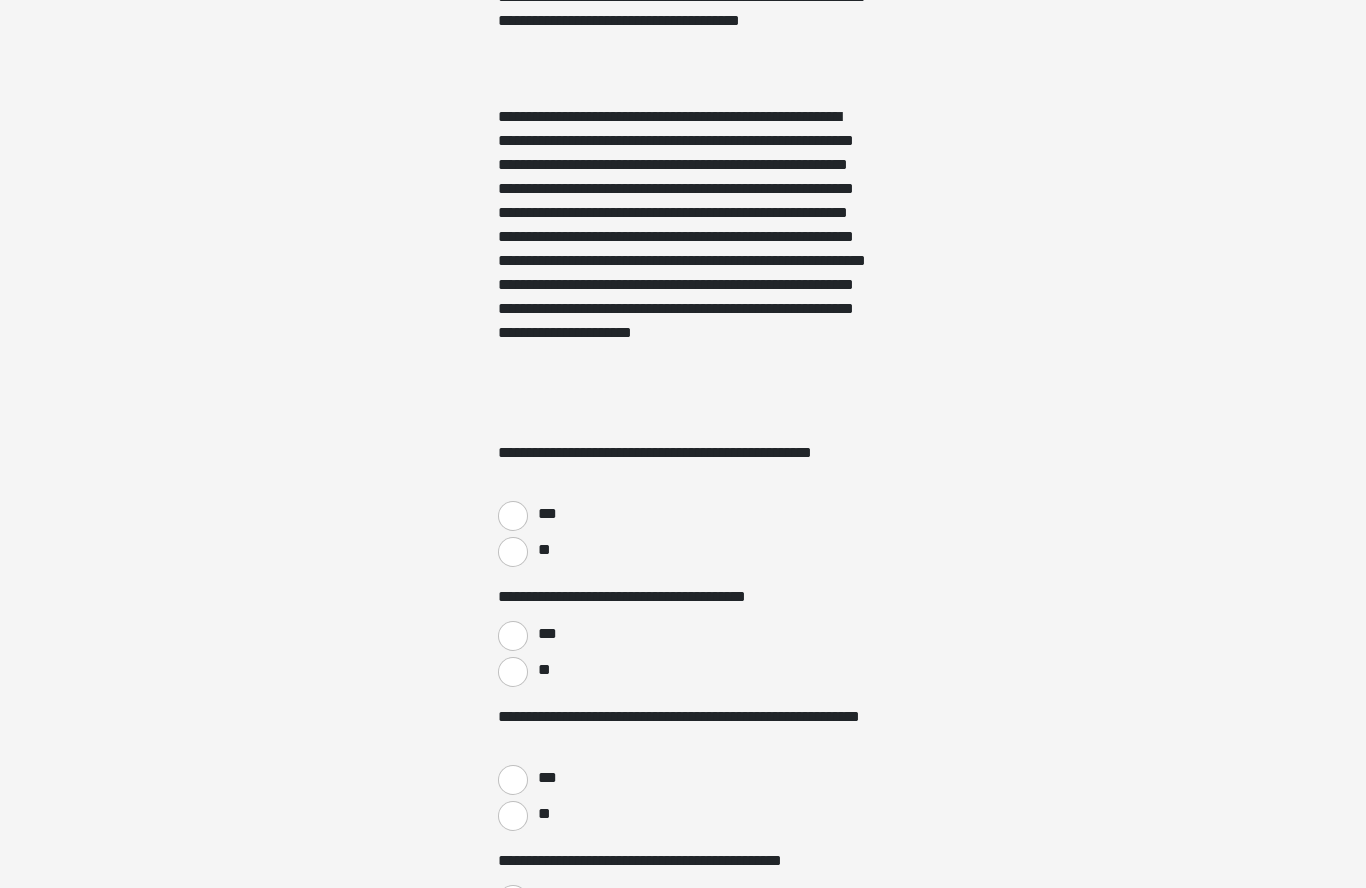 scroll, scrollTop: 582, scrollLeft: 0, axis: vertical 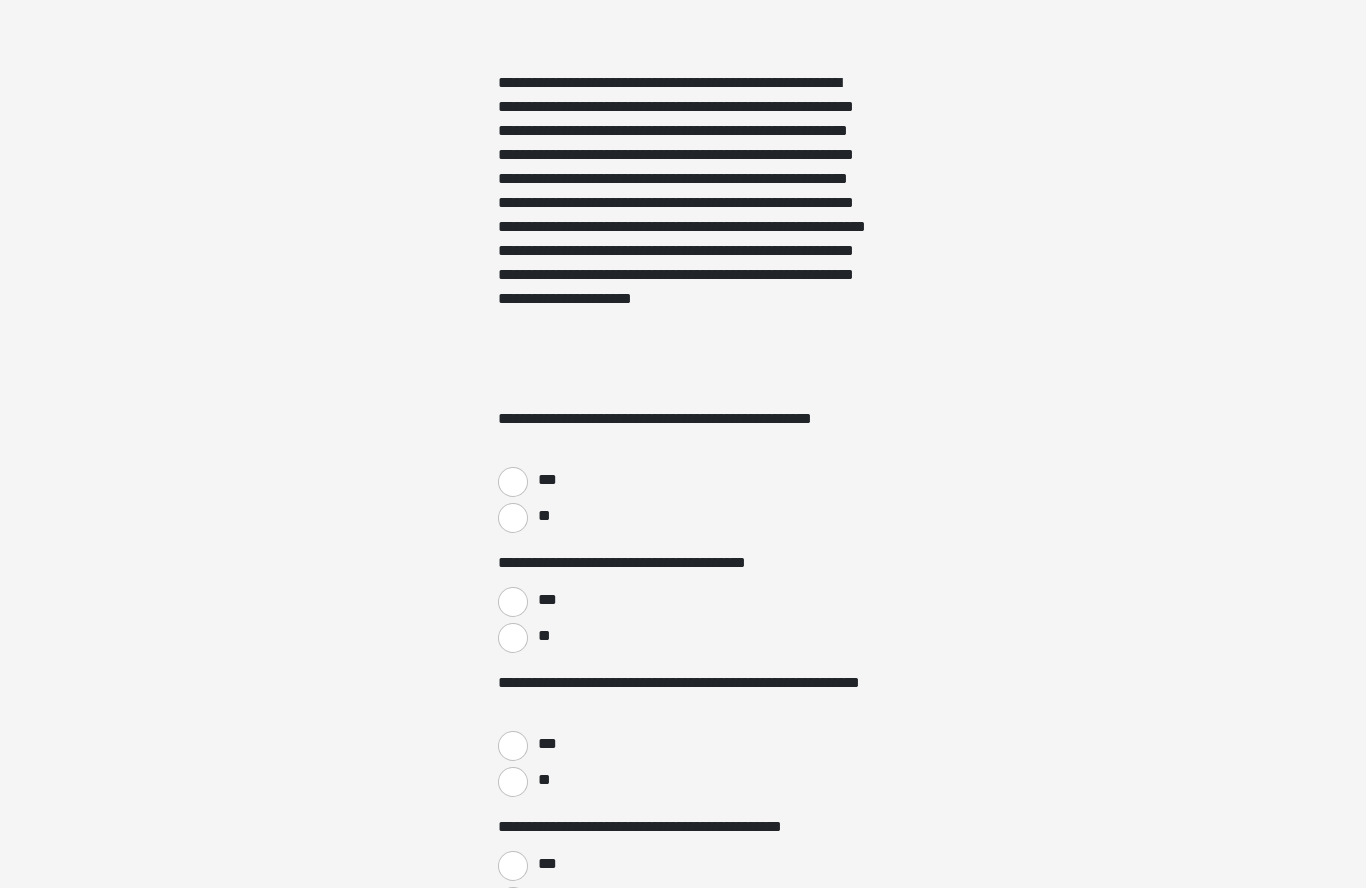 click on "***" at bounding box center [546, 480] 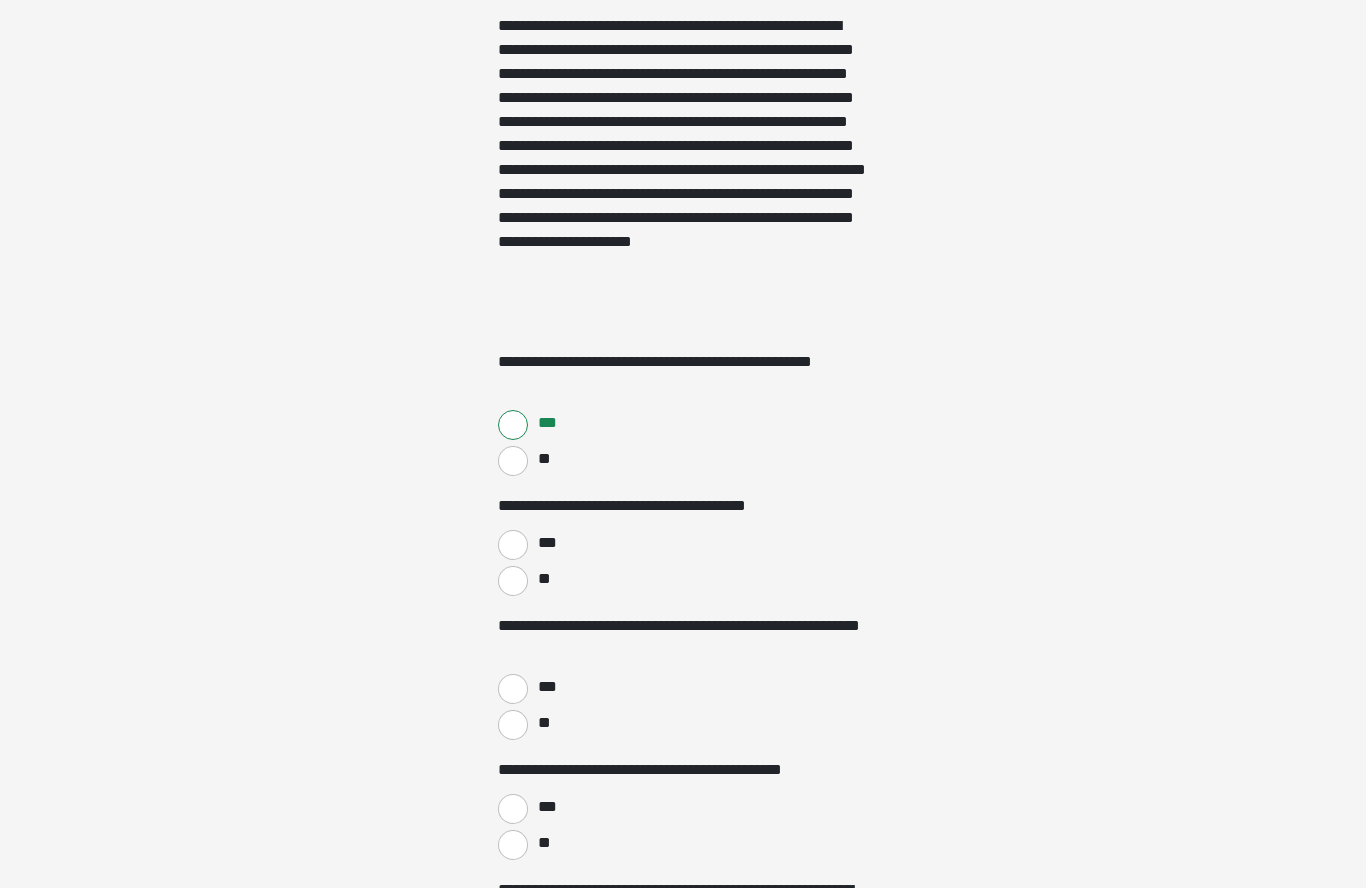 click on "**" at bounding box center (543, 579) 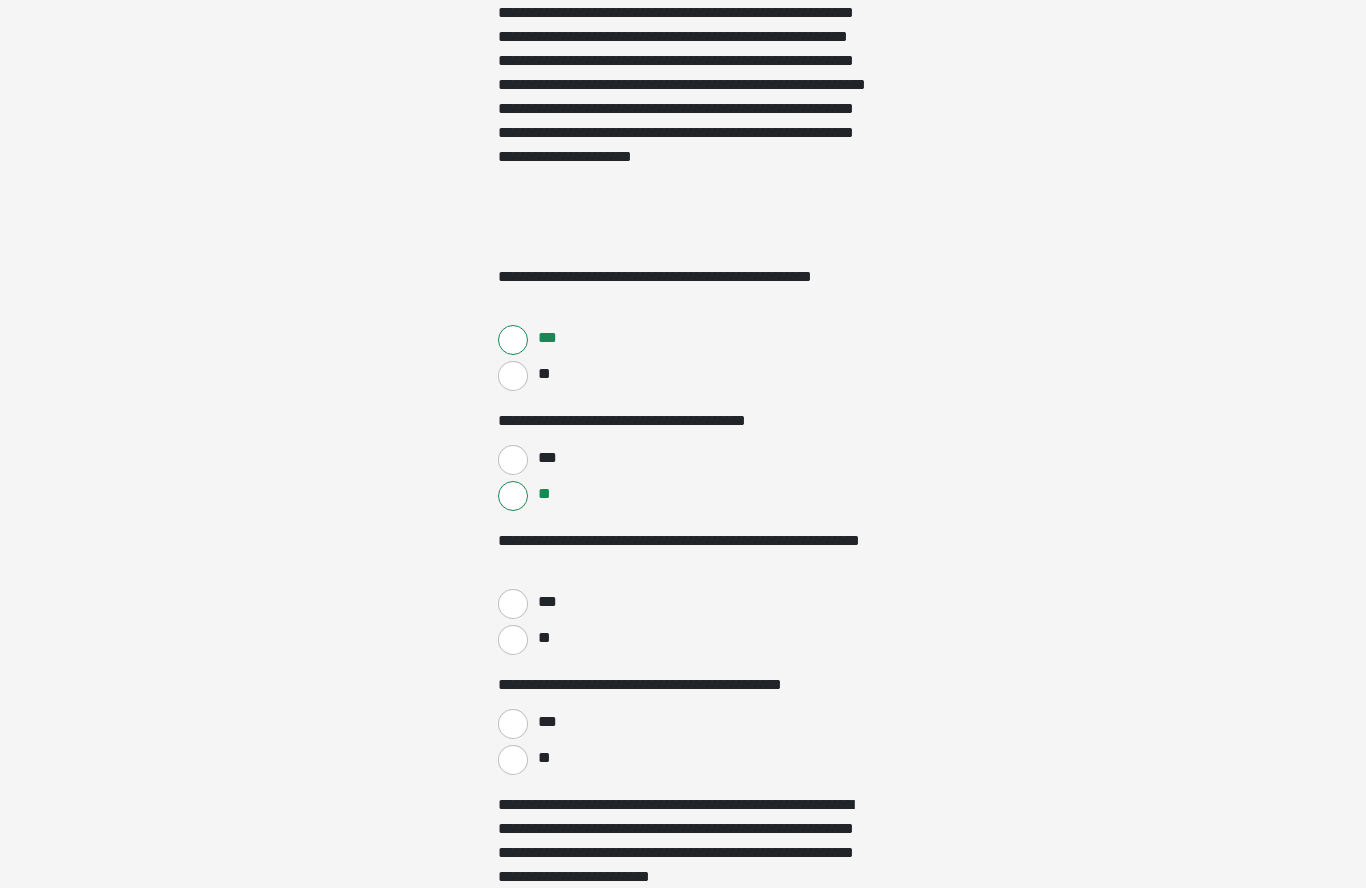 scroll, scrollTop: 765, scrollLeft: 0, axis: vertical 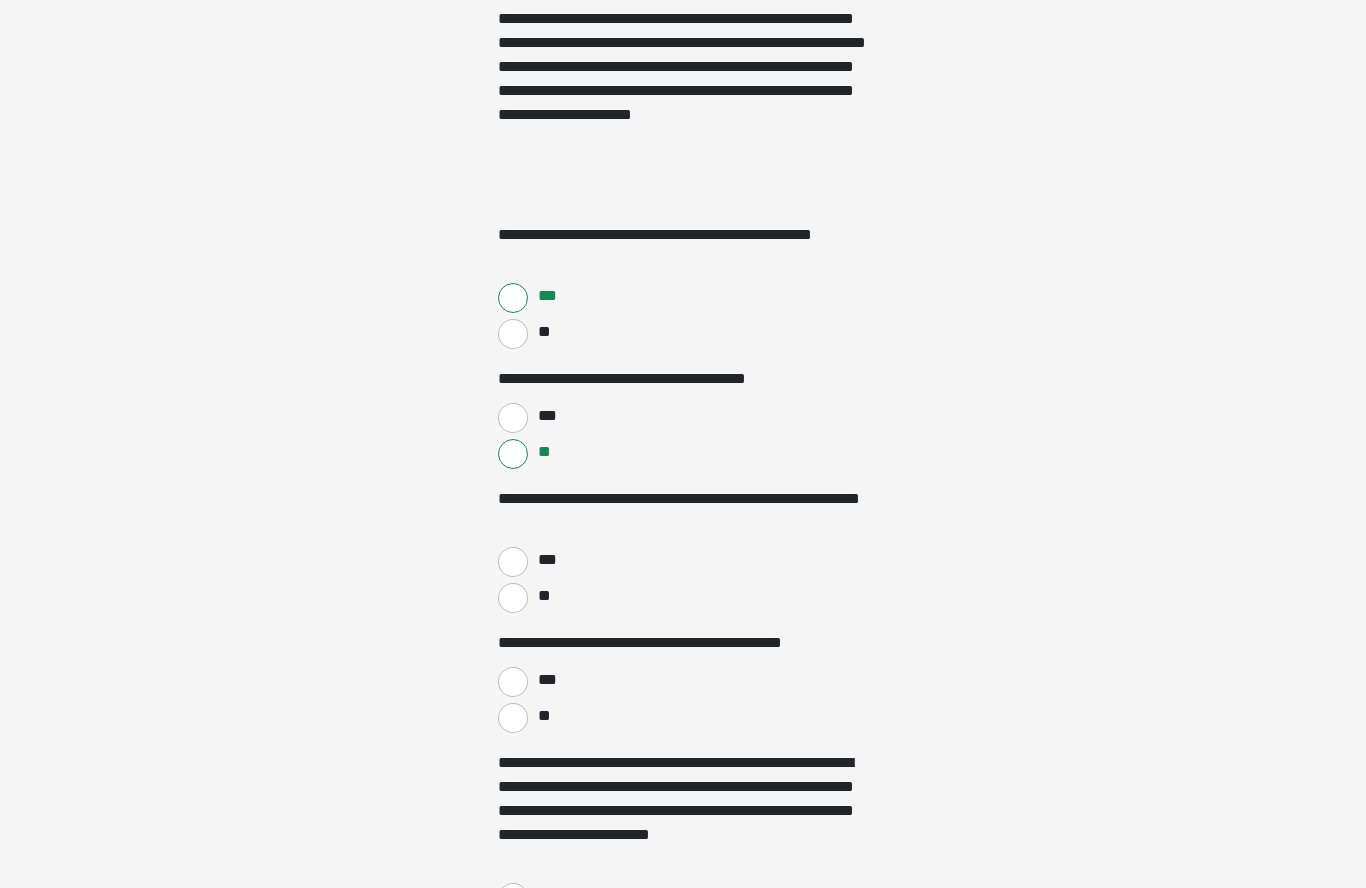 click on "**" at bounding box center (543, 596) 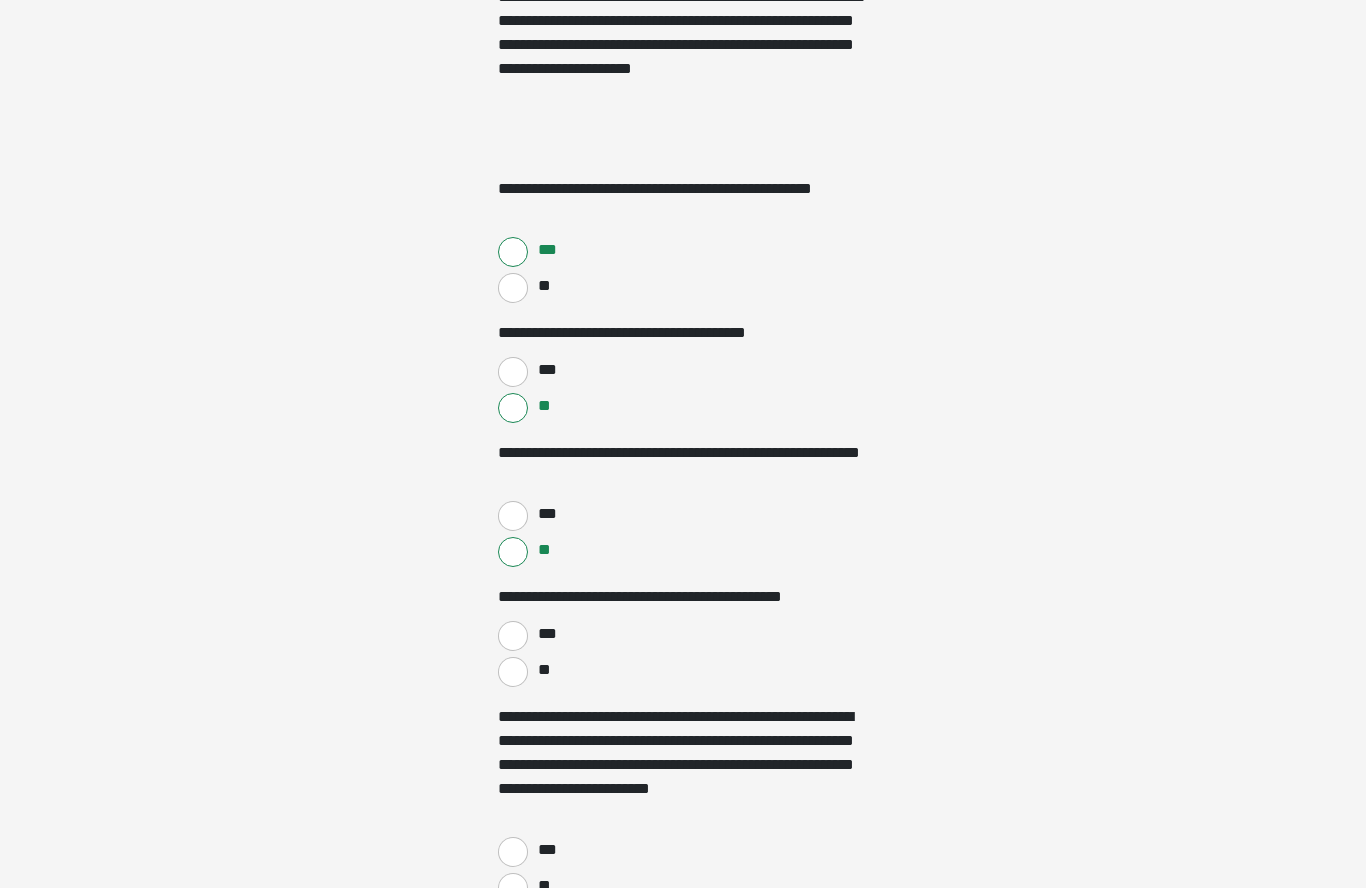 click on "**" at bounding box center (543, 670) 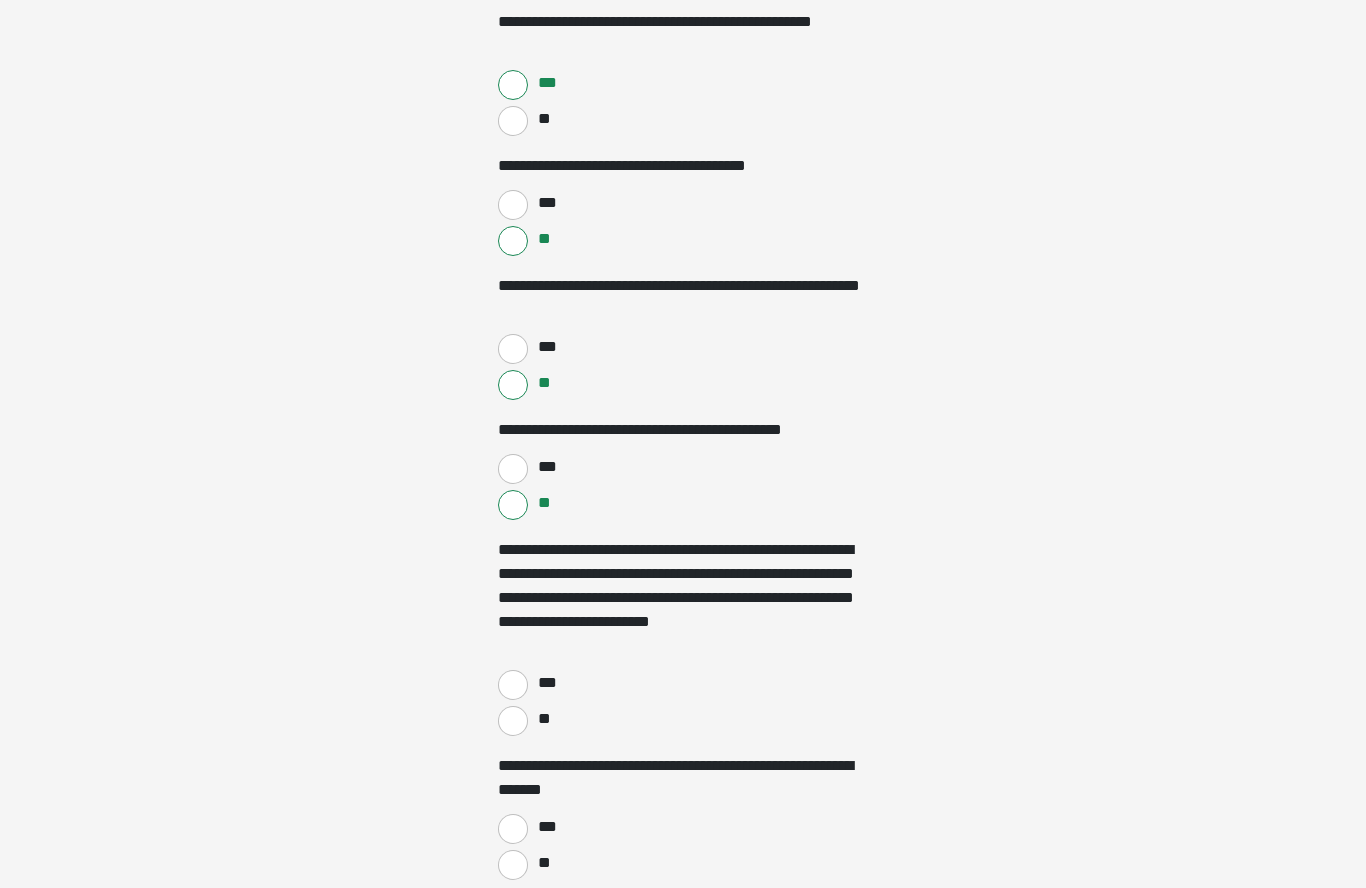 scroll, scrollTop: 989, scrollLeft: 0, axis: vertical 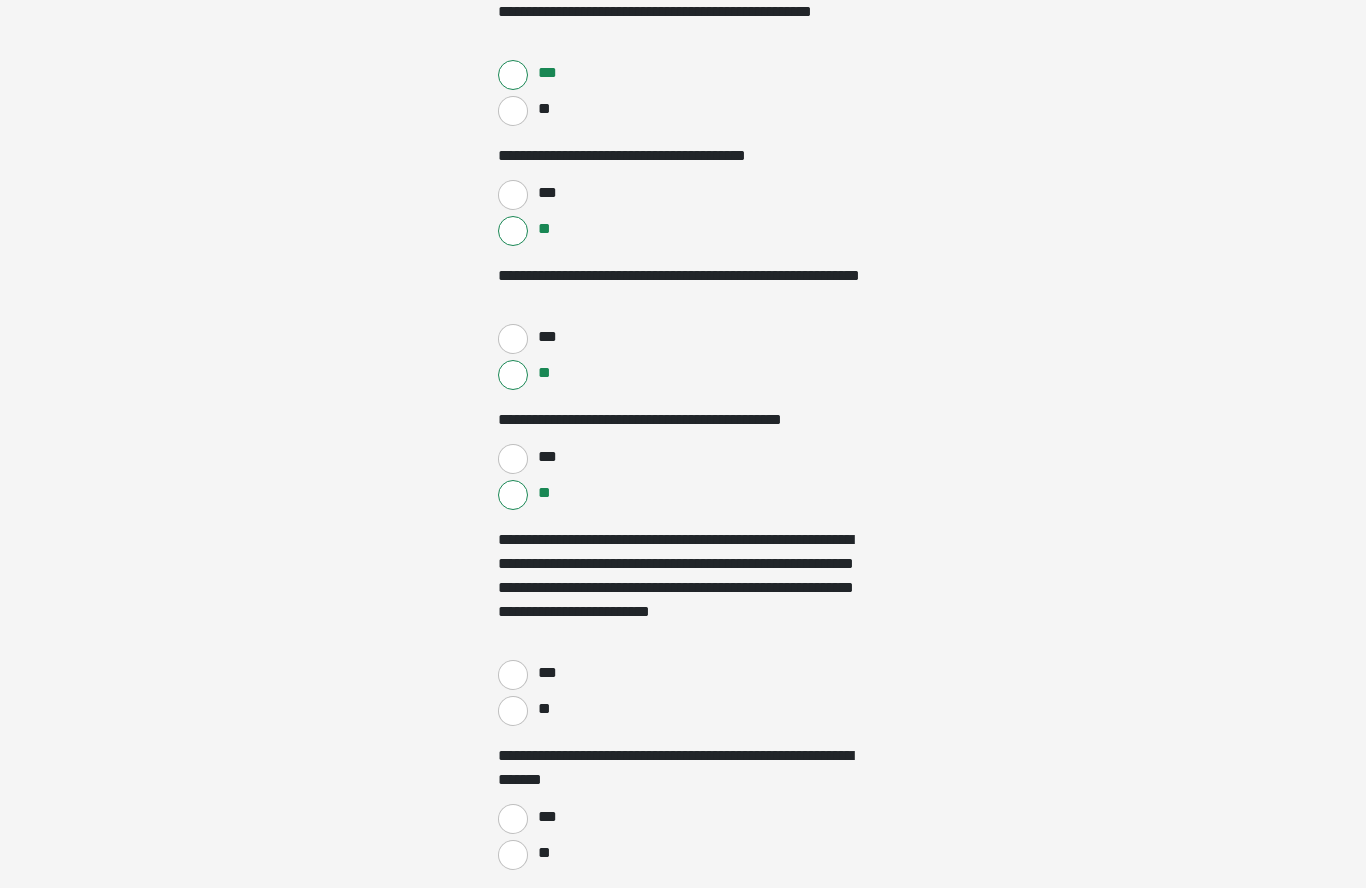 click on "**" at bounding box center (543, 709) 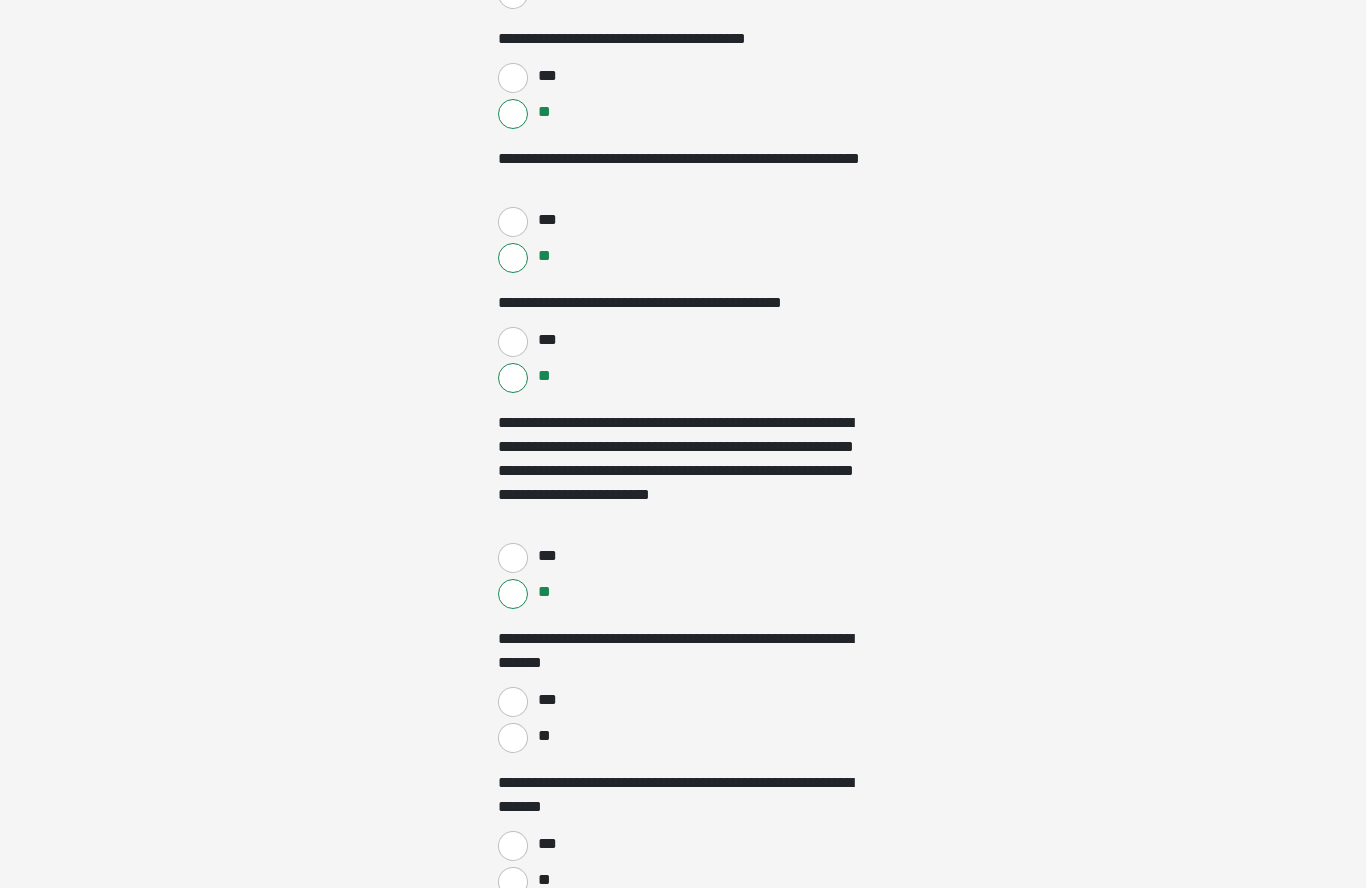 scroll, scrollTop: 1131, scrollLeft: 0, axis: vertical 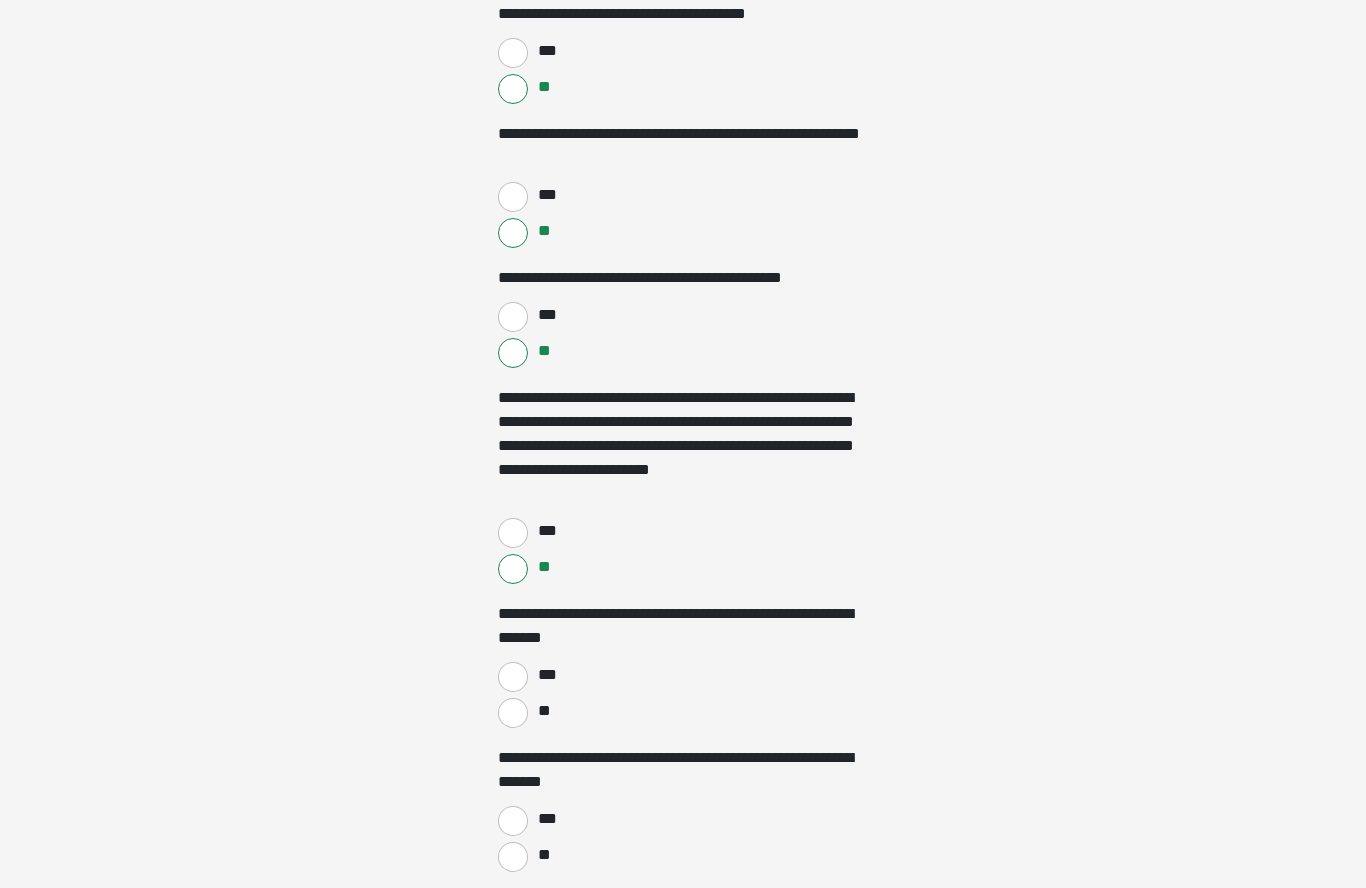 click on "**" at bounding box center (543, 711) 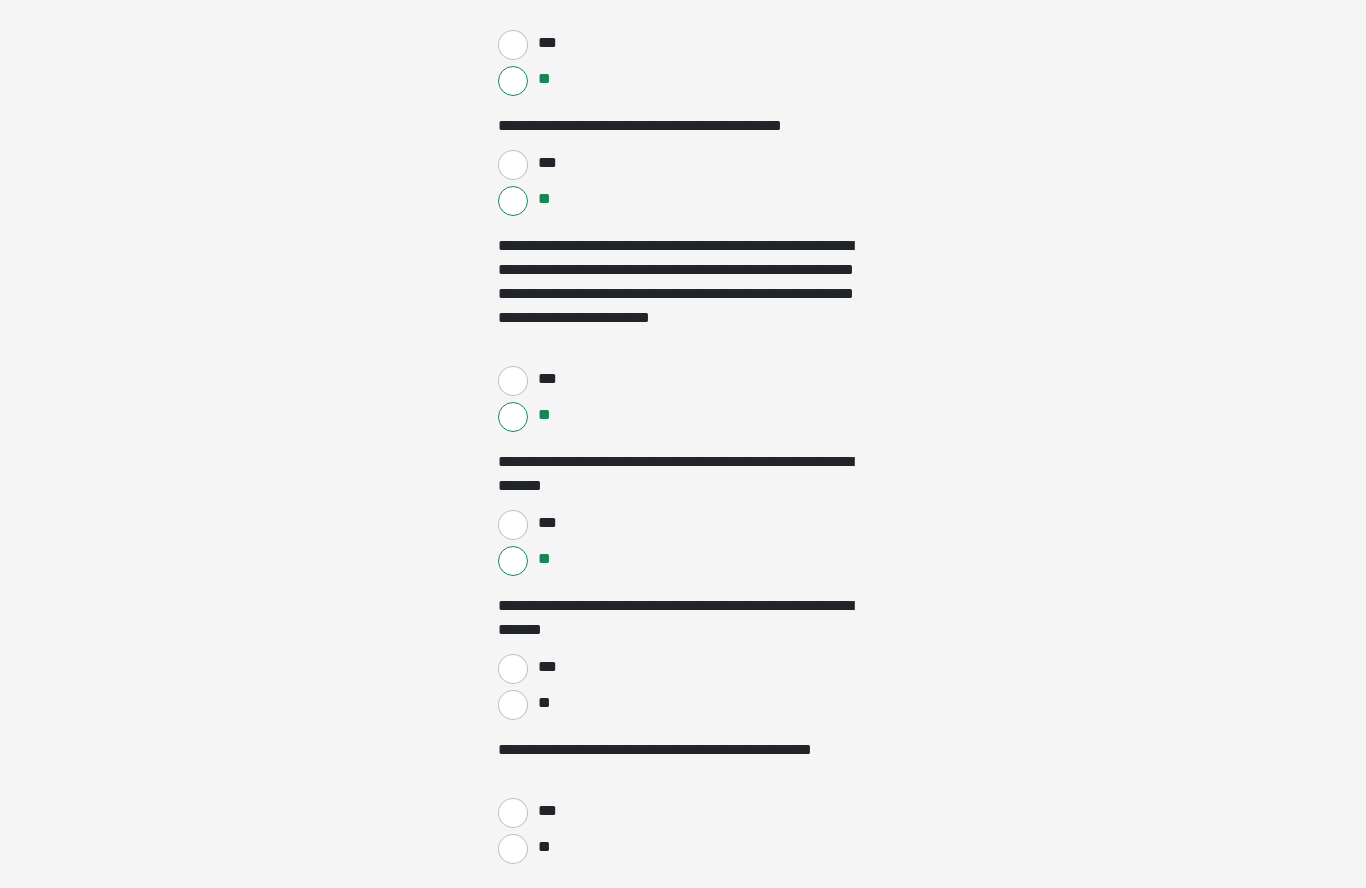 scroll, scrollTop: 1311, scrollLeft: 0, axis: vertical 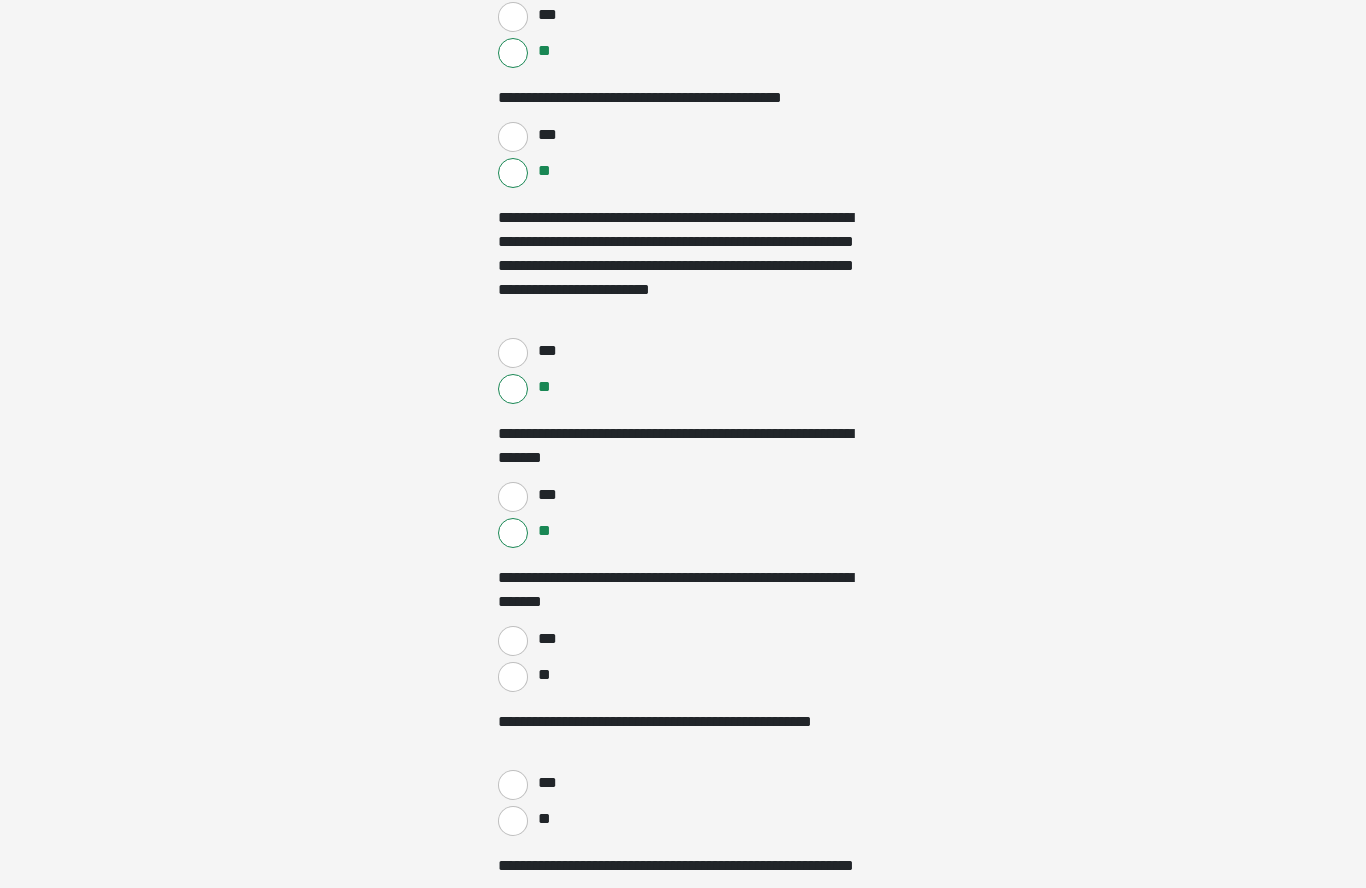 click on "**" at bounding box center (543, 675) 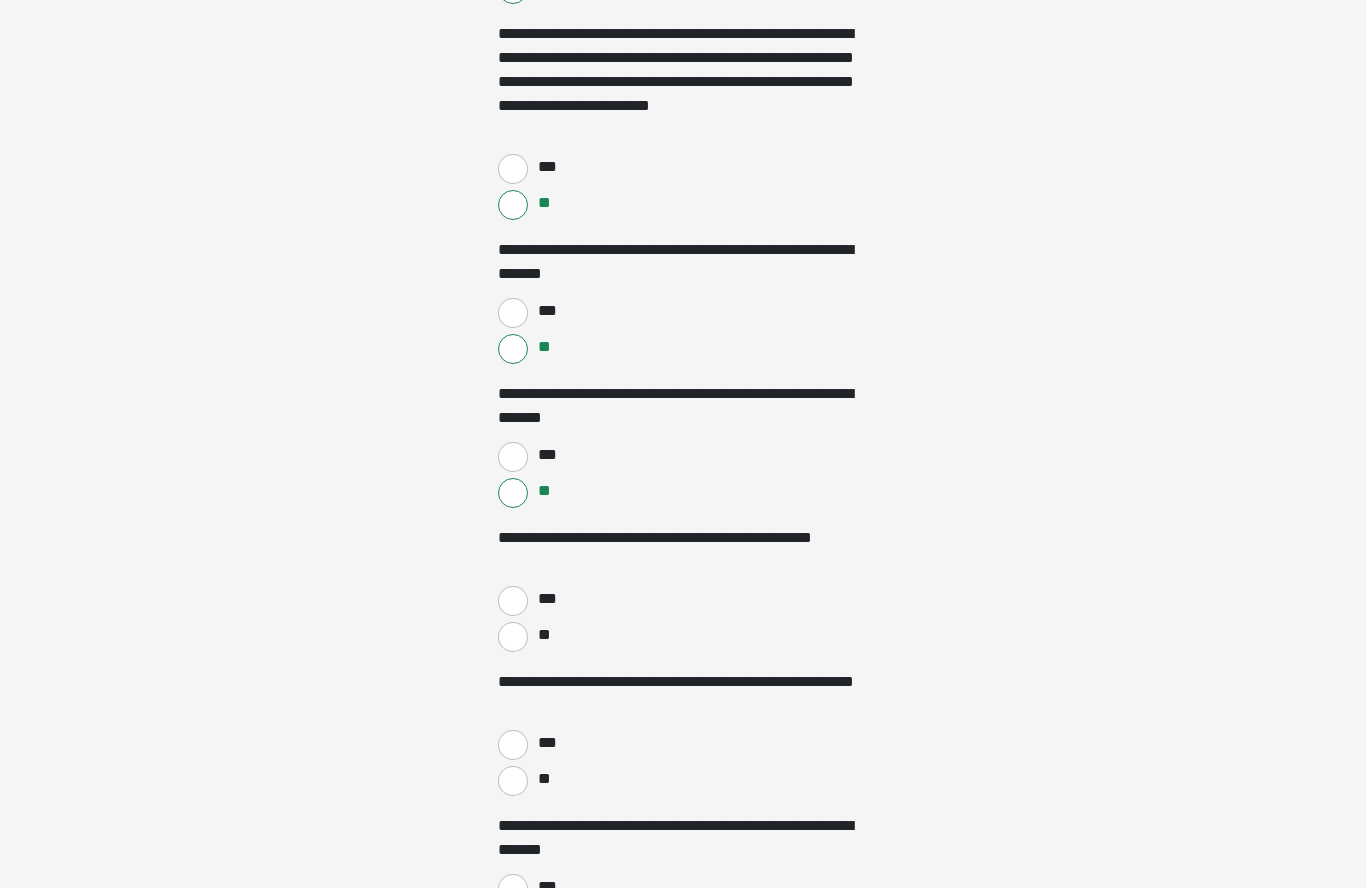scroll, scrollTop: 1497, scrollLeft: 0, axis: vertical 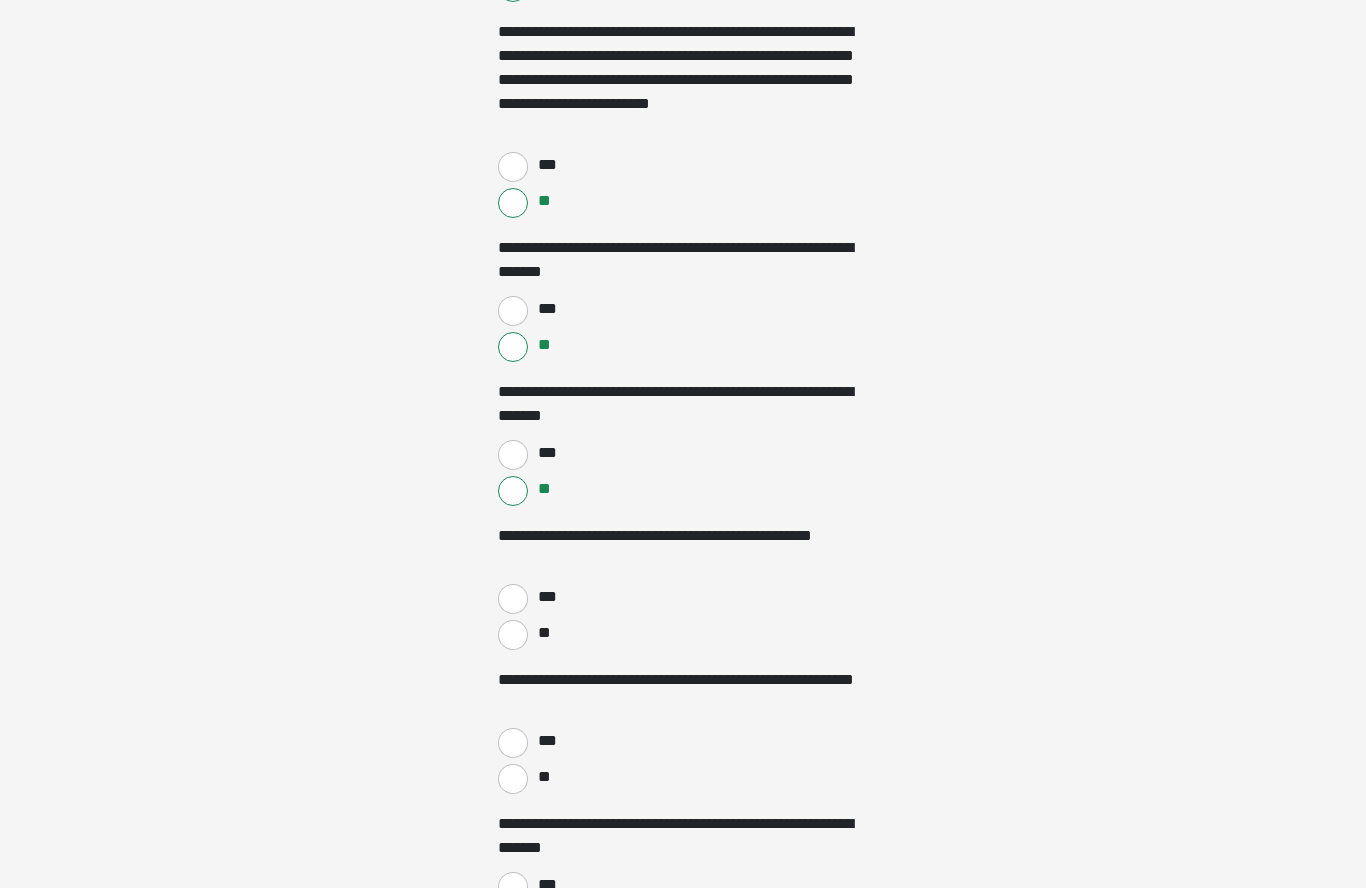 click on "**" at bounding box center (543, 633) 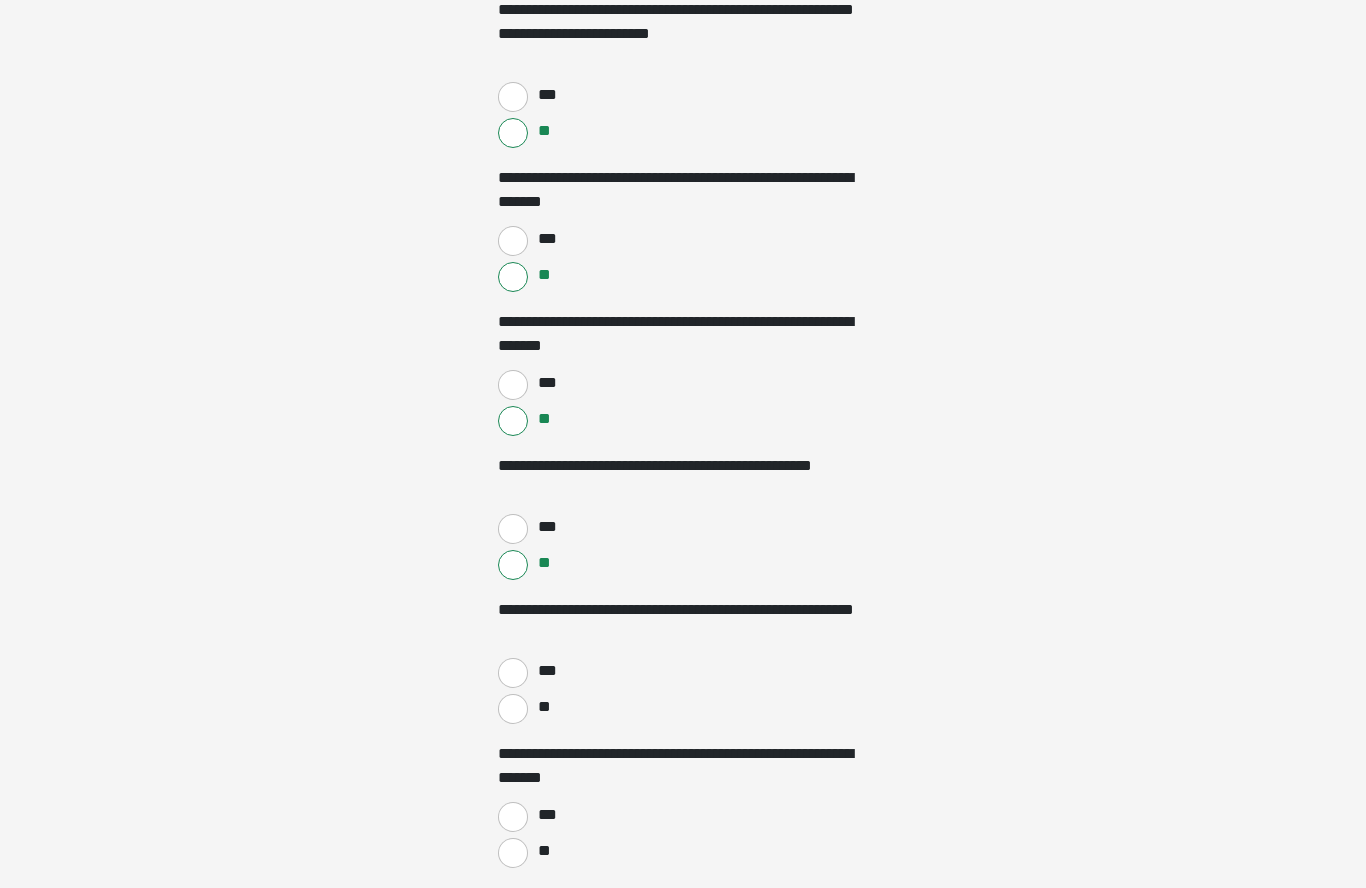scroll, scrollTop: 1628, scrollLeft: 0, axis: vertical 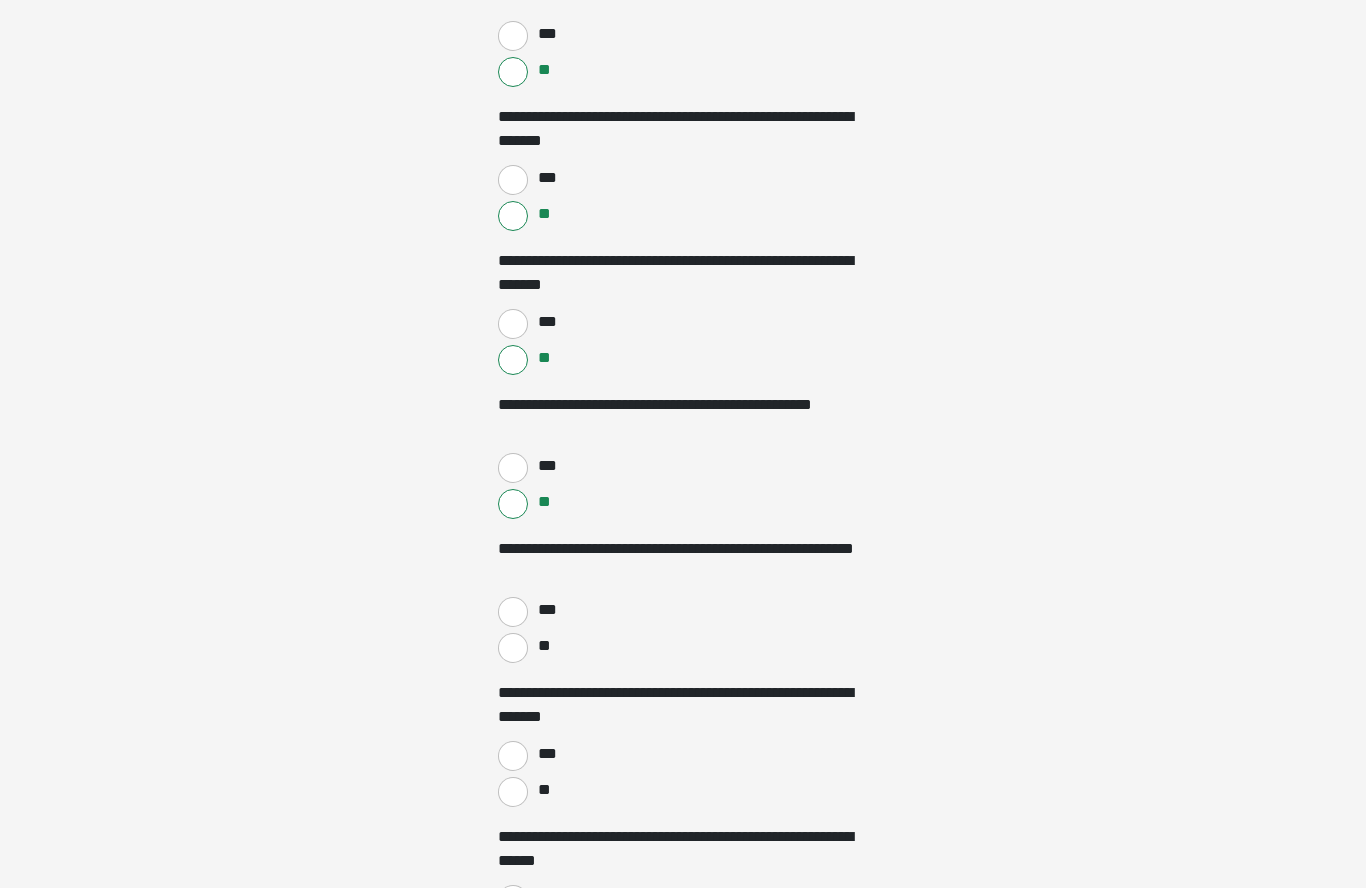 click on "**" at bounding box center (513, 648) 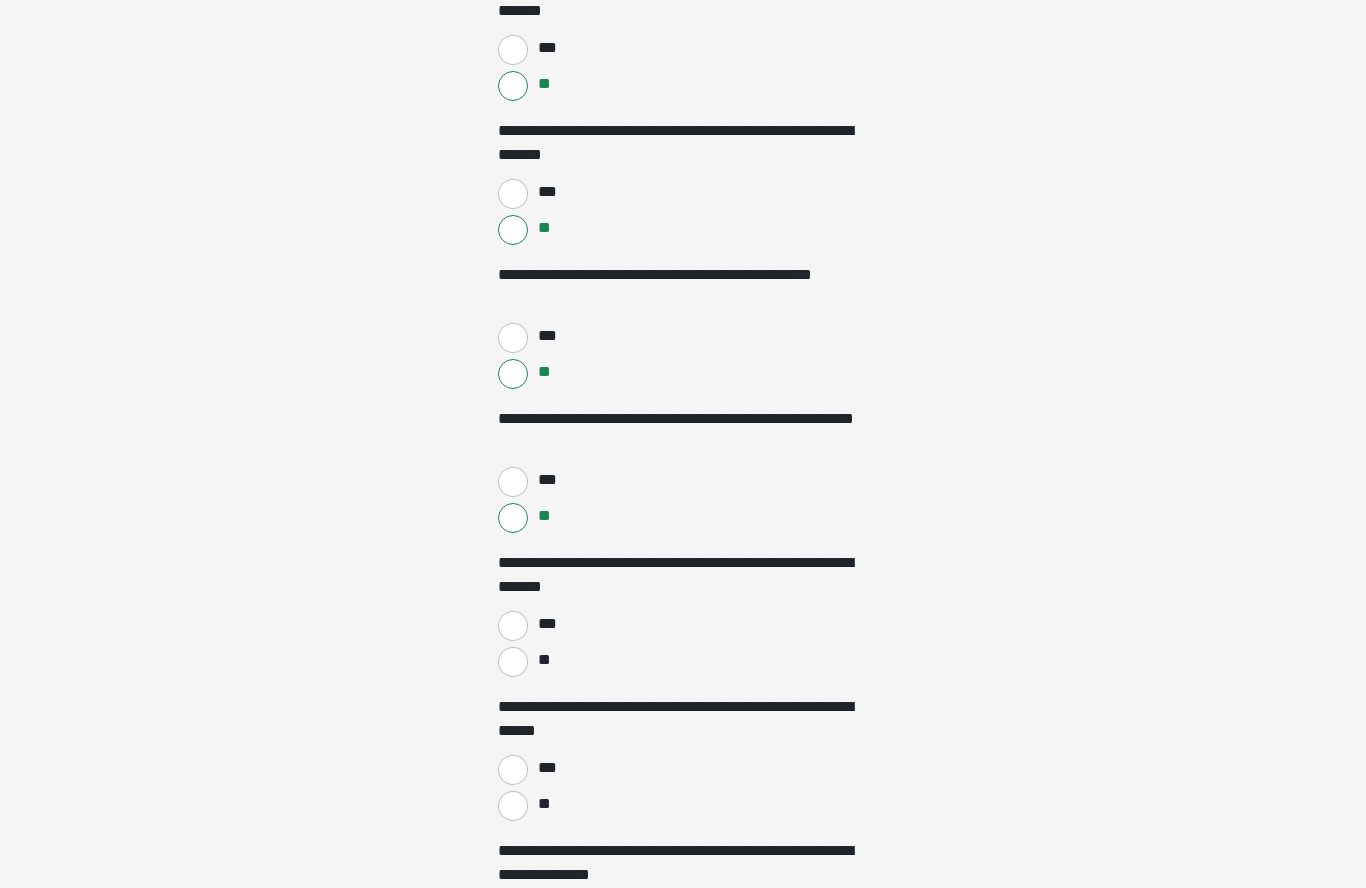scroll, scrollTop: 1763, scrollLeft: 0, axis: vertical 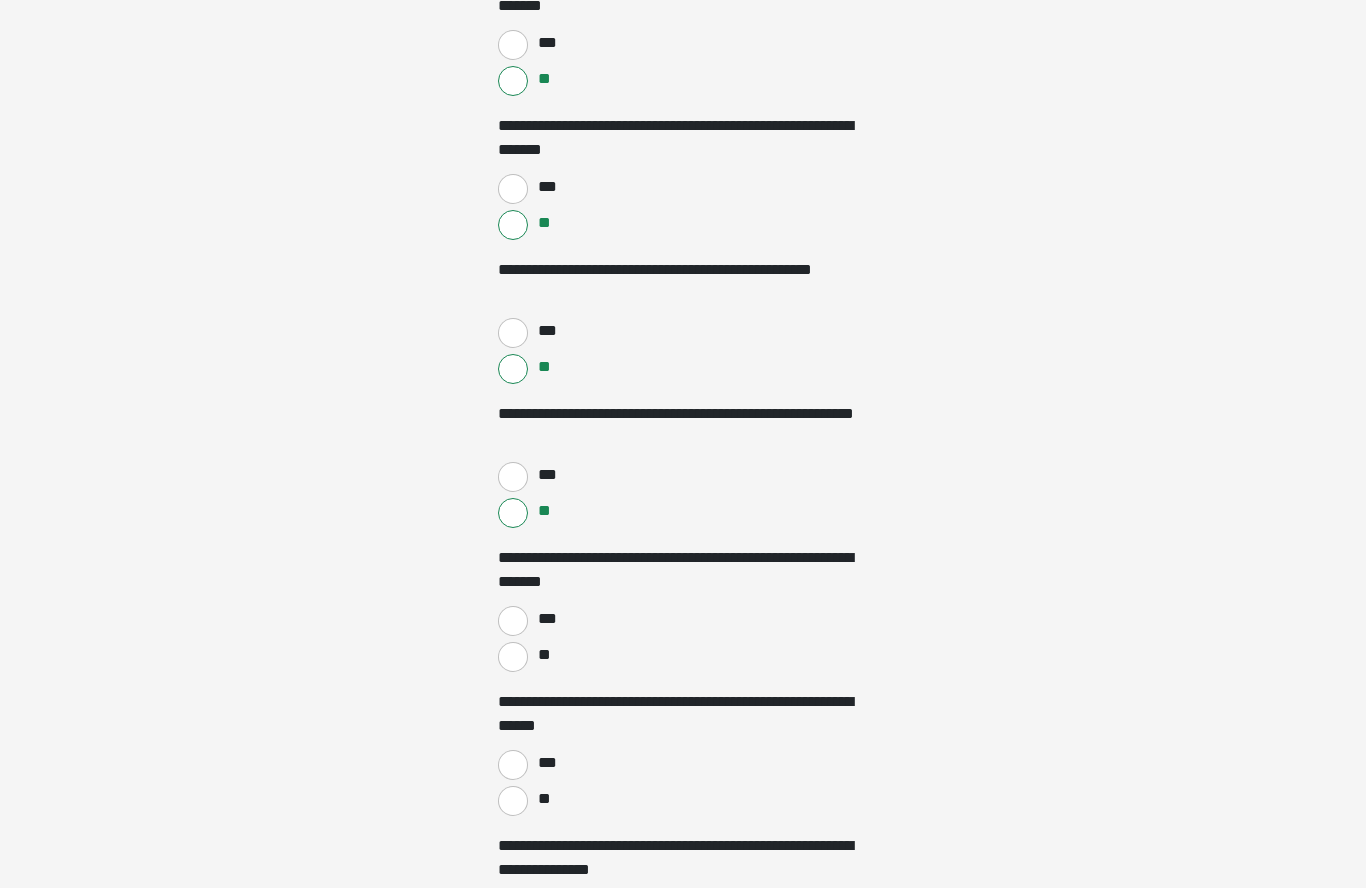 click on "***" at bounding box center (546, 619) 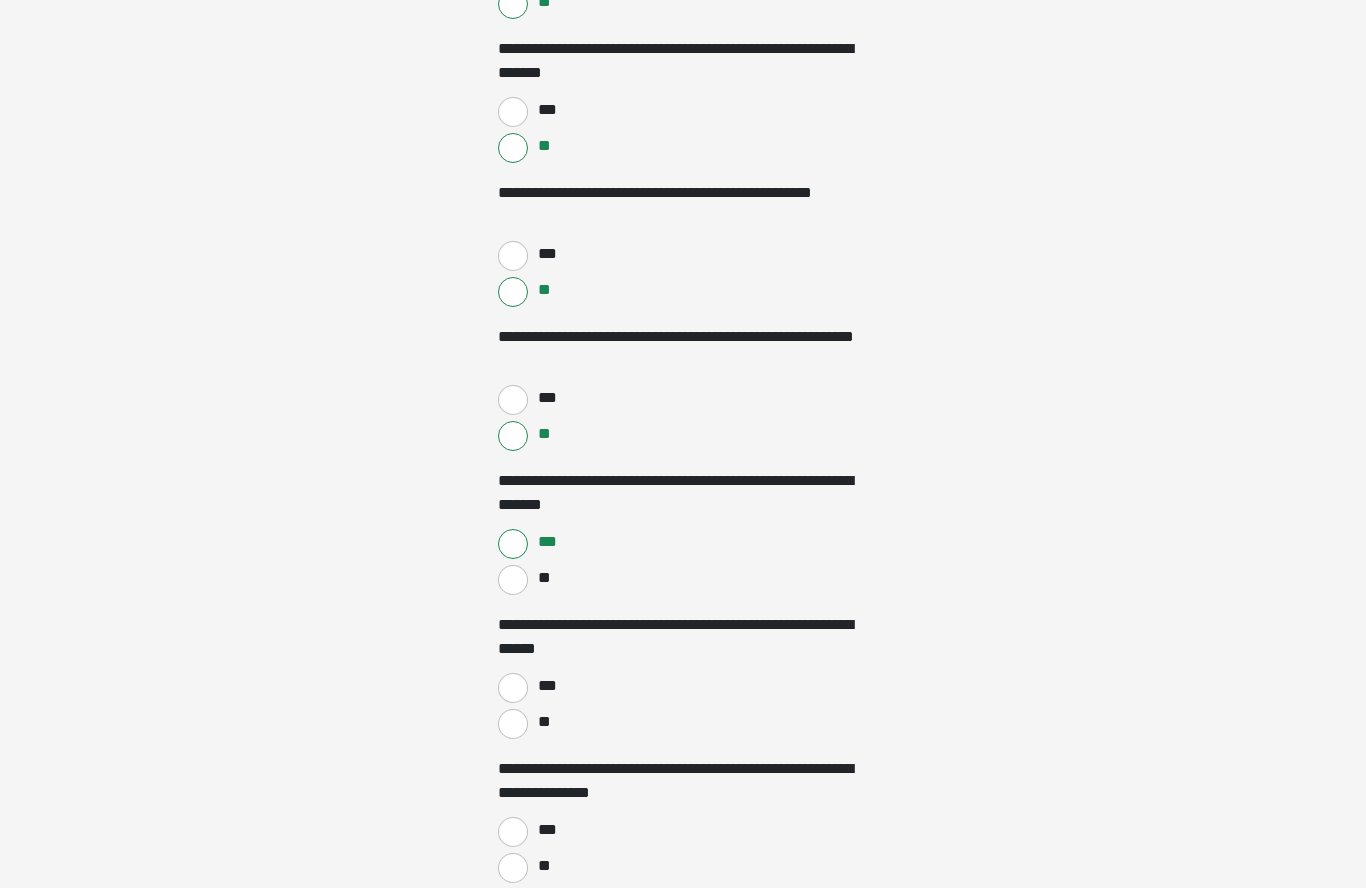scroll, scrollTop: 1840, scrollLeft: 0, axis: vertical 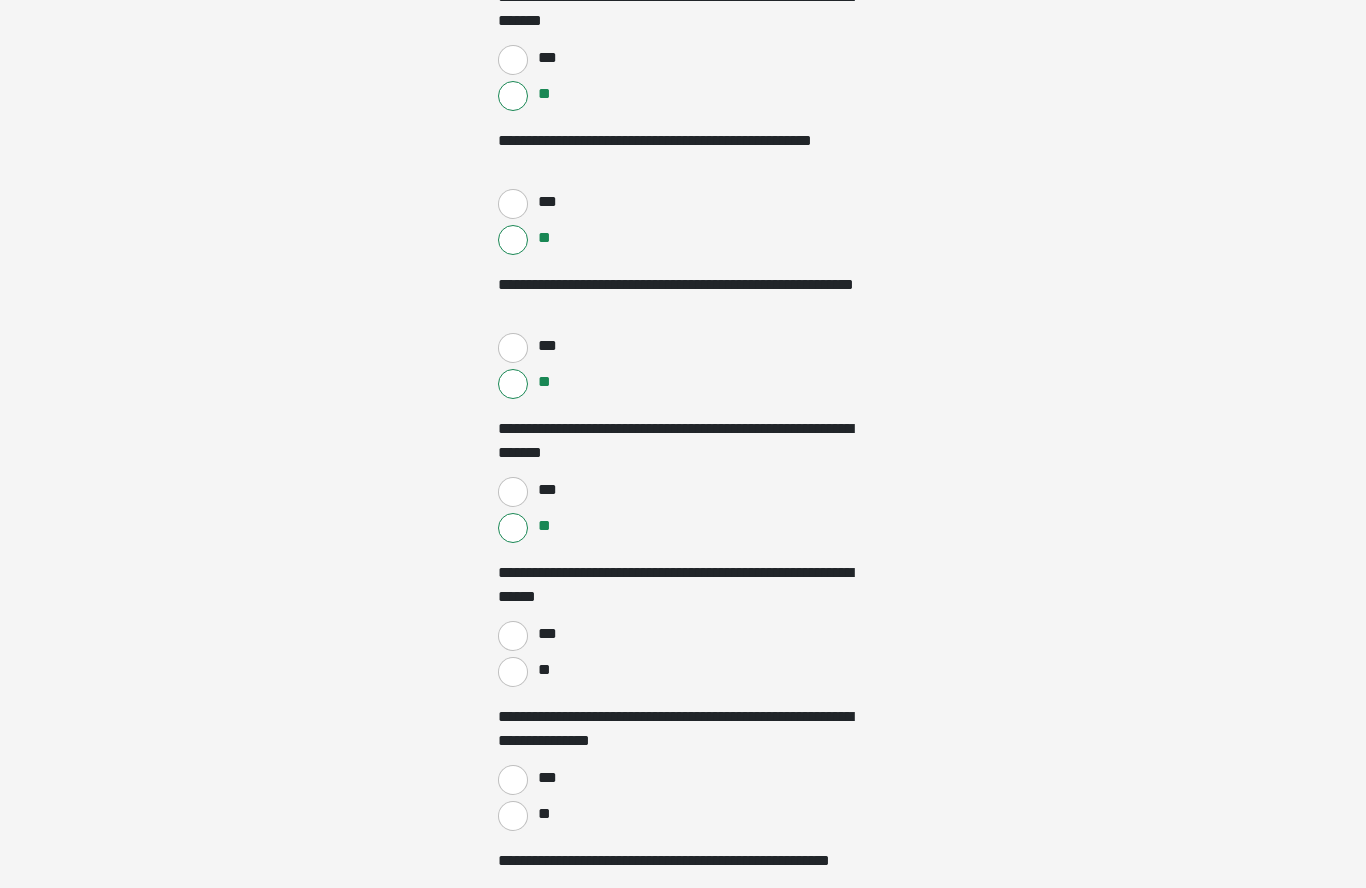 click on "**" at bounding box center [543, 670] 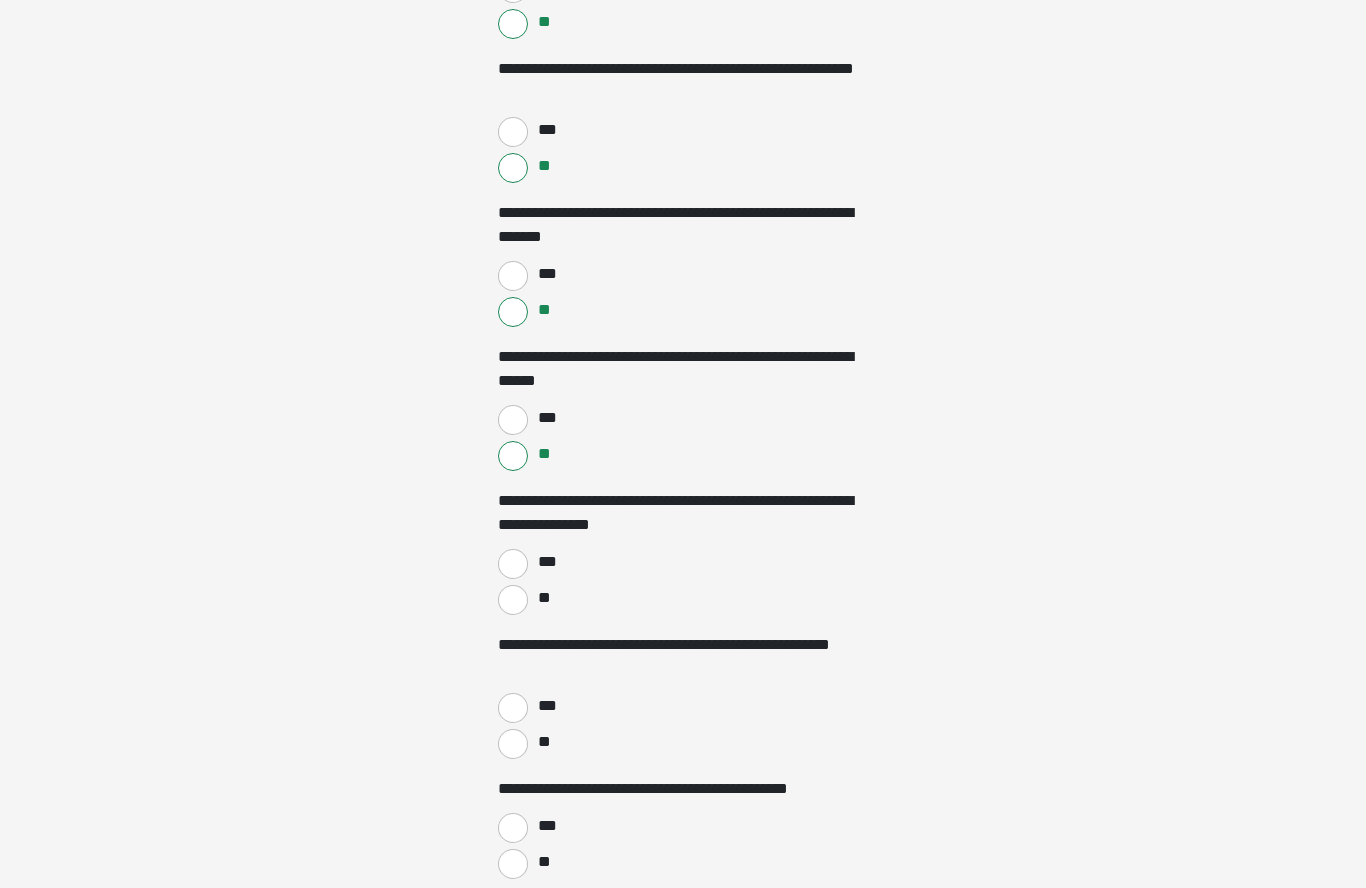 scroll, scrollTop: 2108, scrollLeft: 0, axis: vertical 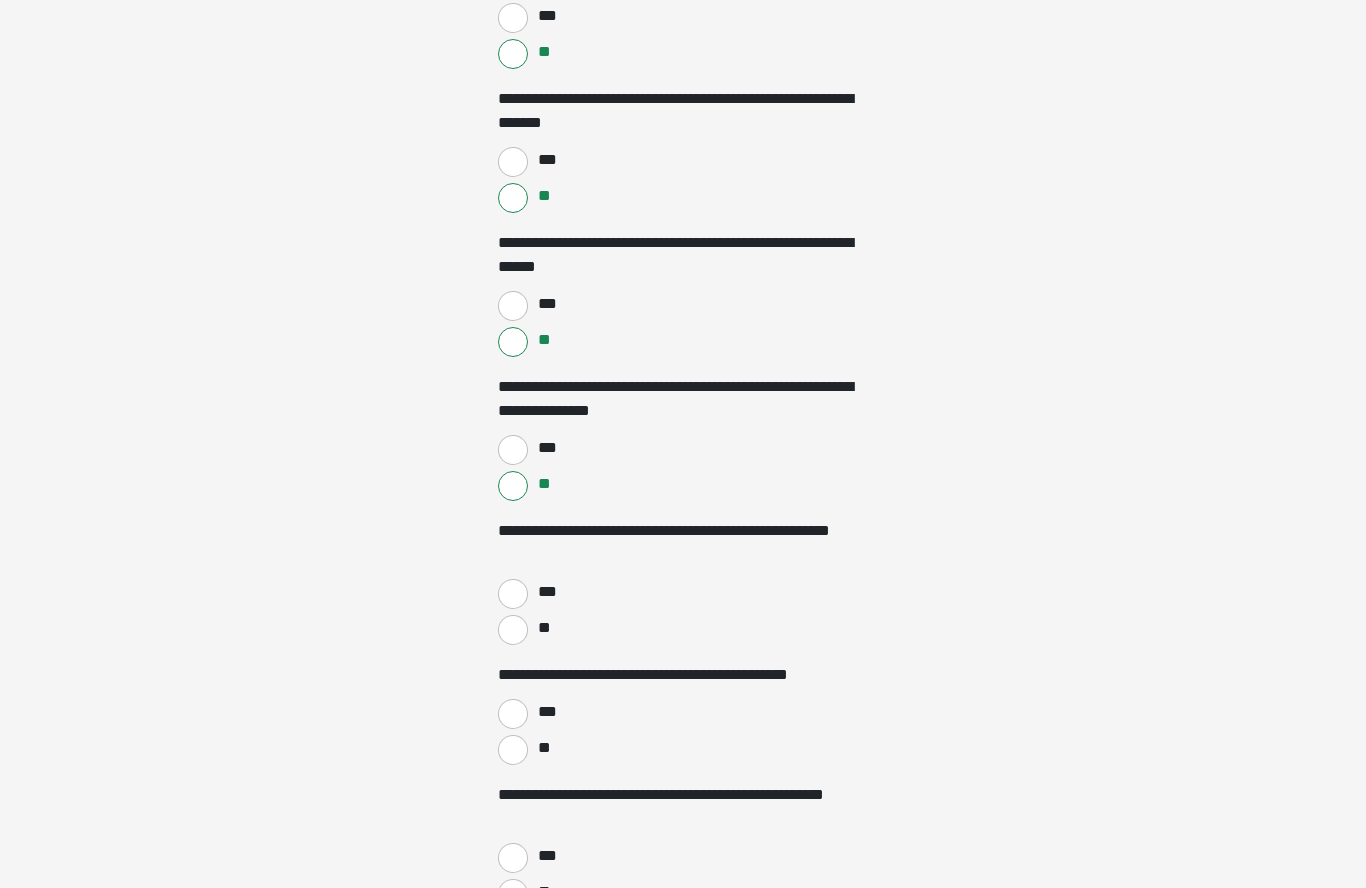 click on "**" at bounding box center (543, 628) 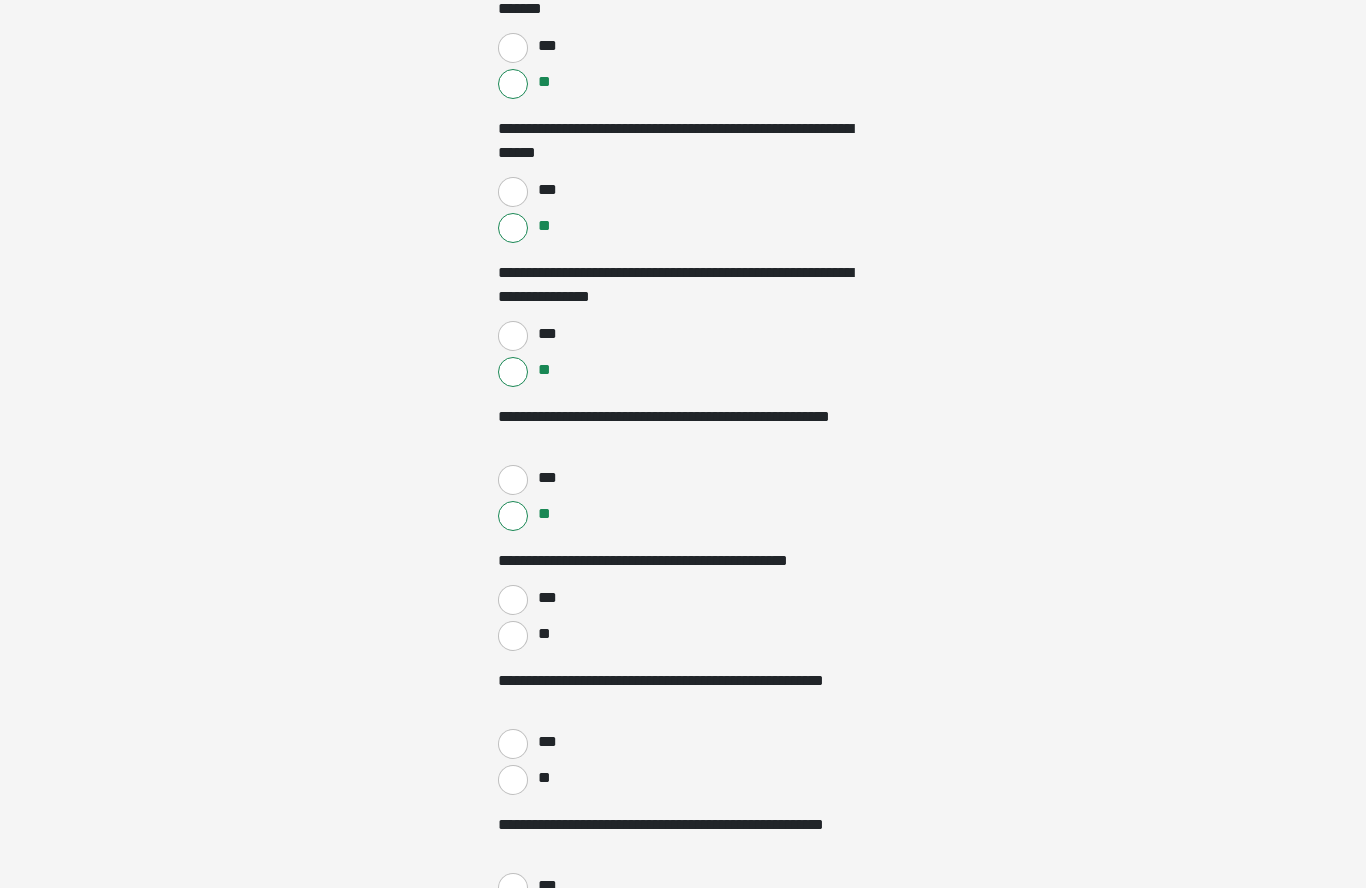 click on "**" at bounding box center [543, 634] 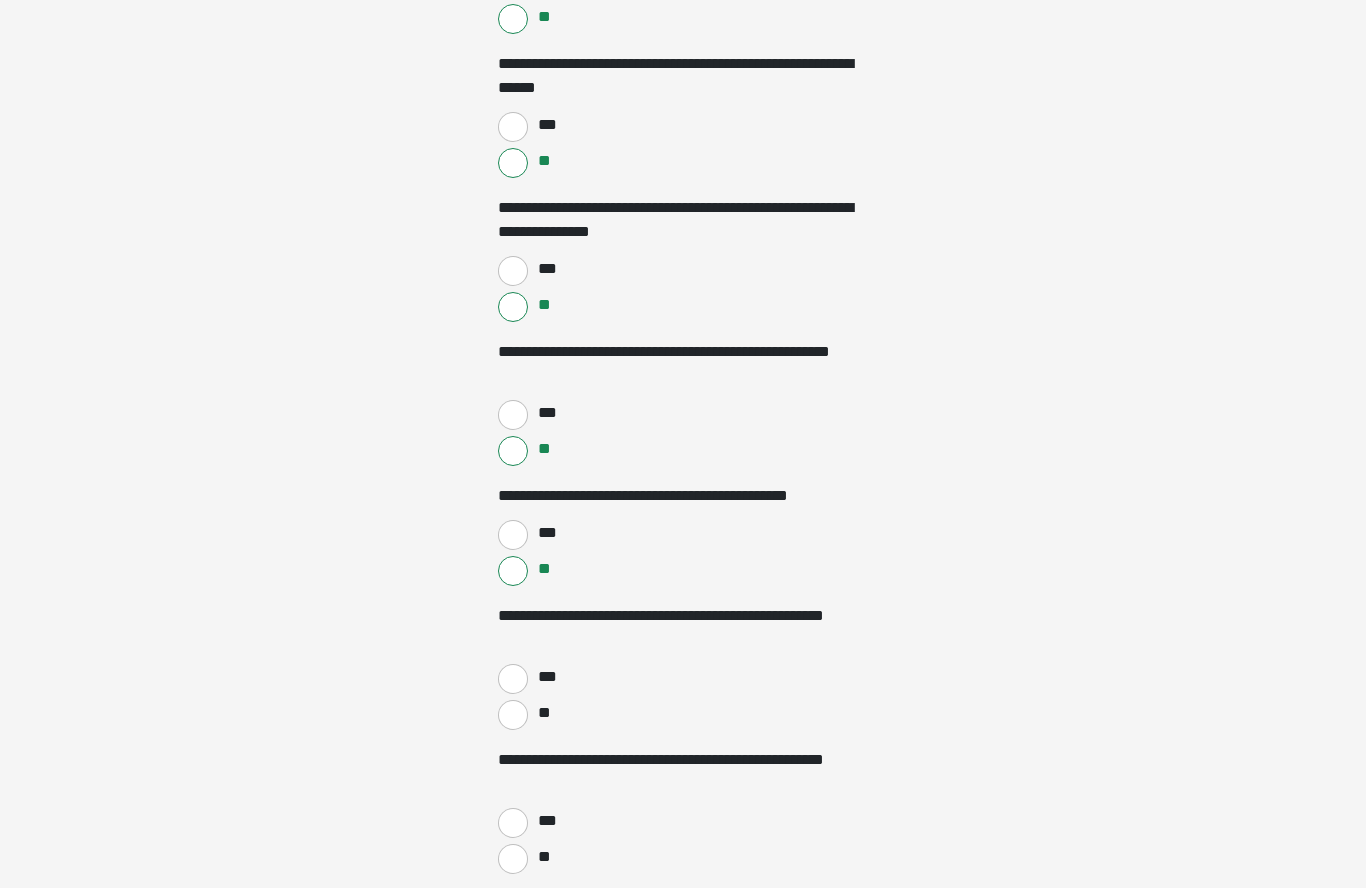 scroll, scrollTop: 2402, scrollLeft: 0, axis: vertical 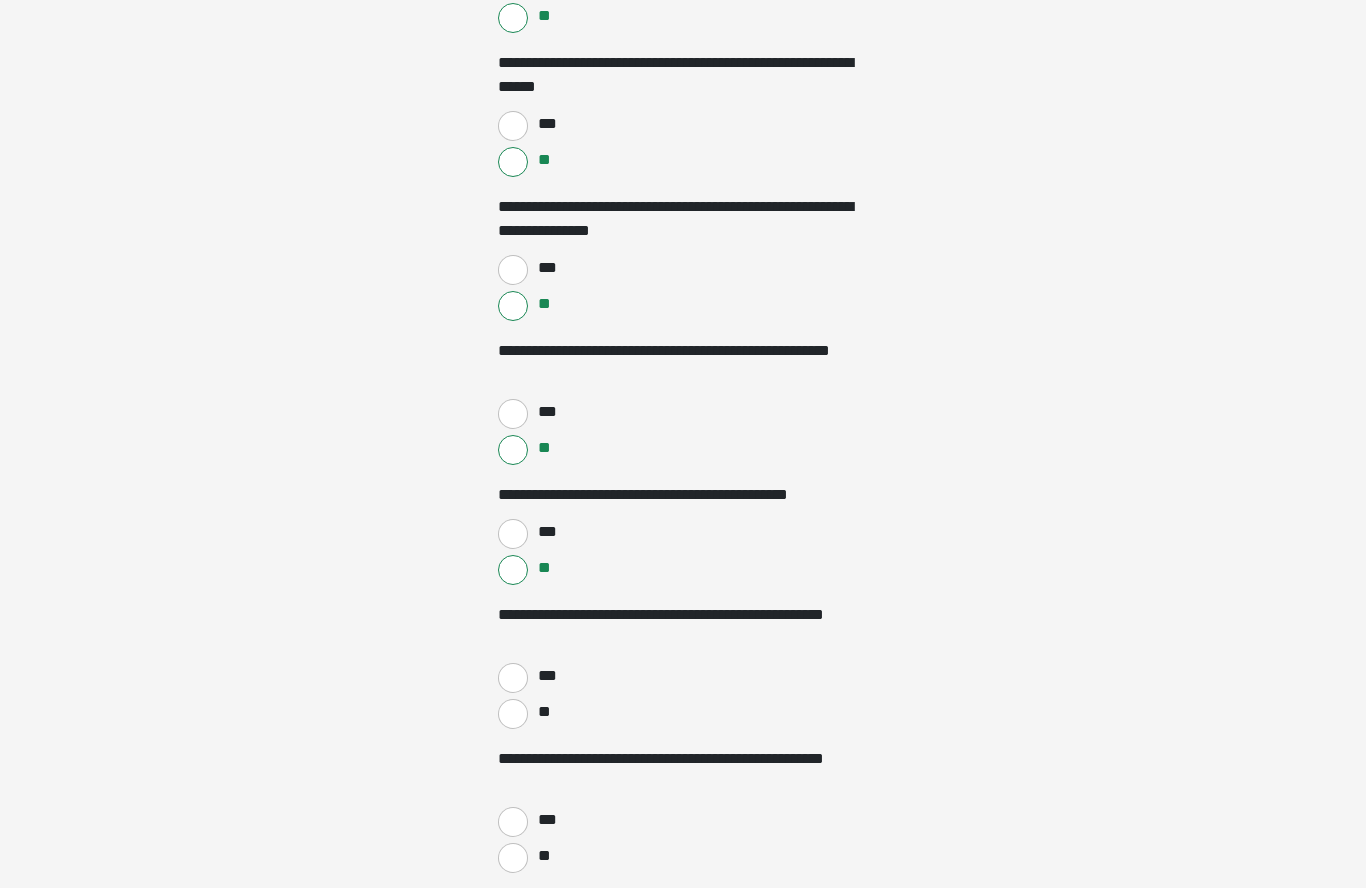 click on "**" at bounding box center (543, 712) 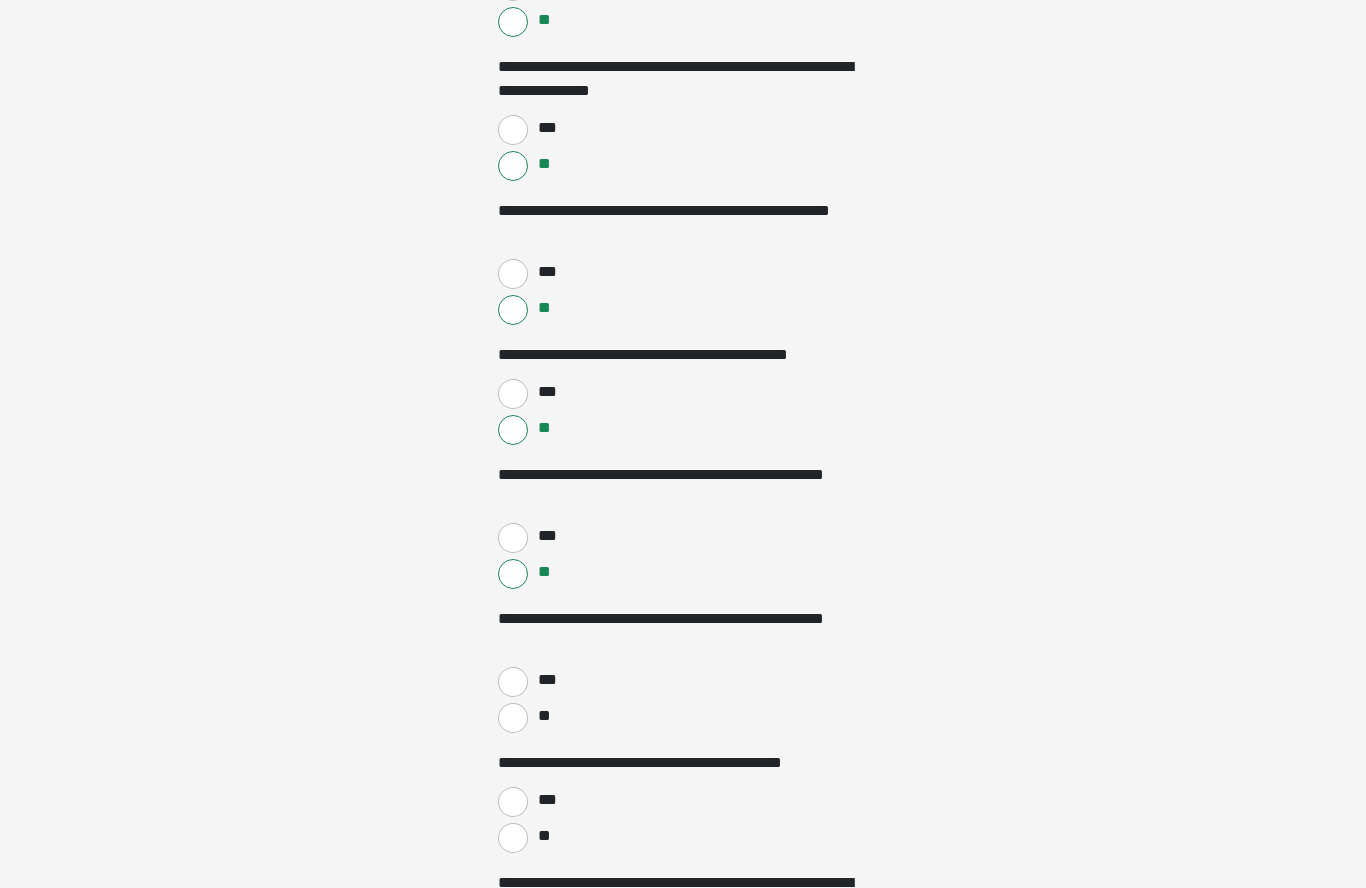 scroll, scrollTop: 2546, scrollLeft: 0, axis: vertical 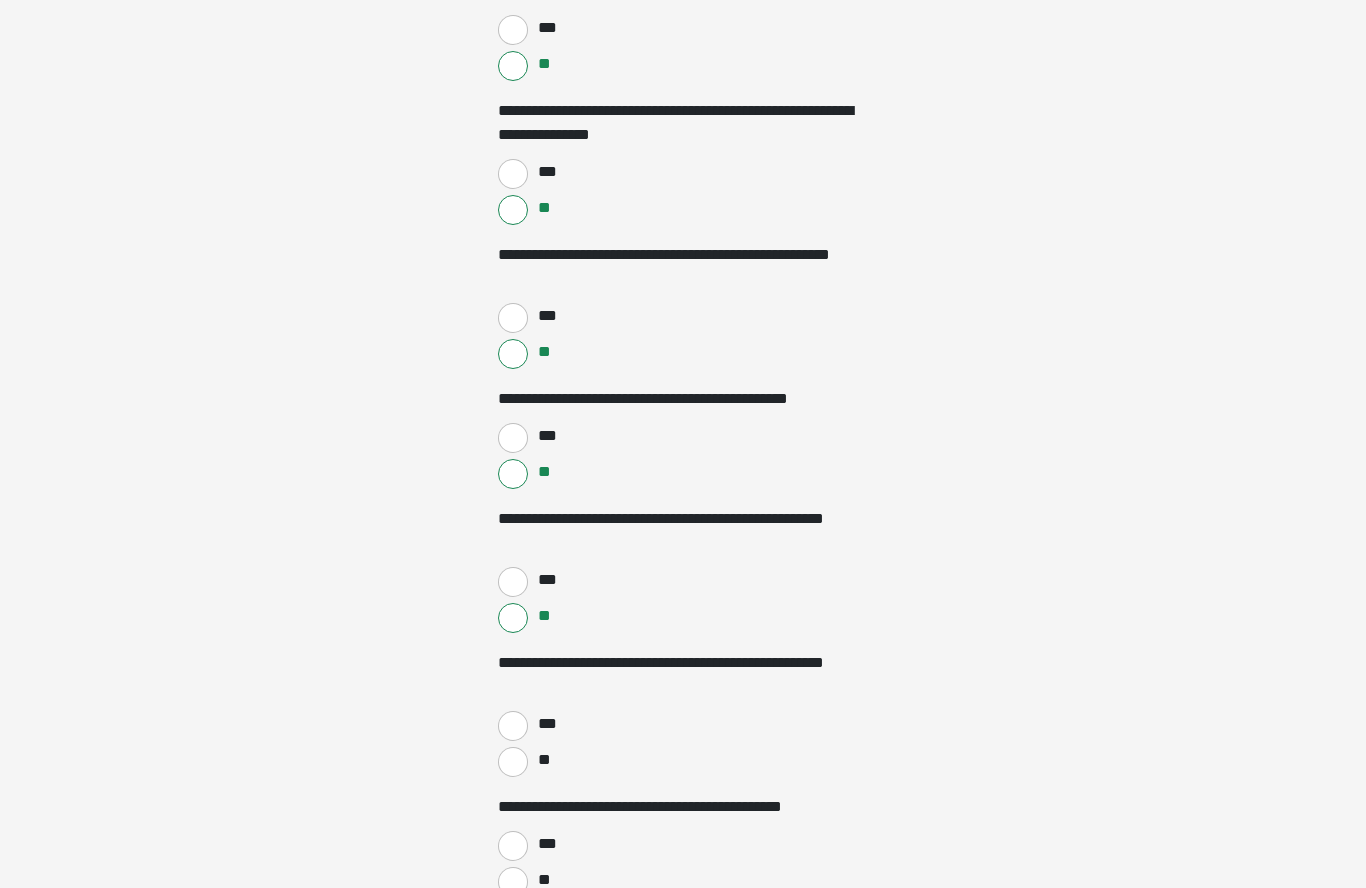 click on "***" at bounding box center (546, 724) 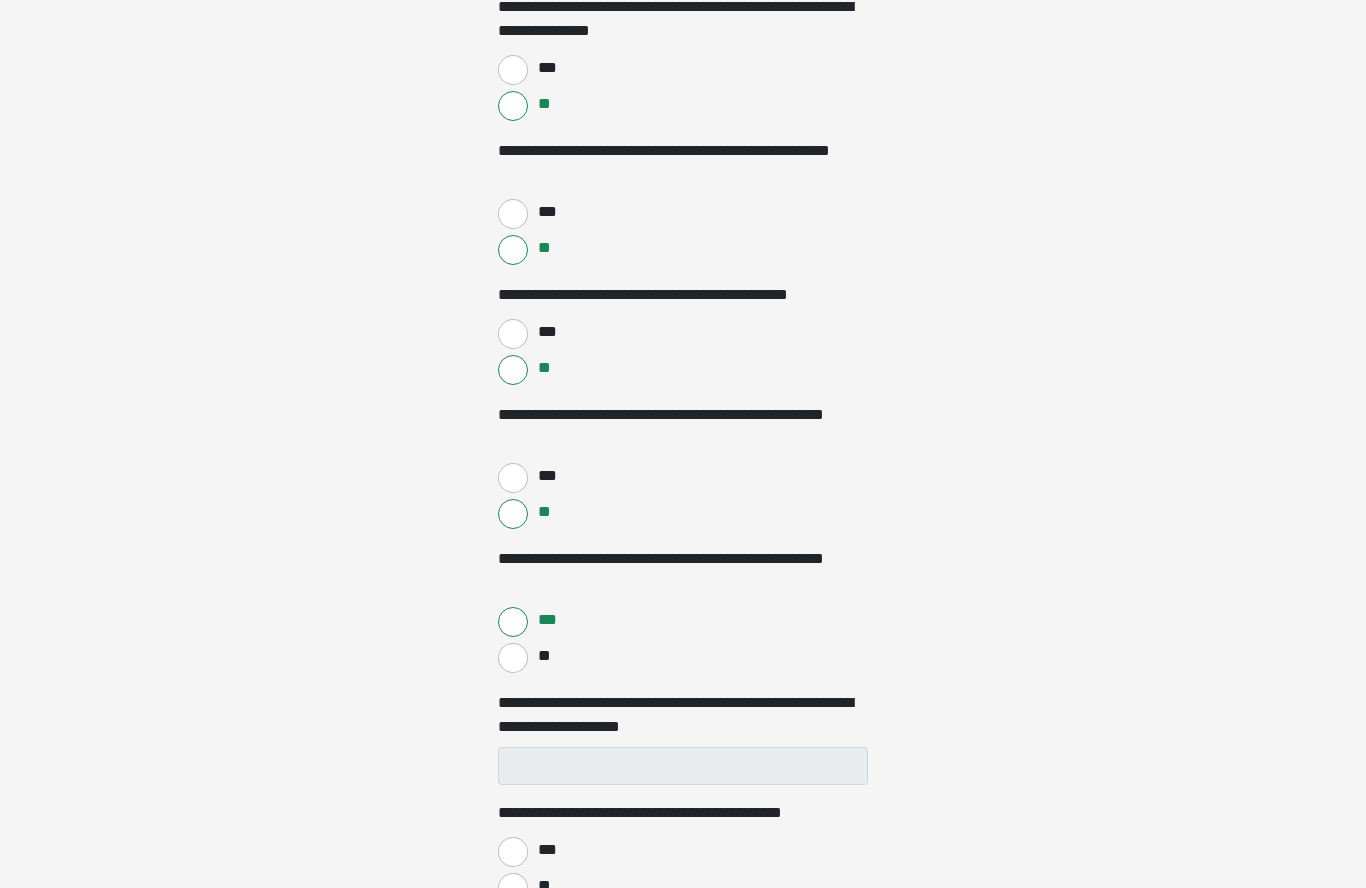 scroll, scrollTop: 2619, scrollLeft: 0, axis: vertical 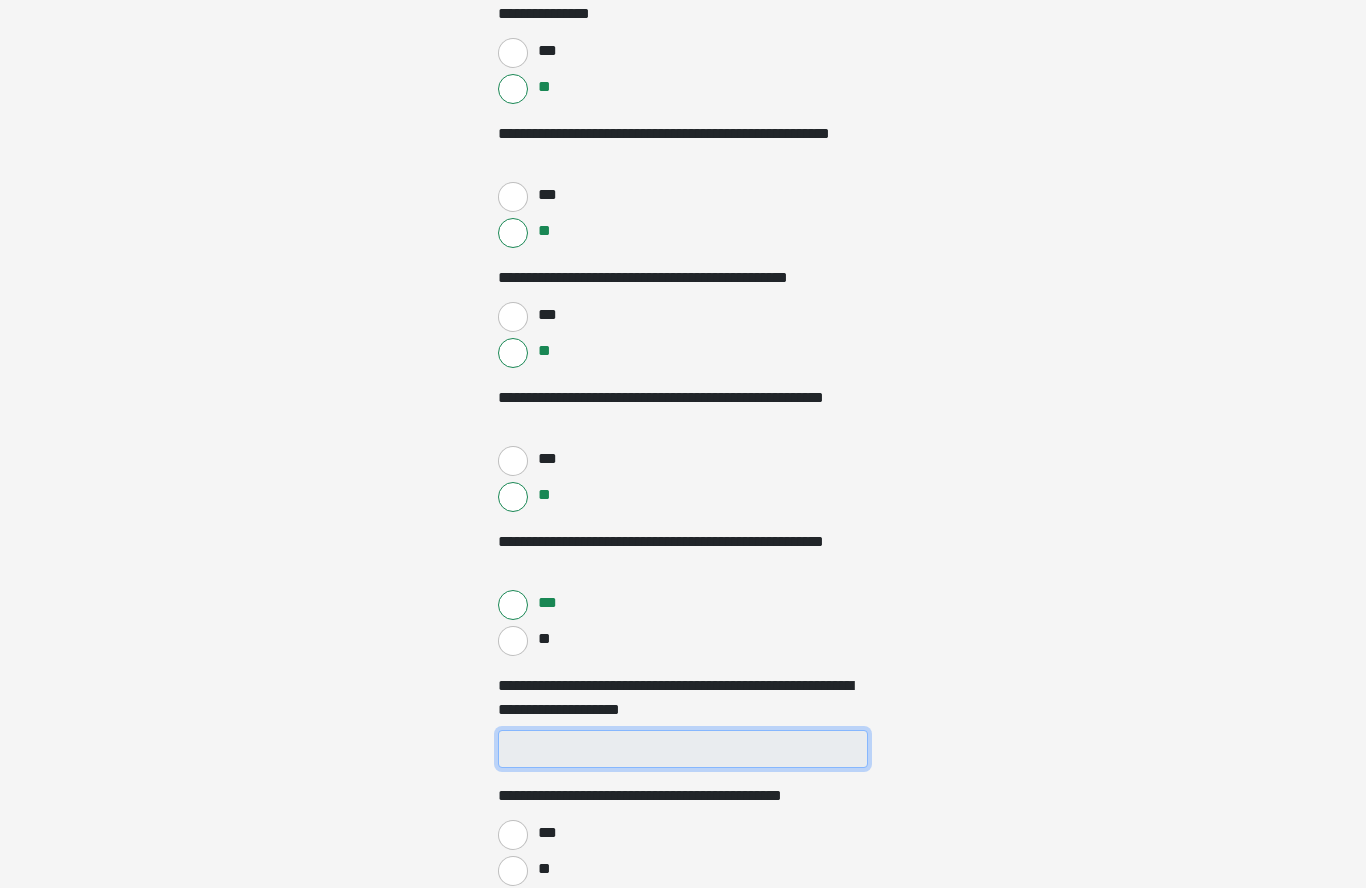 click on "**********" at bounding box center [683, 749] 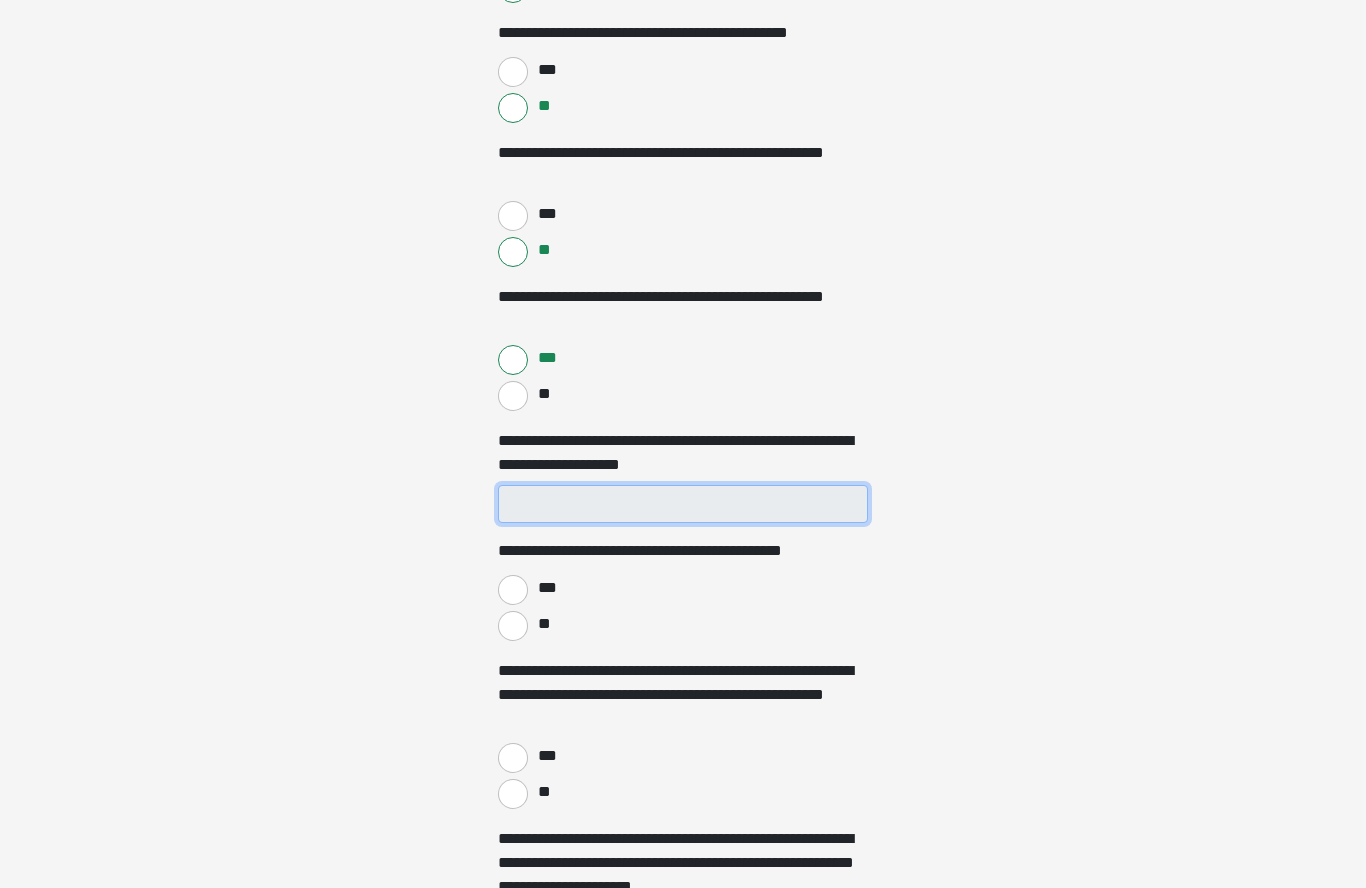 scroll, scrollTop: 2891, scrollLeft: 0, axis: vertical 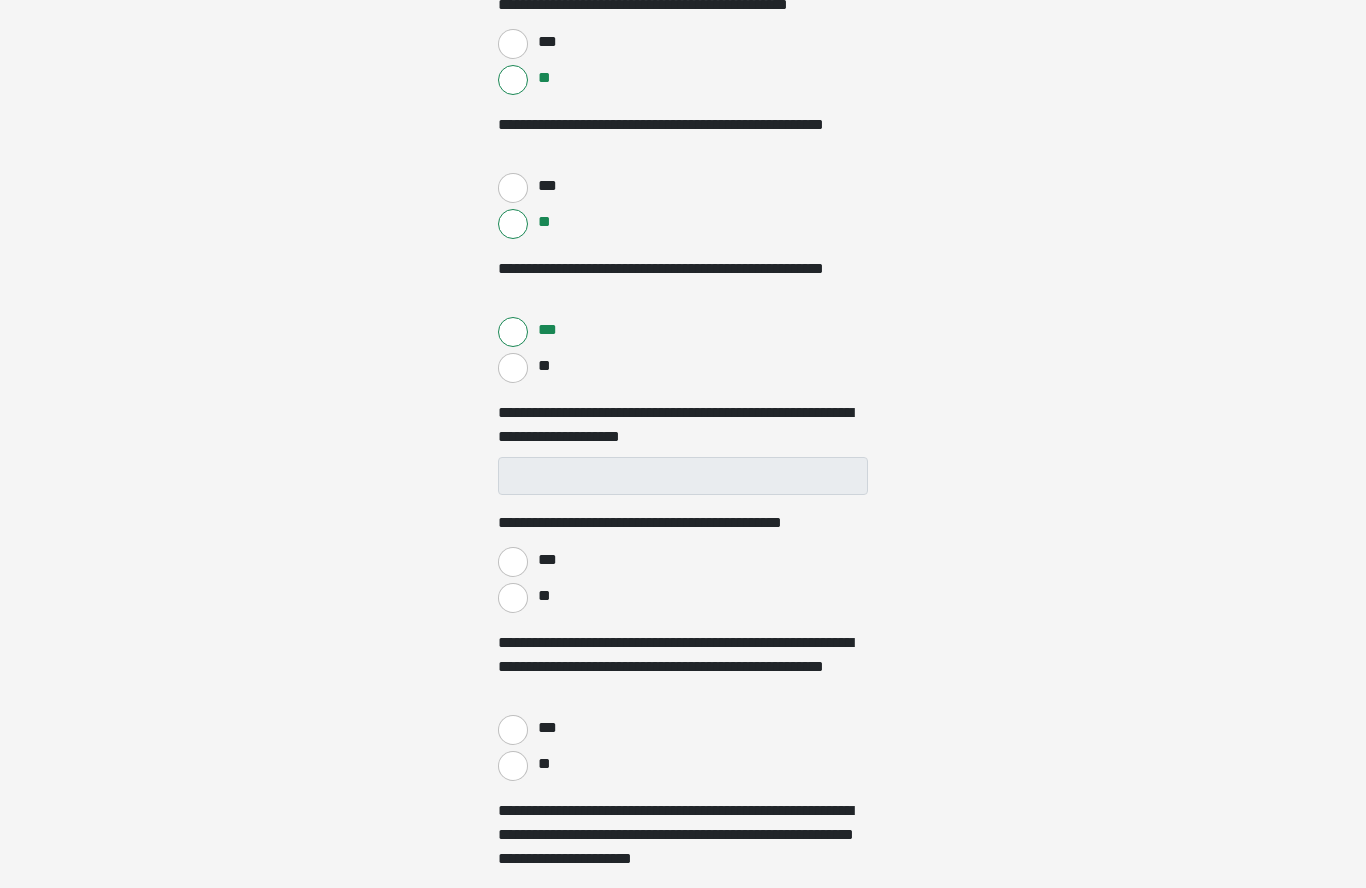 click on "**" at bounding box center (543, 596) 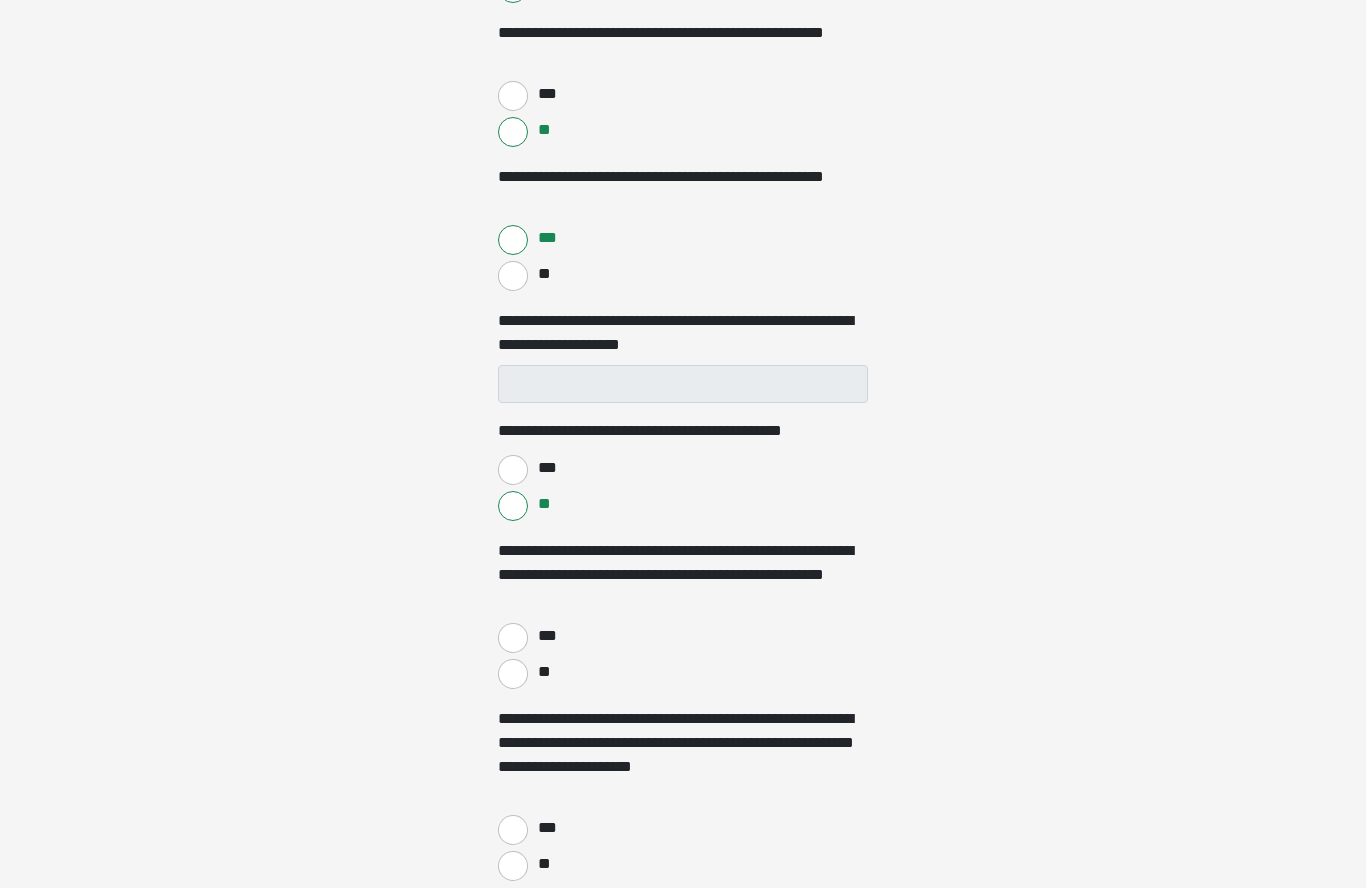 scroll, scrollTop: 2985, scrollLeft: 0, axis: vertical 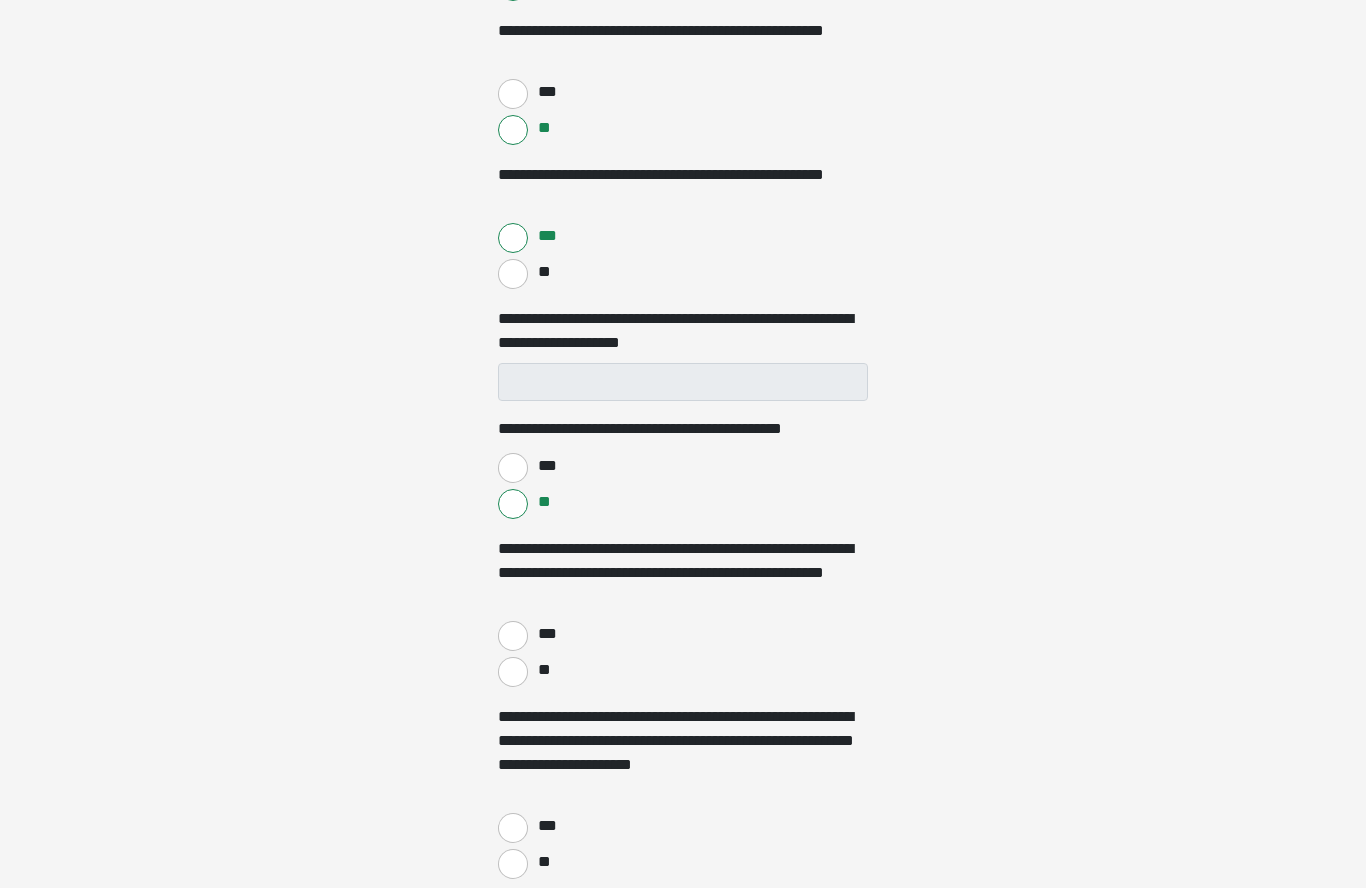 click on "**" at bounding box center (543, 670) 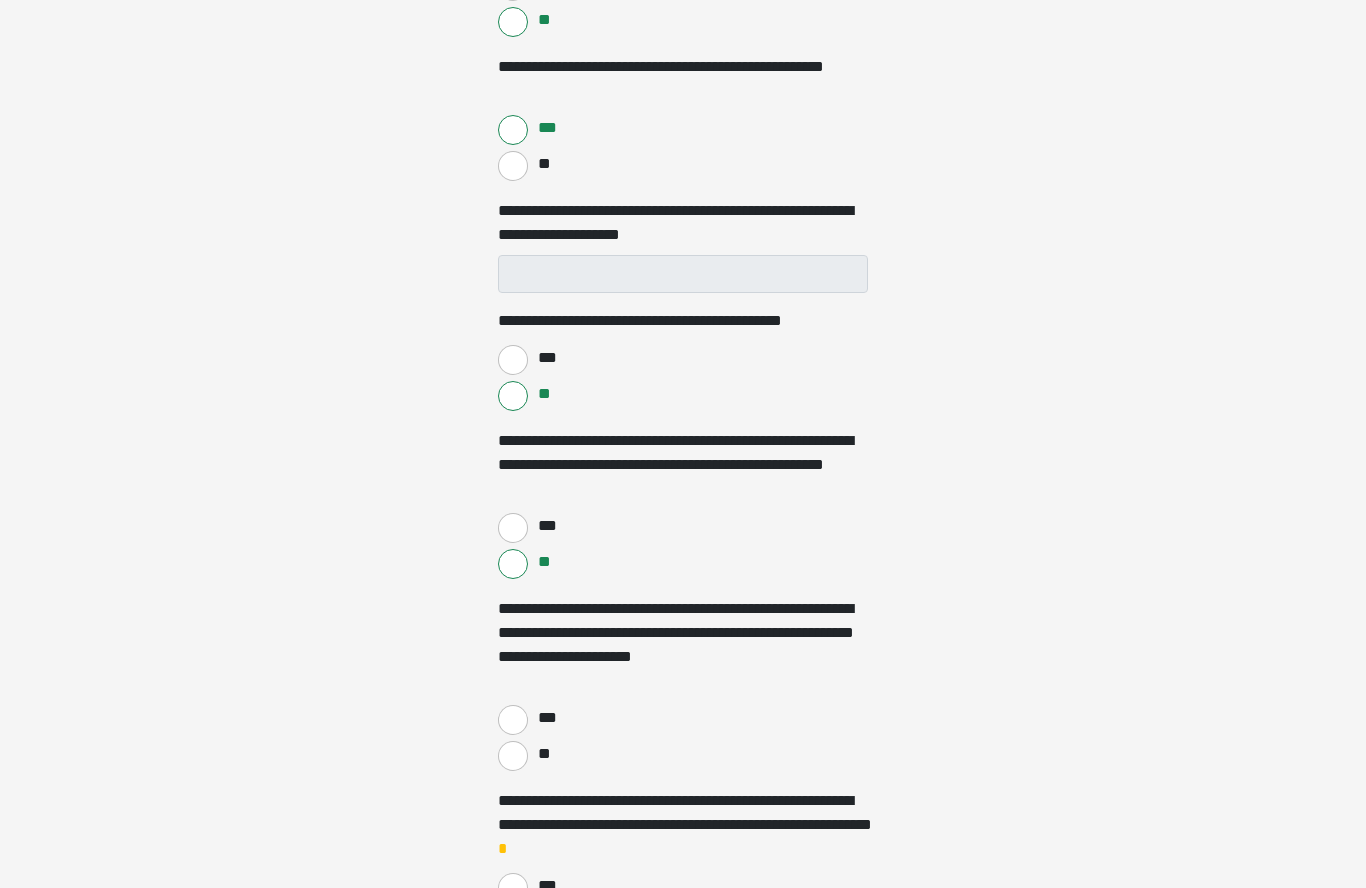 scroll, scrollTop: 3104, scrollLeft: 0, axis: vertical 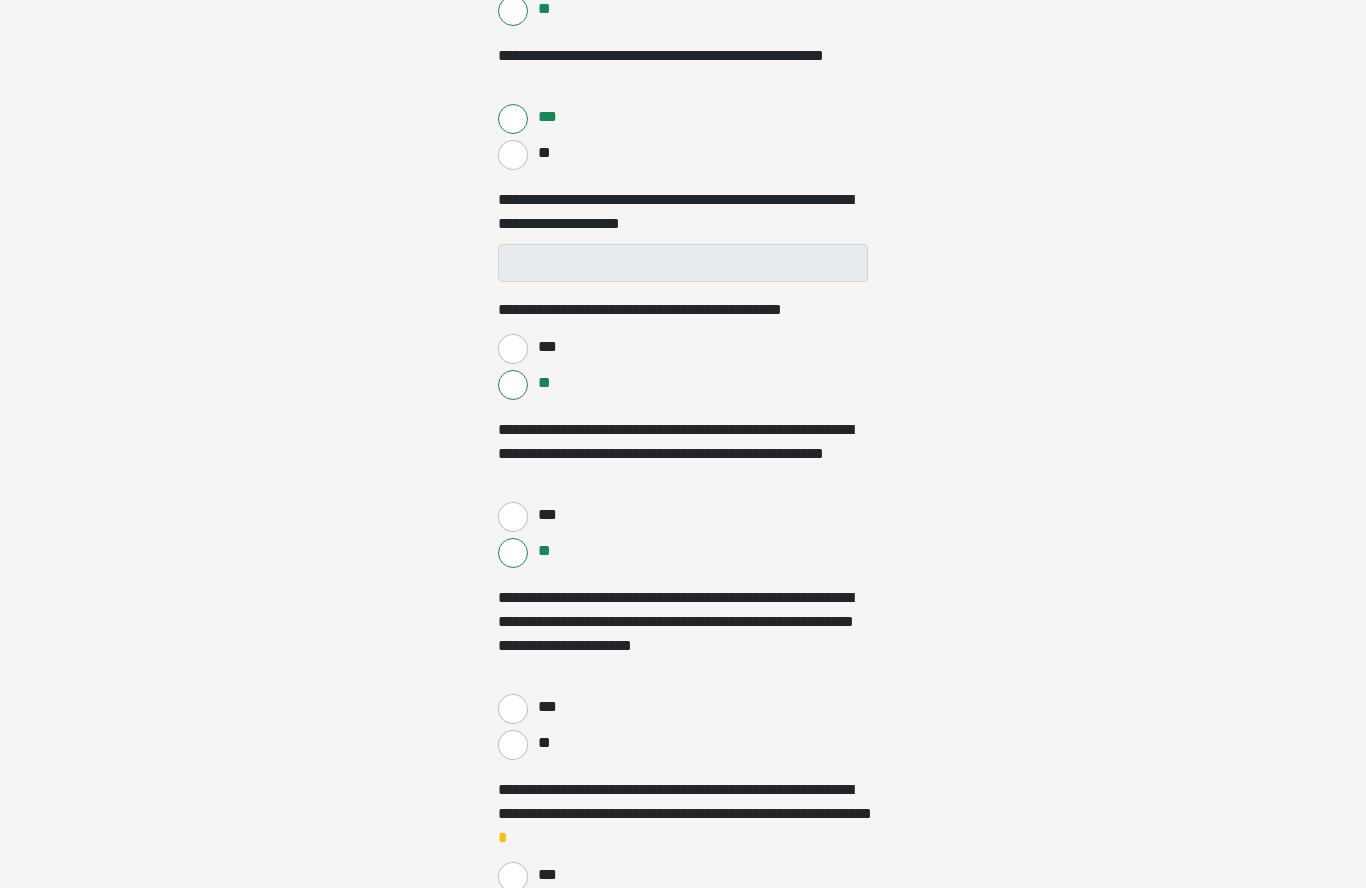 click on "**" at bounding box center [543, 744] 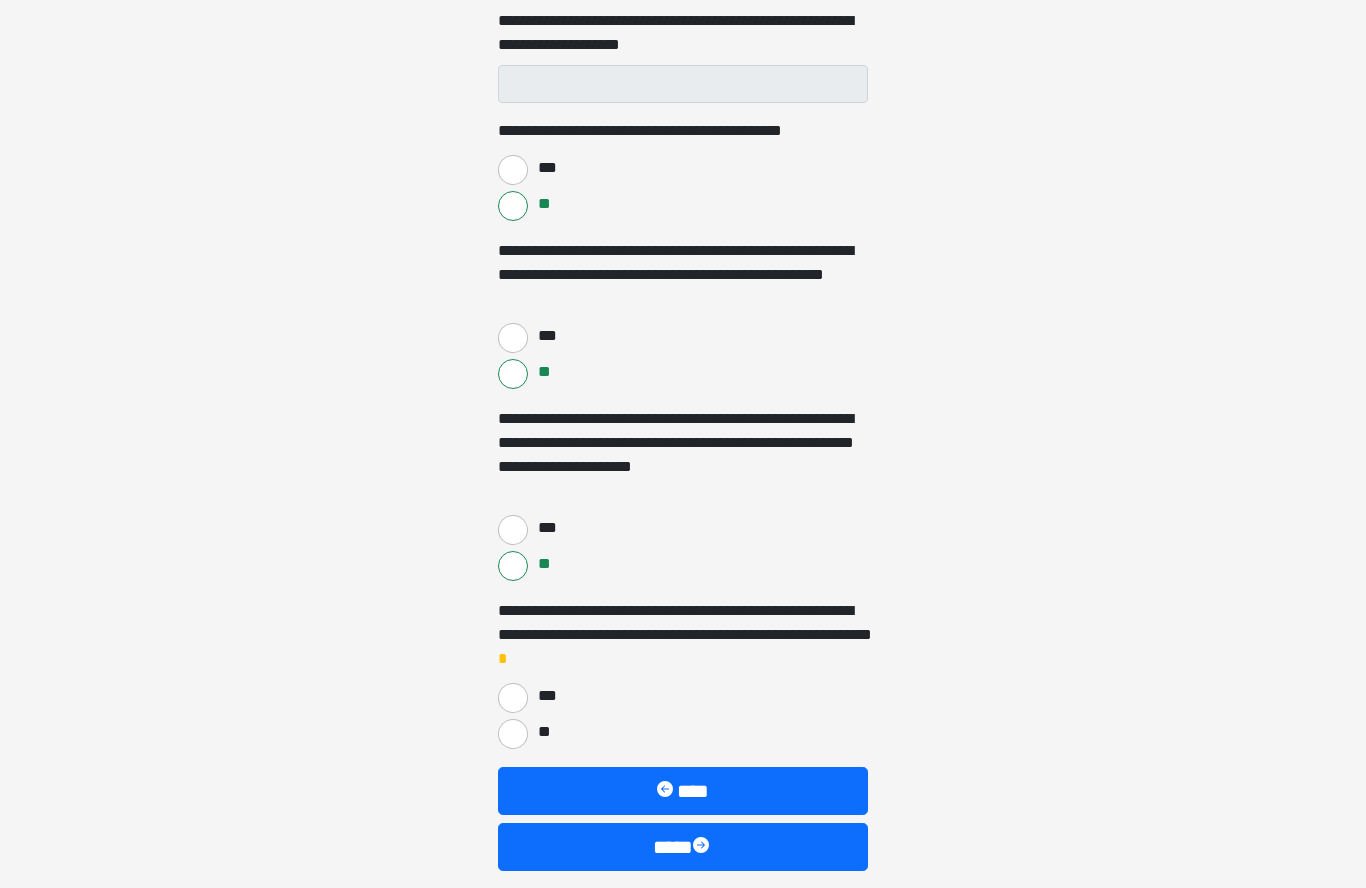 scroll, scrollTop: 3283, scrollLeft: 0, axis: vertical 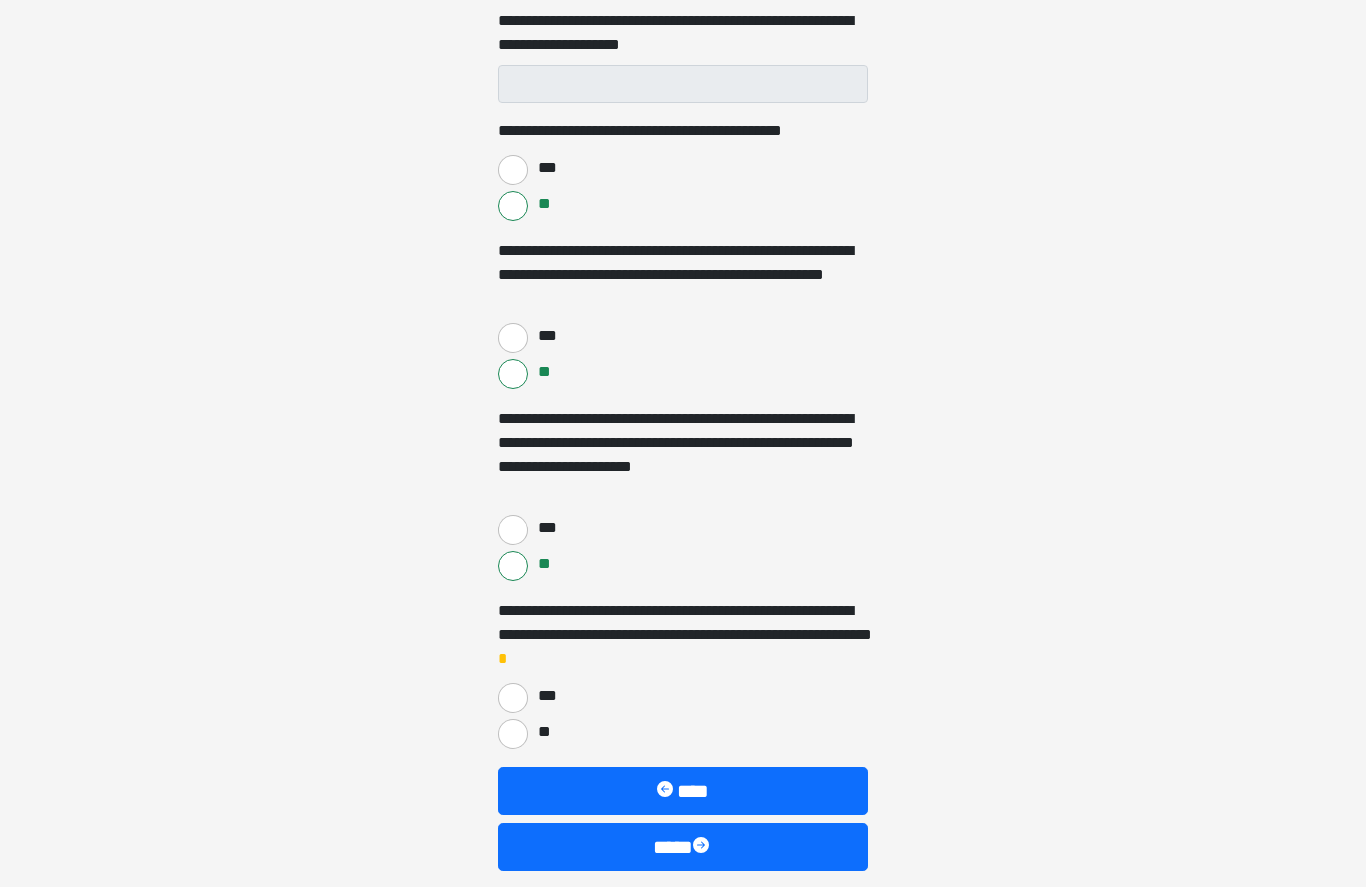 click on "**" at bounding box center (543, 733) 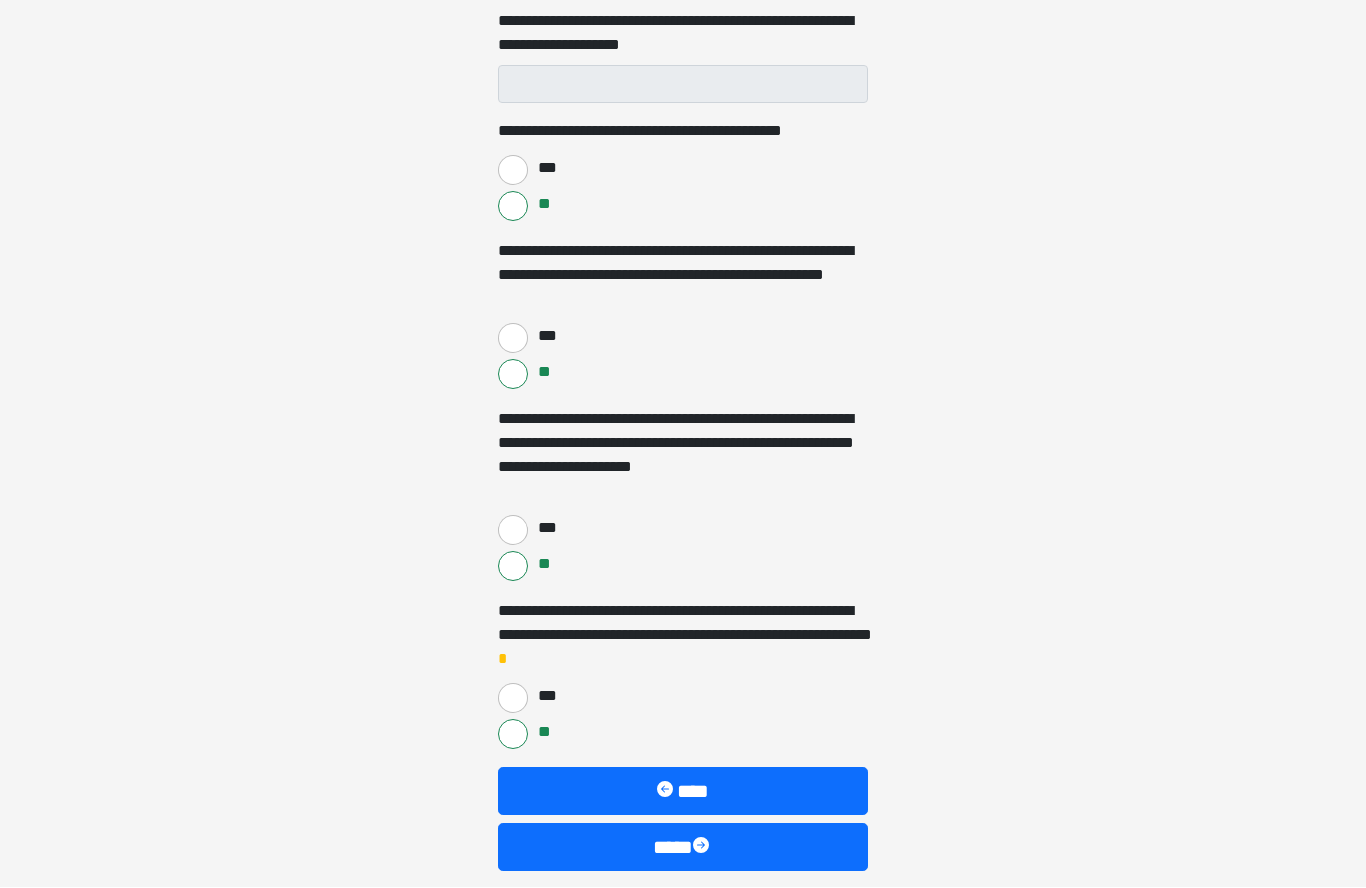 click on "****" at bounding box center (683, 848) 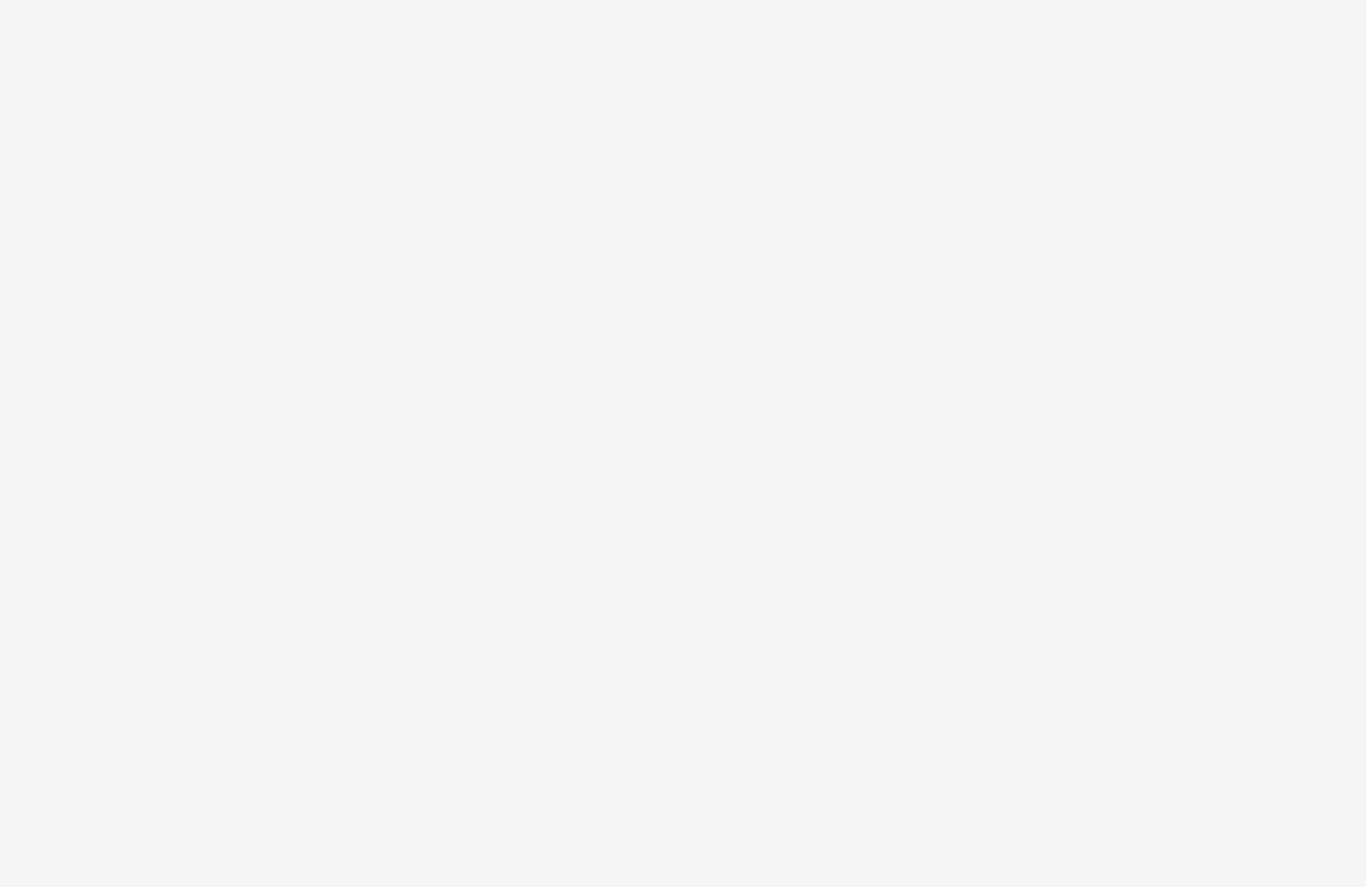 scroll, scrollTop: 0, scrollLeft: 0, axis: both 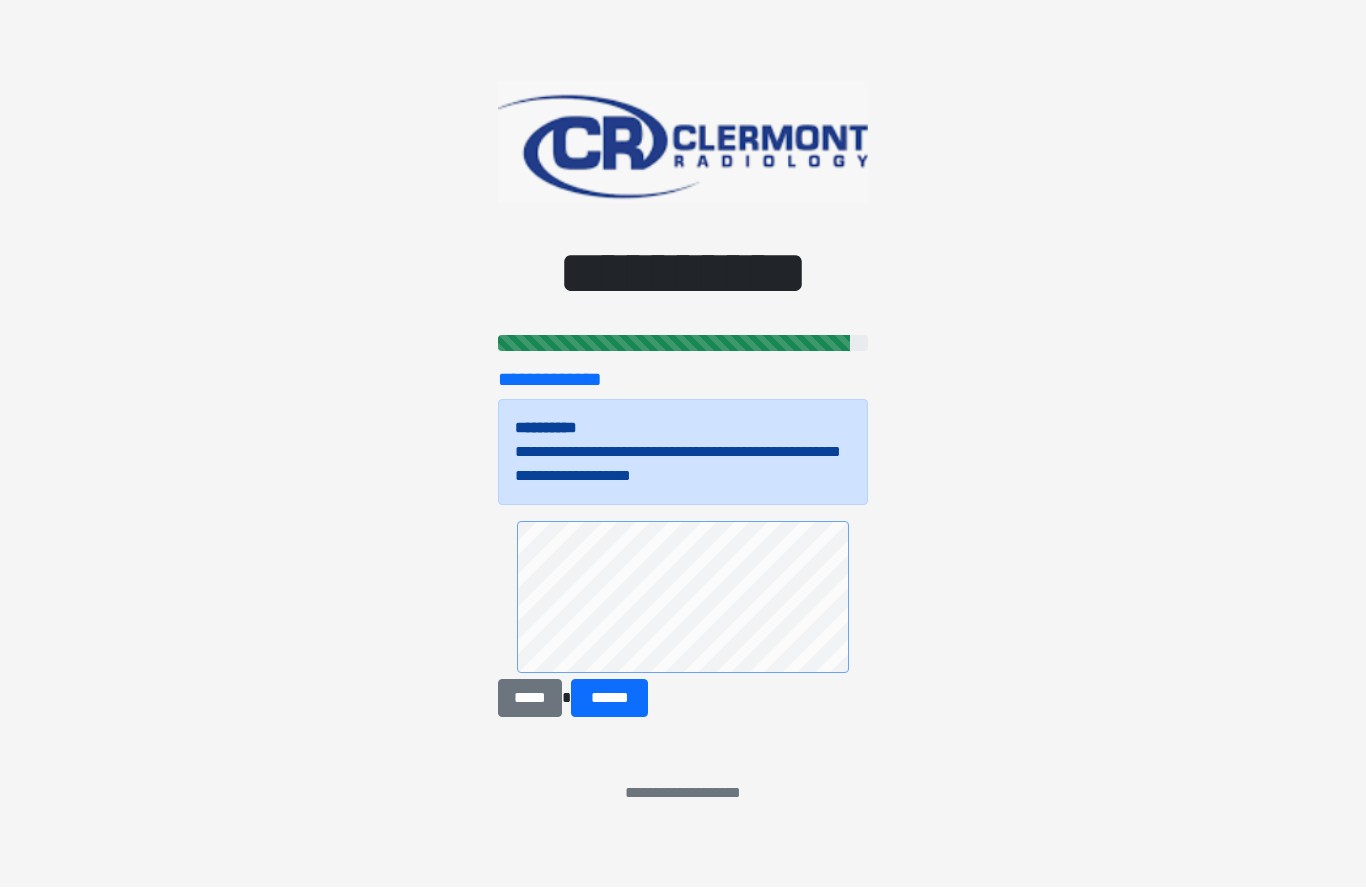 click on "*****" at bounding box center [530, 699] 